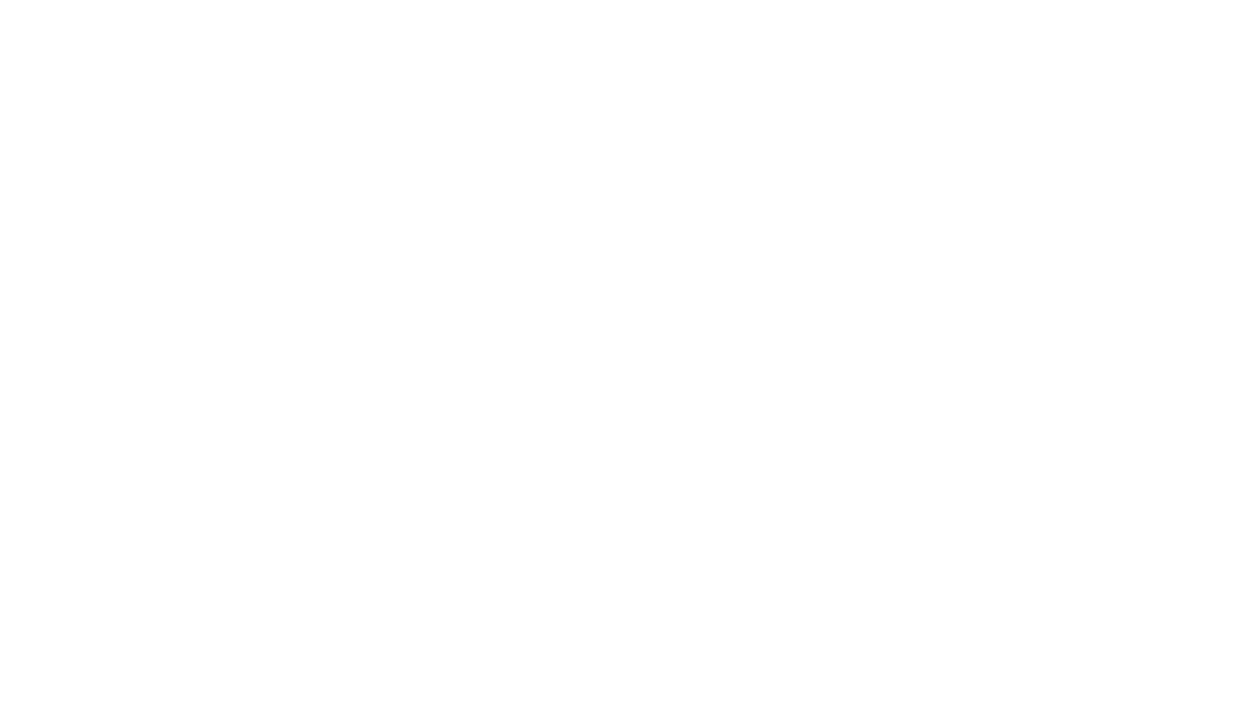 scroll, scrollTop: 0, scrollLeft: 0, axis: both 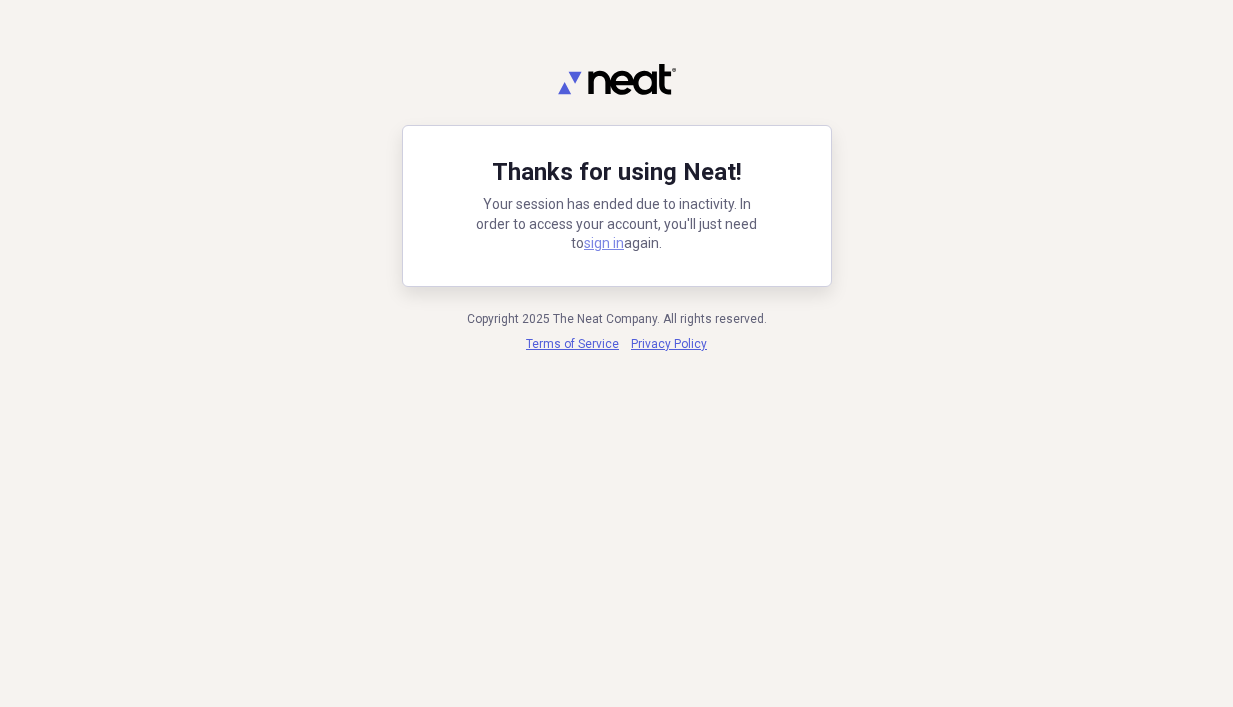click on "sign in" at bounding box center (604, 243) 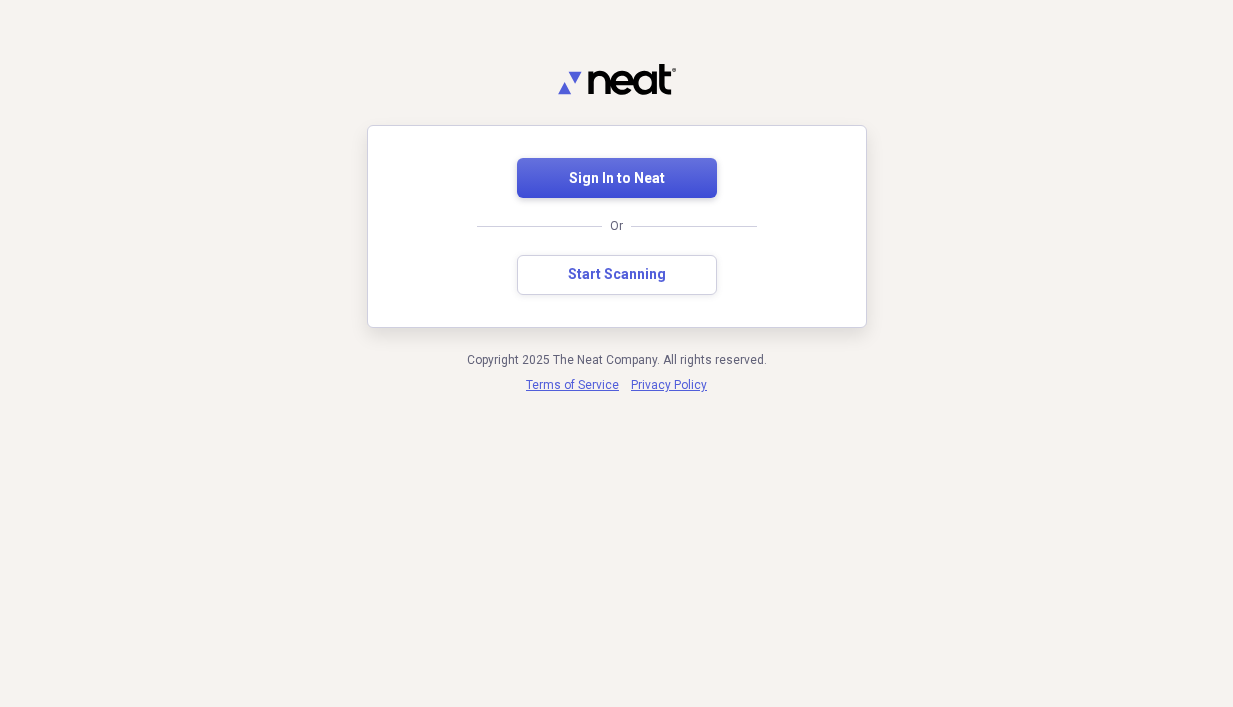 click on "Sign In to Neat" at bounding box center (617, 179) 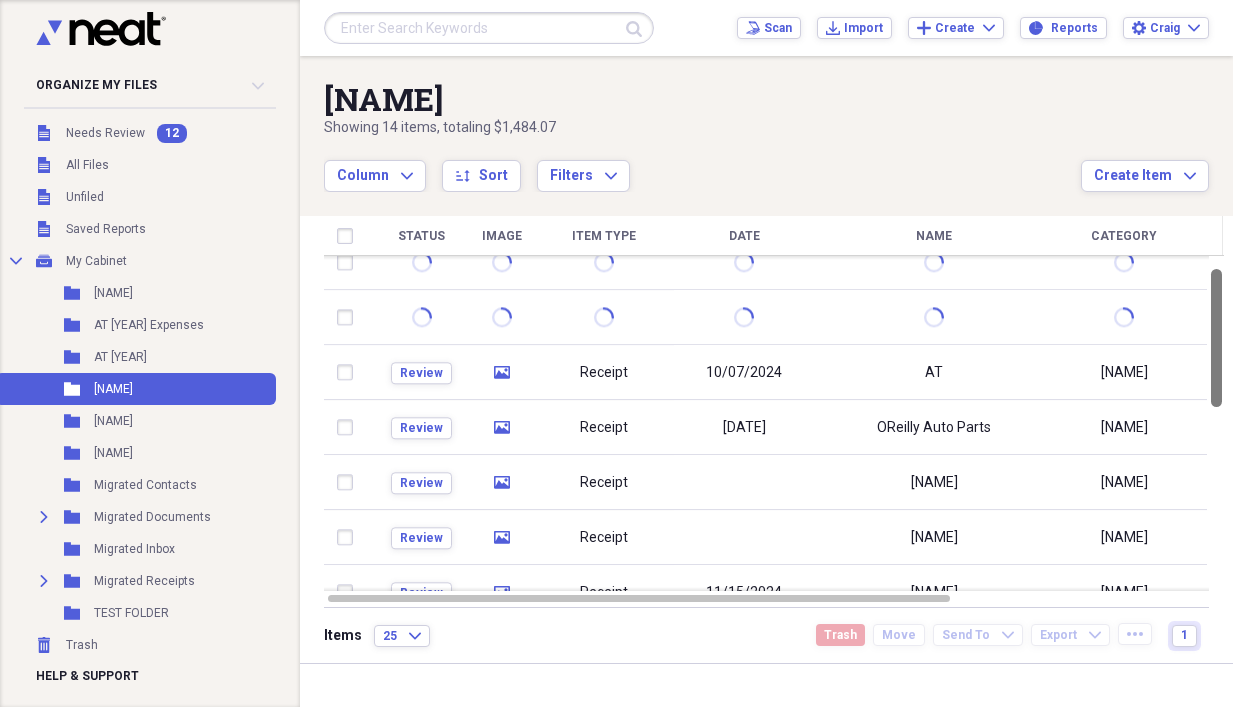 click at bounding box center (1216, 338) 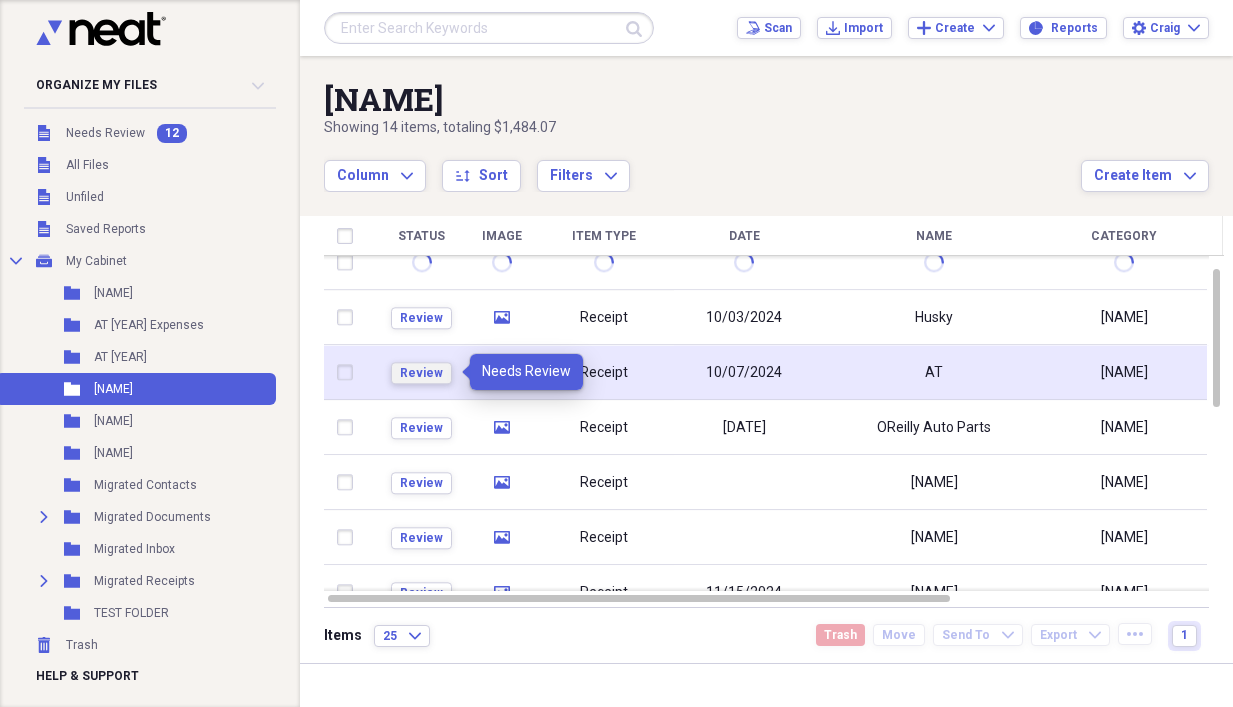 click on "Review" at bounding box center (421, 373) 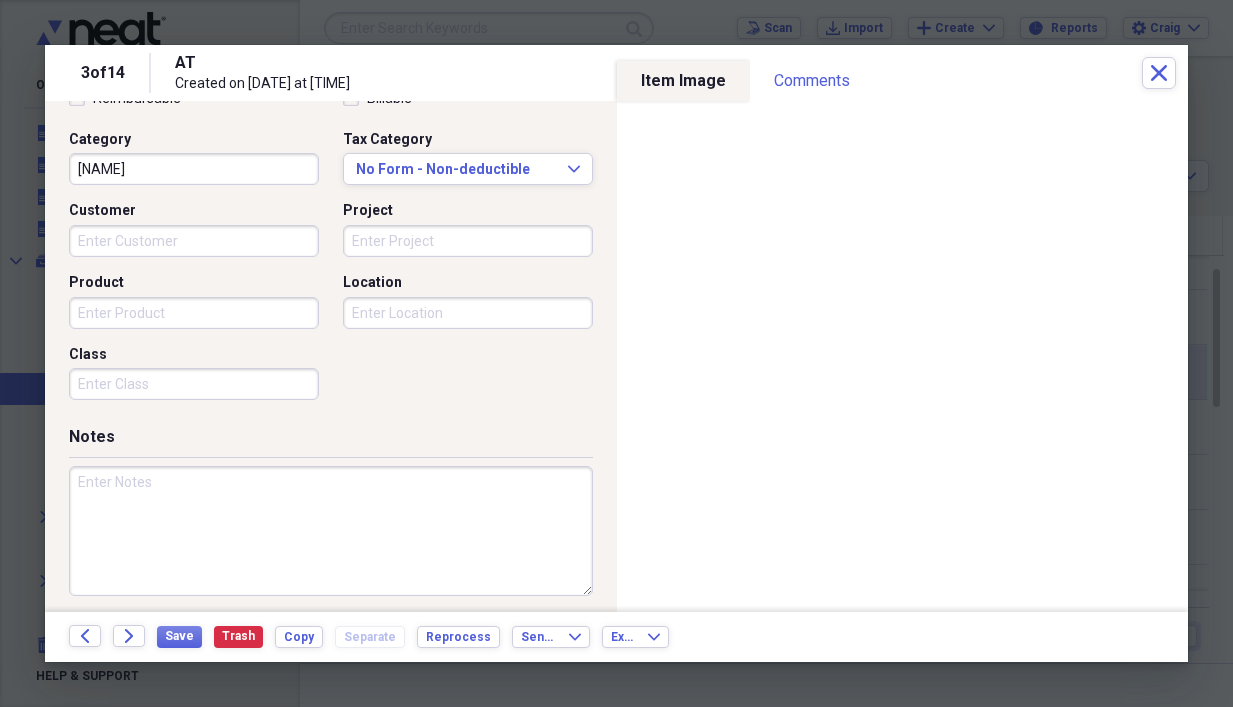 scroll, scrollTop: 503, scrollLeft: 0, axis: vertical 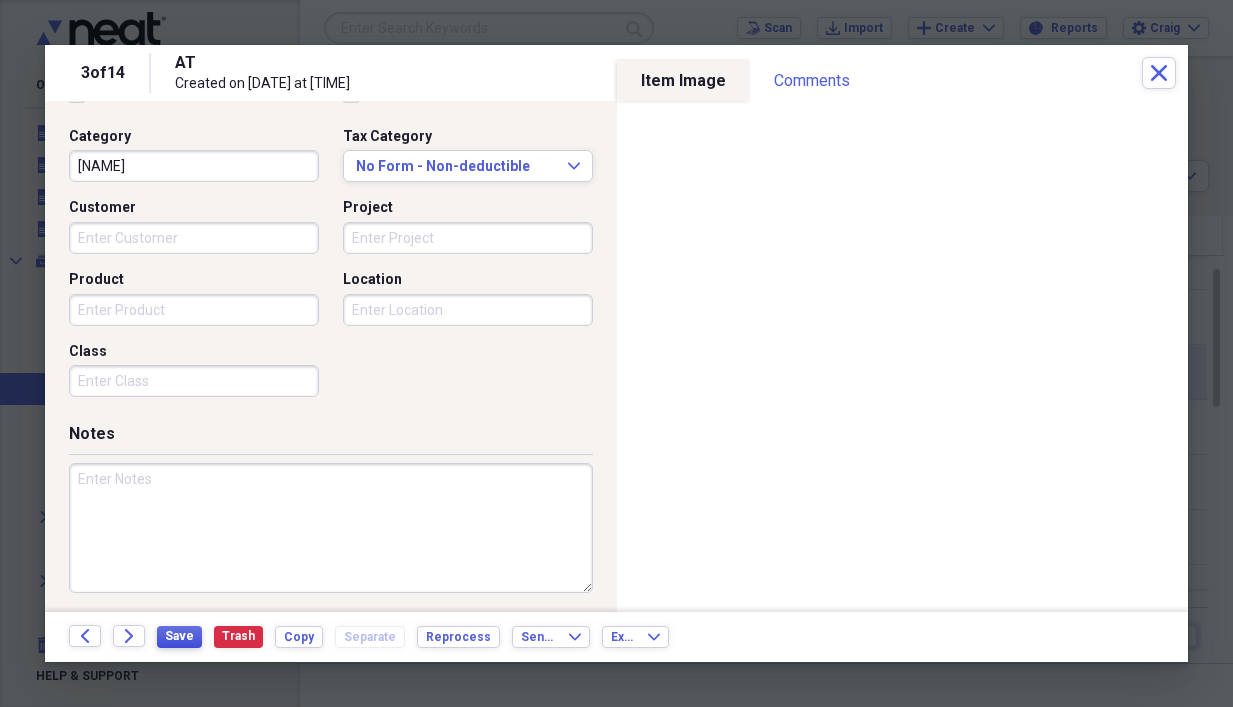 click on "Save" at bounding box center (179, 636) 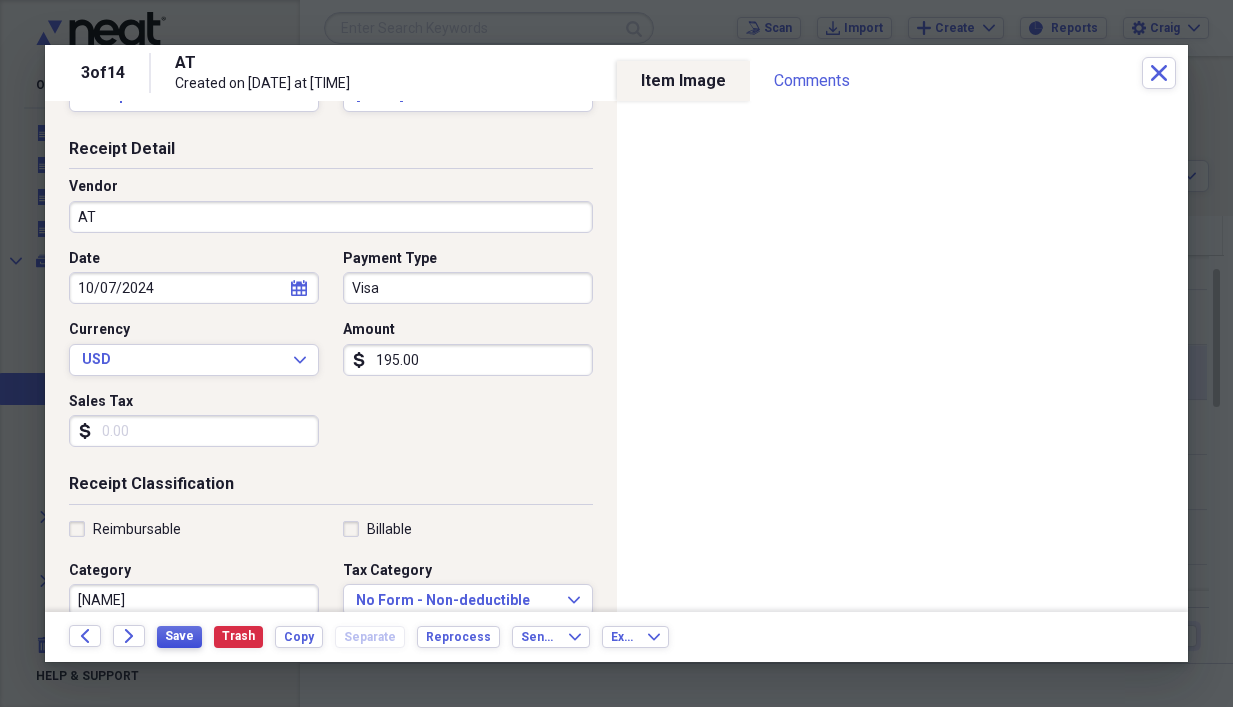 scroll, scrollTop: 0, scrollLeft: 0, axis: both 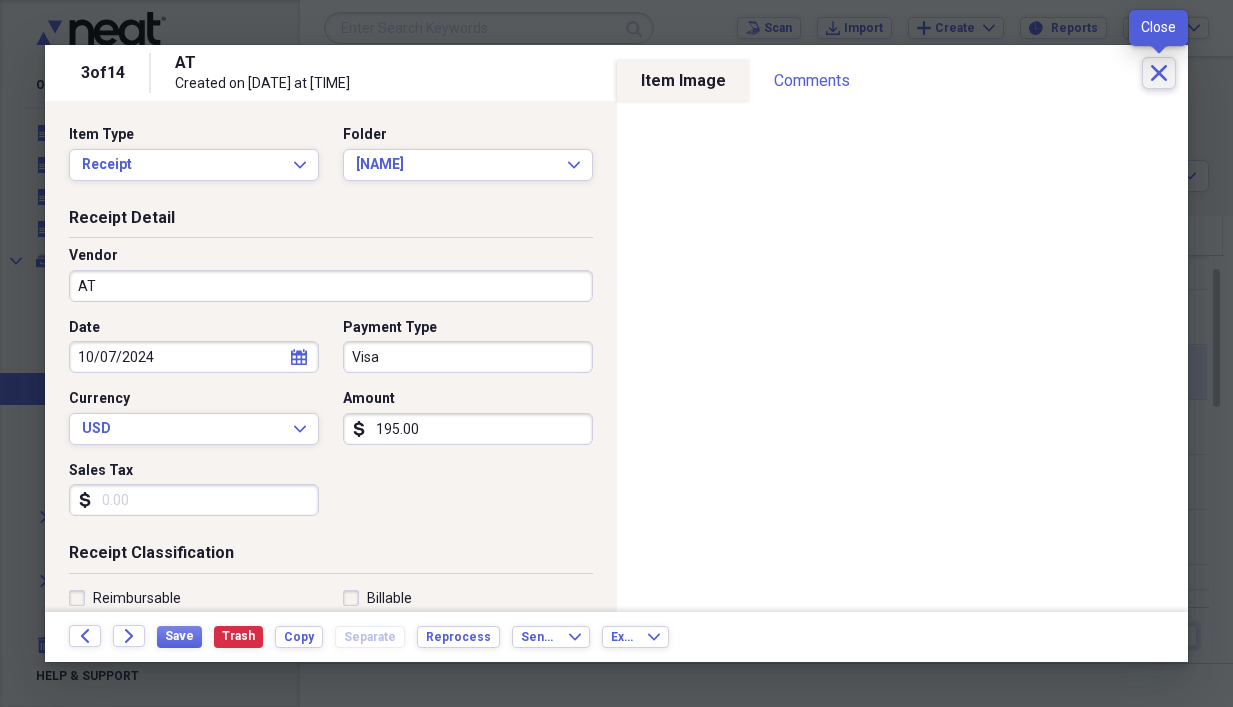 click on "Close" 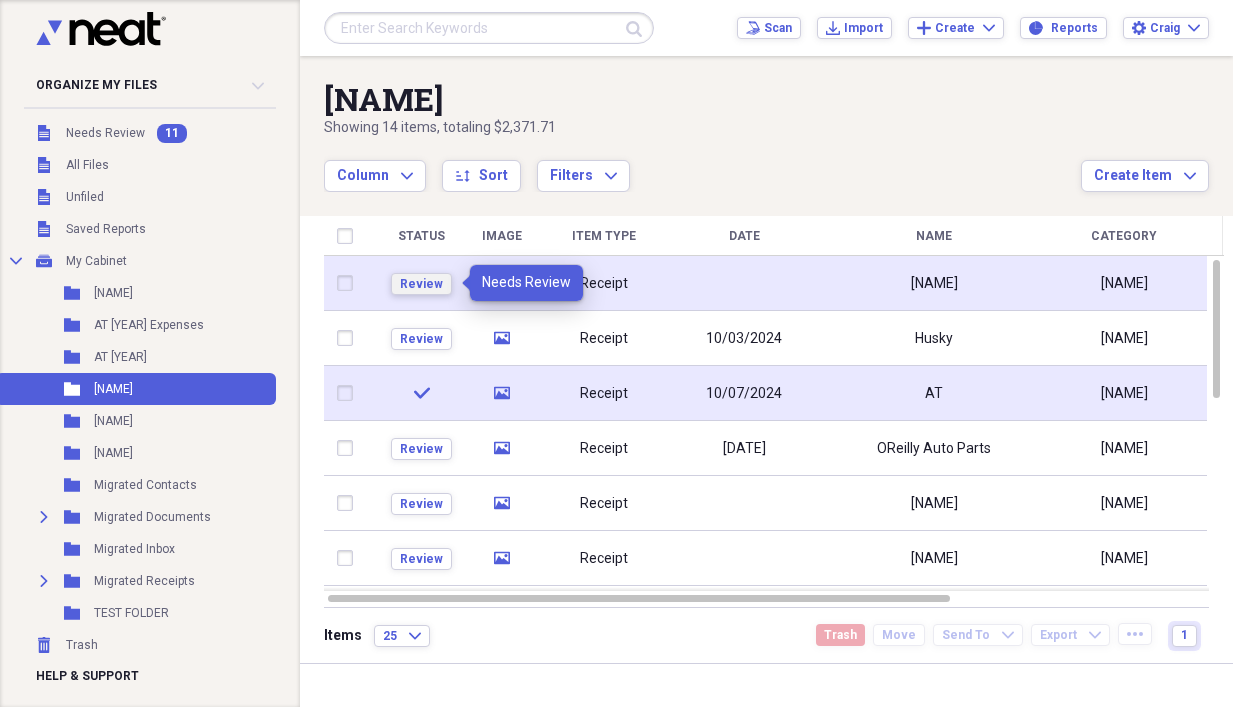 click on "Review" at bounding box center [421, 284] 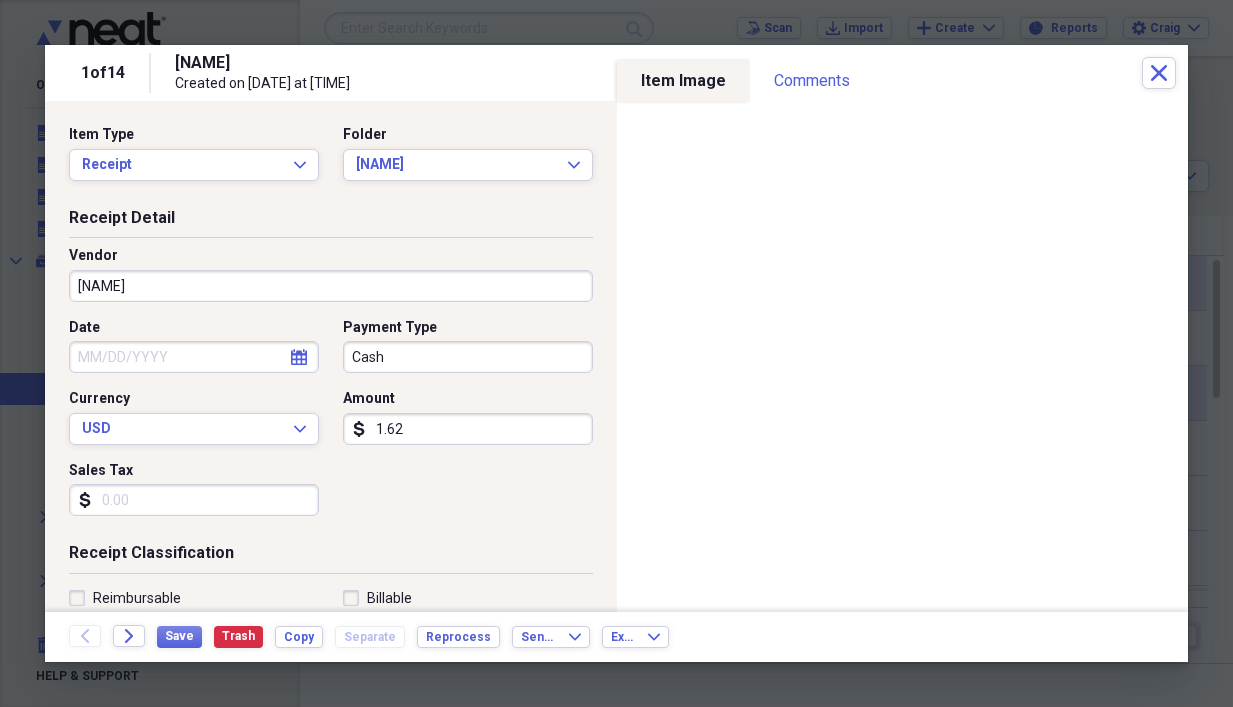 click on "[NAME]" at bounding box center (331, 286) 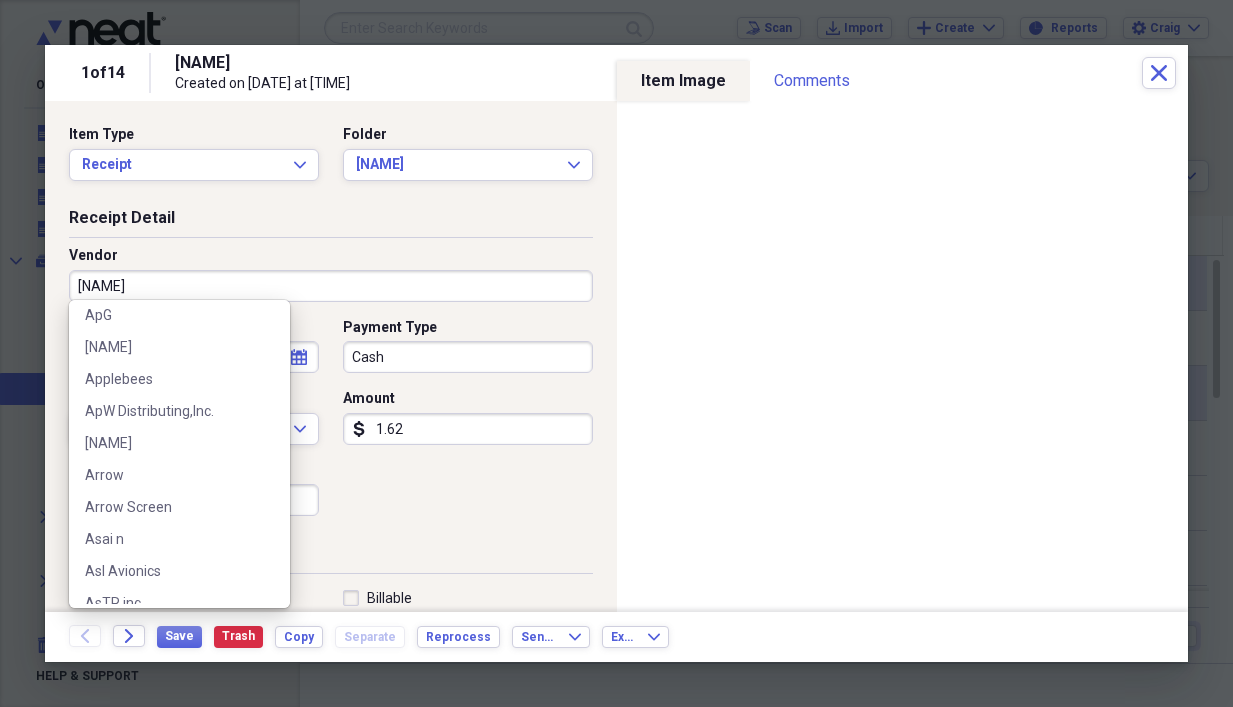 scroll, scrollTop: 2000, scrollLeft: 0, axis: vertical 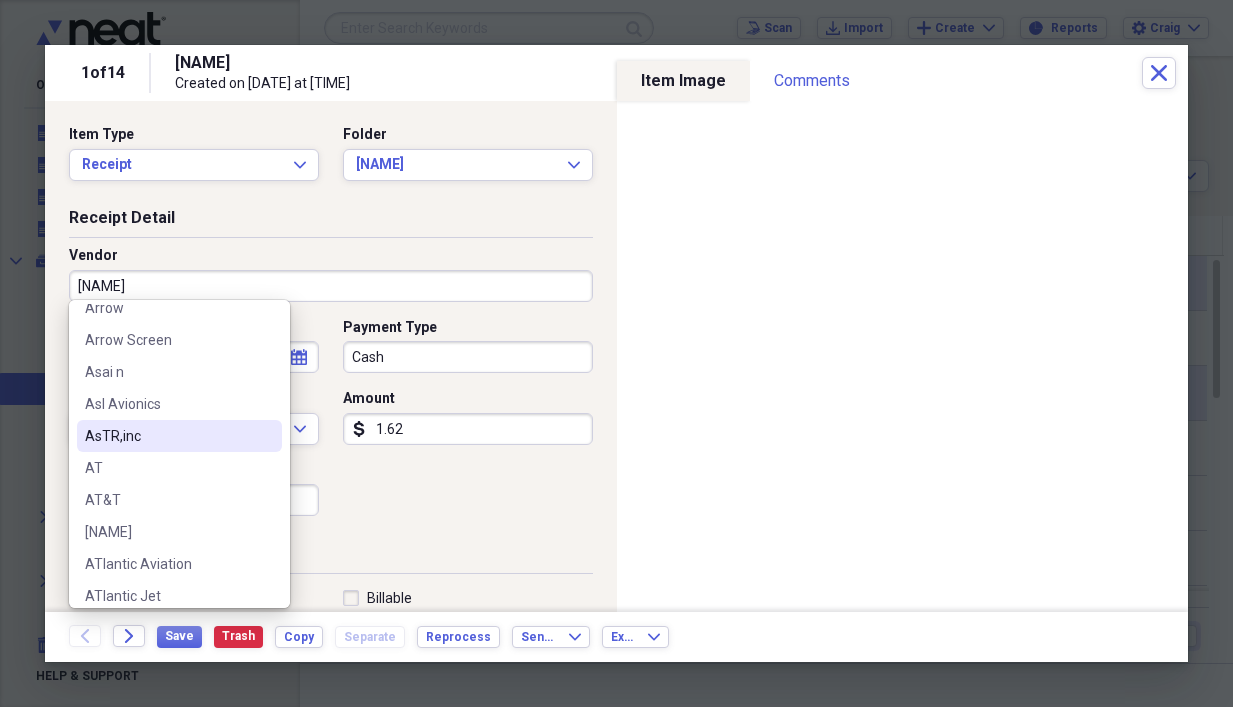 click on "Date calendar Calendar Payment Type Cash Currency USD Expand Amount dollar-sign [AMOUNT] Sales Tax dollar-sign" at bounding box center (331, 425) 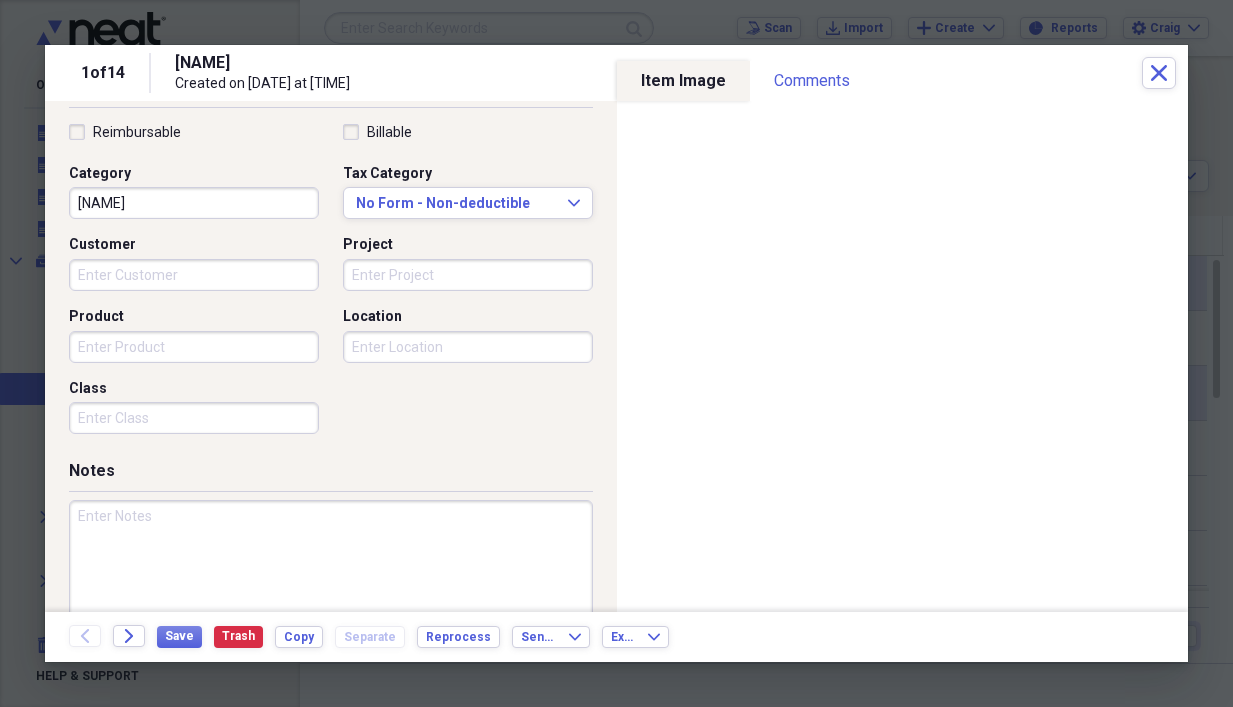 scroll, scrollTop: 503, scrollLeft: 0, axis: vertical 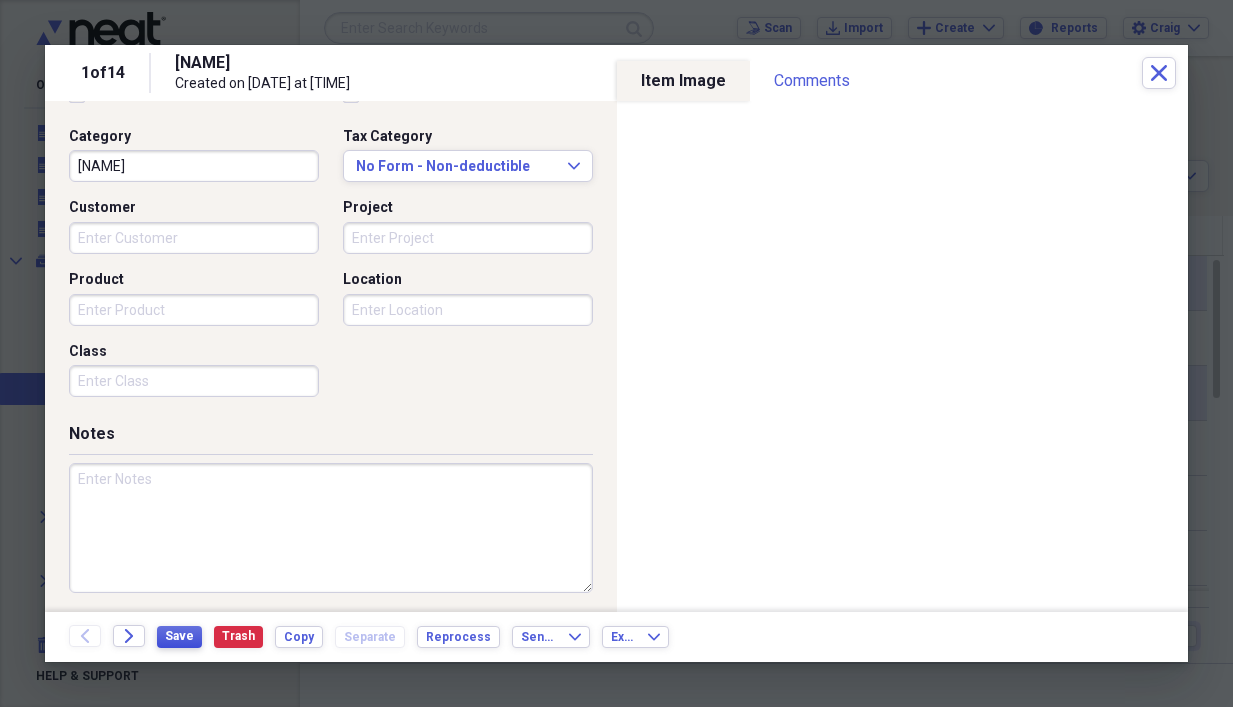 click on "Save" at bounding box center [179, 636] 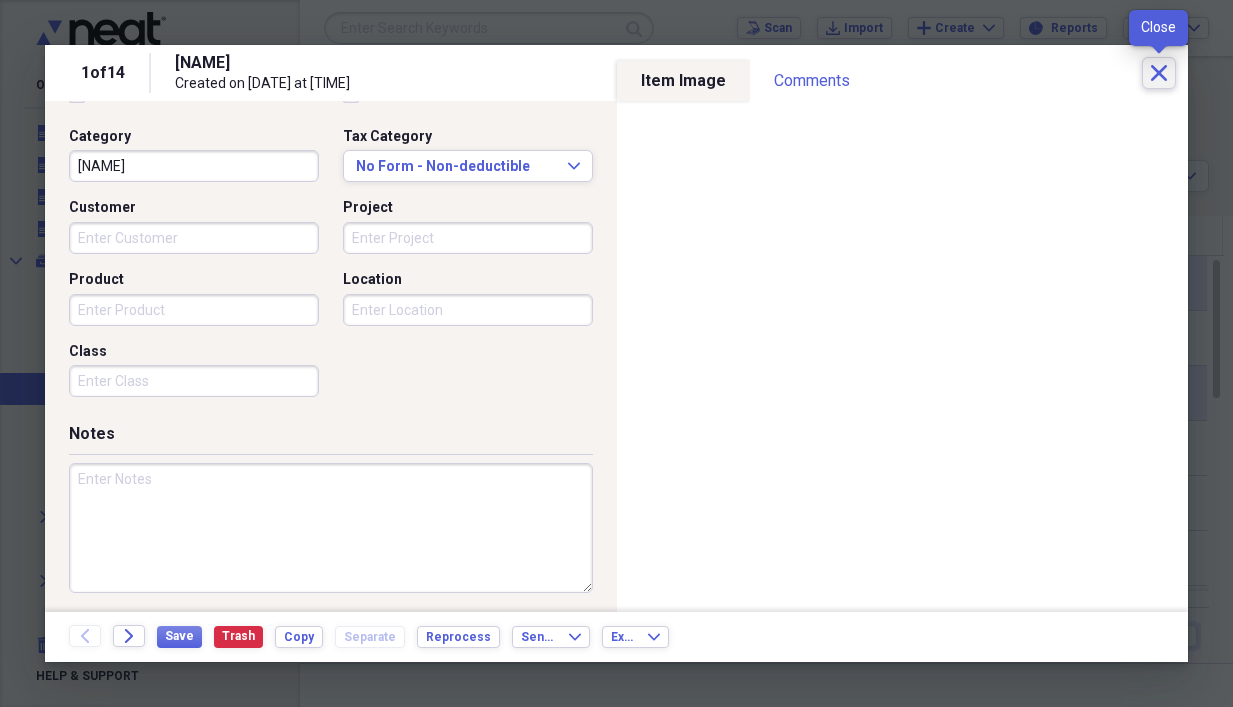 click on "Close" 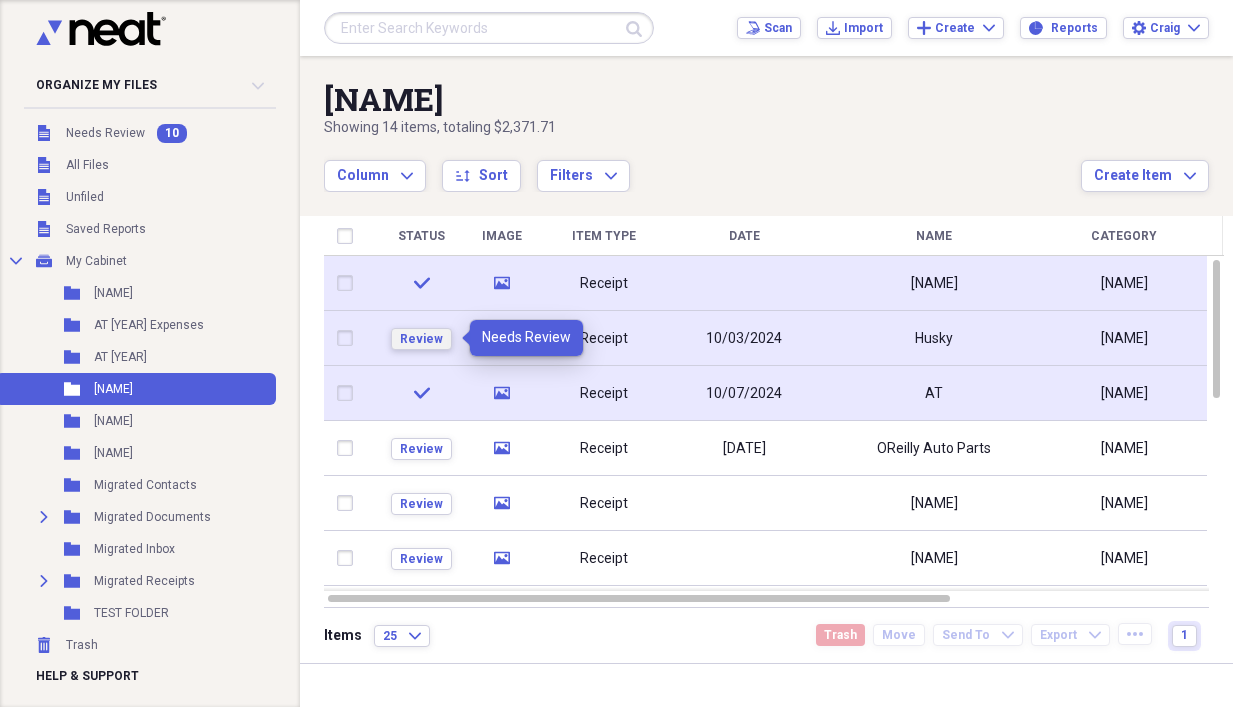 click on "Review" at bounding box center [421, 339] 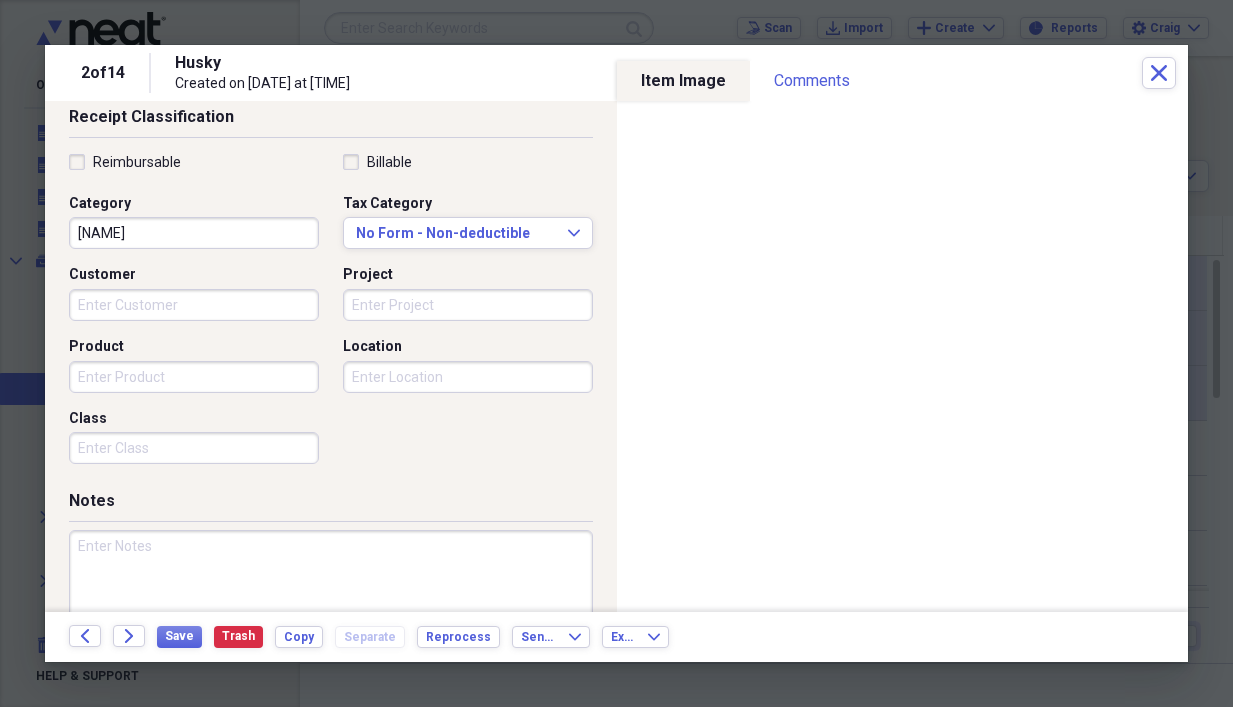 scroll, scrollTop: 503, scrollLeft: 0, axis: vertical 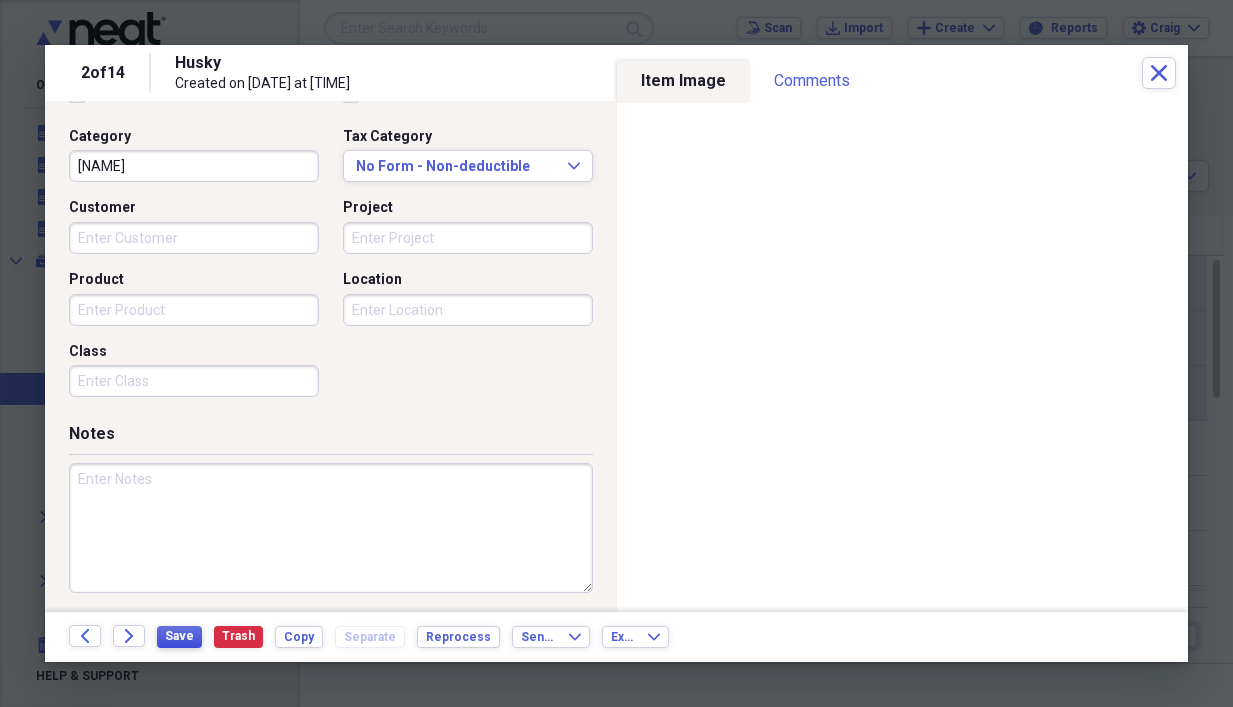 click on "Save" at bounding box center [179, 636] 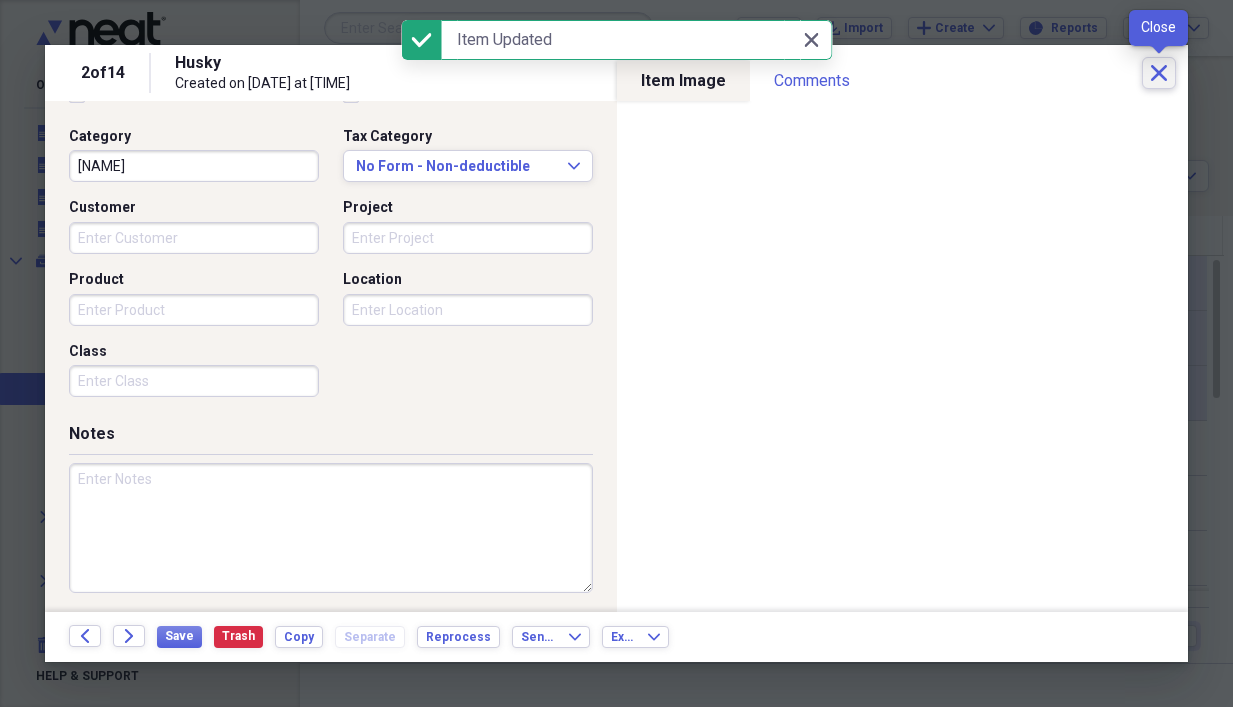 click on "Close" 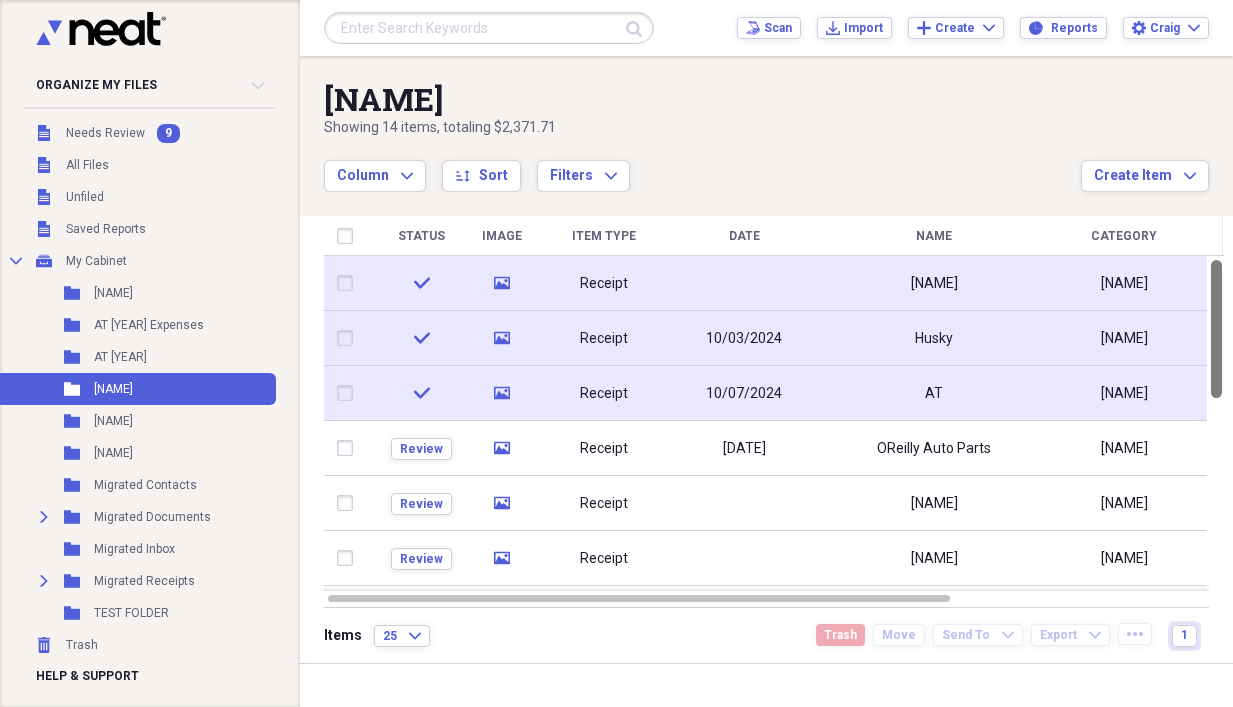 drag, startPoint x: 1226, startPoint y: 302, endPoint x: 1224, endPoint y: 234, distance: 68.0294 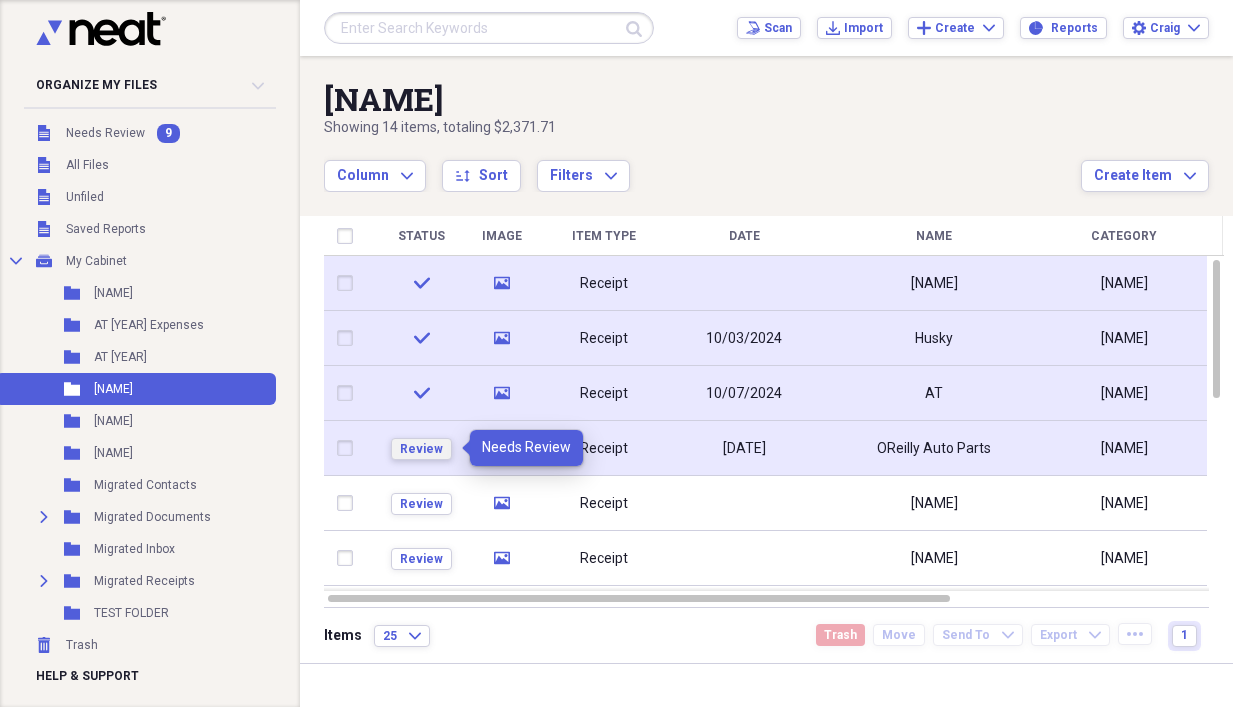click on "Review" at bounding box center [421, 449] 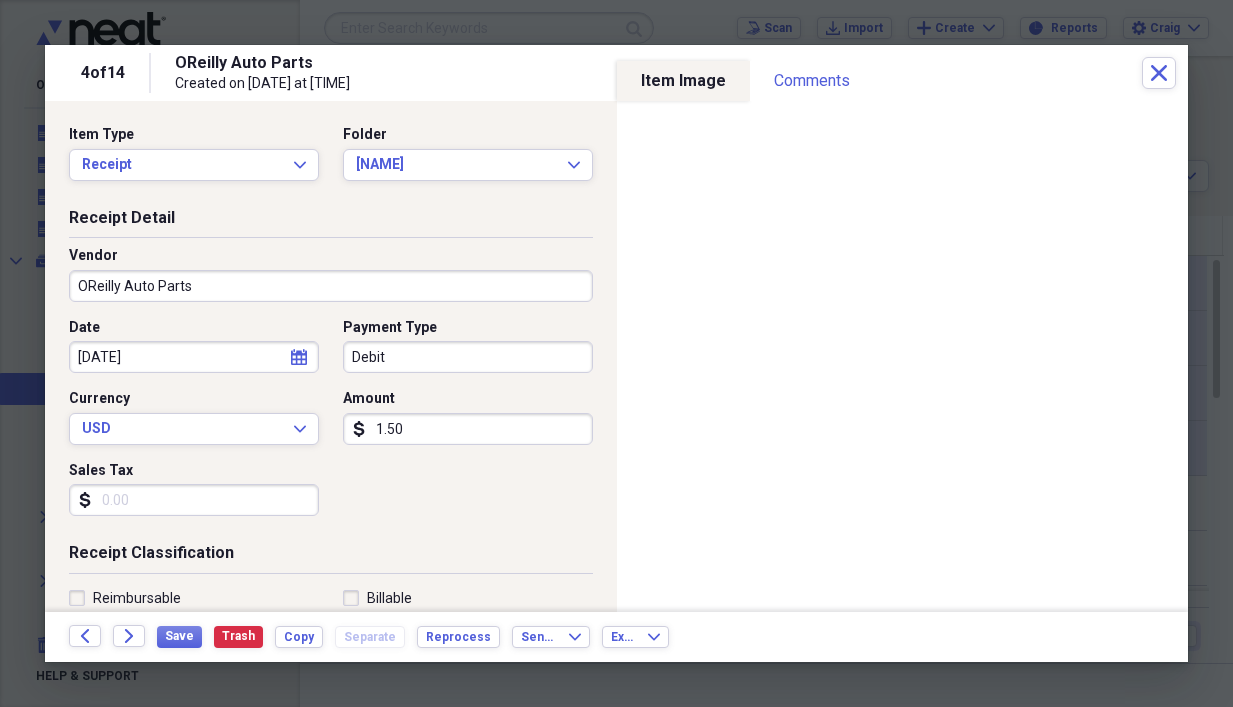 click on "1.50" at bounding box center [468, 429] 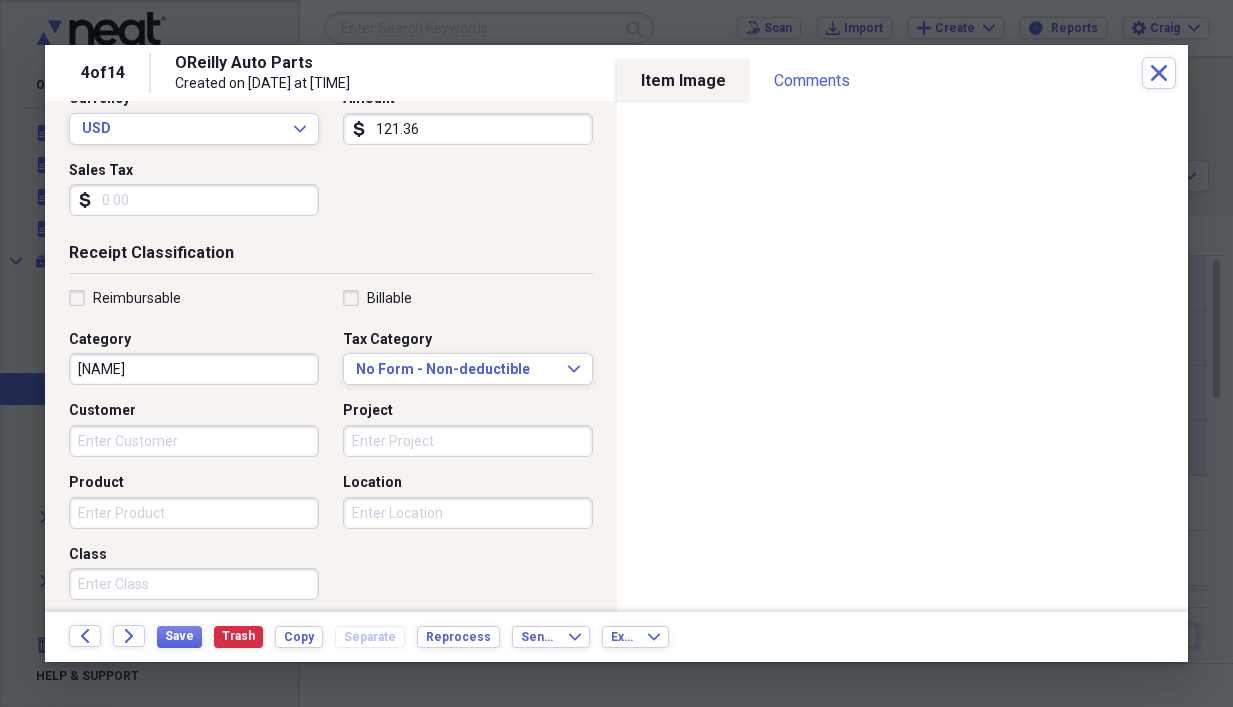 scroll, scrollTop: 433, scrollLeft: 0, axis: vertical 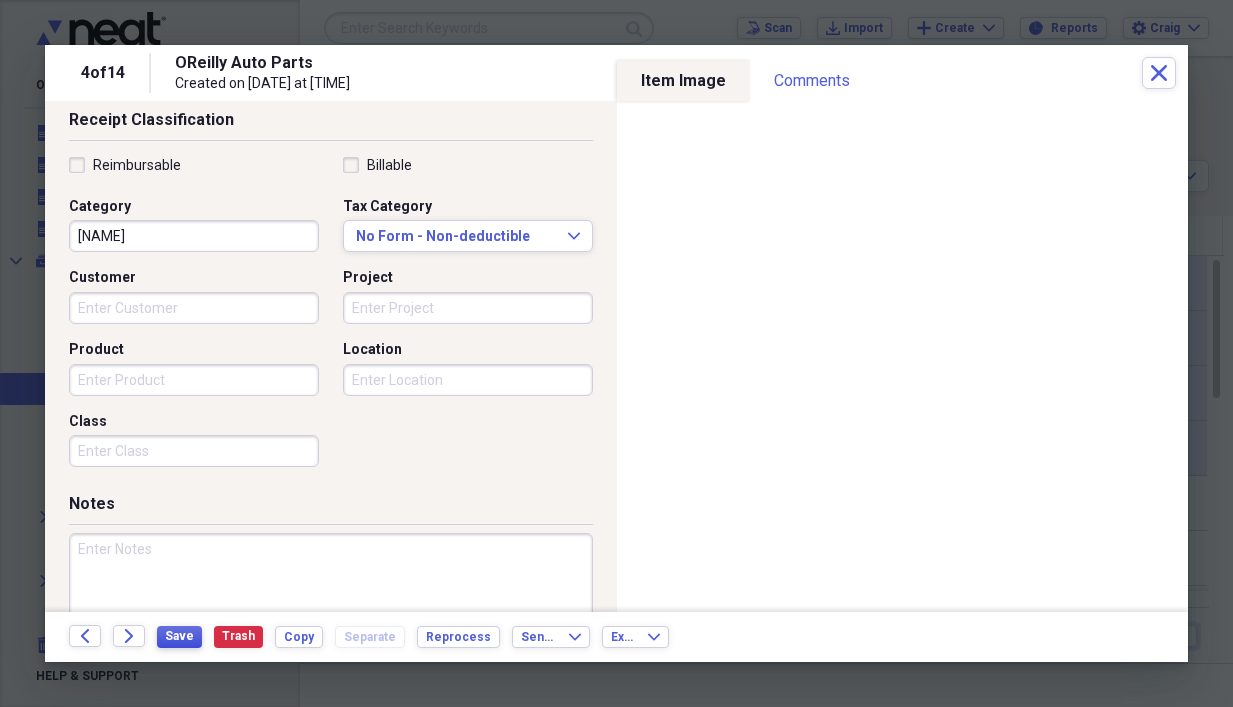 type on "121.36" 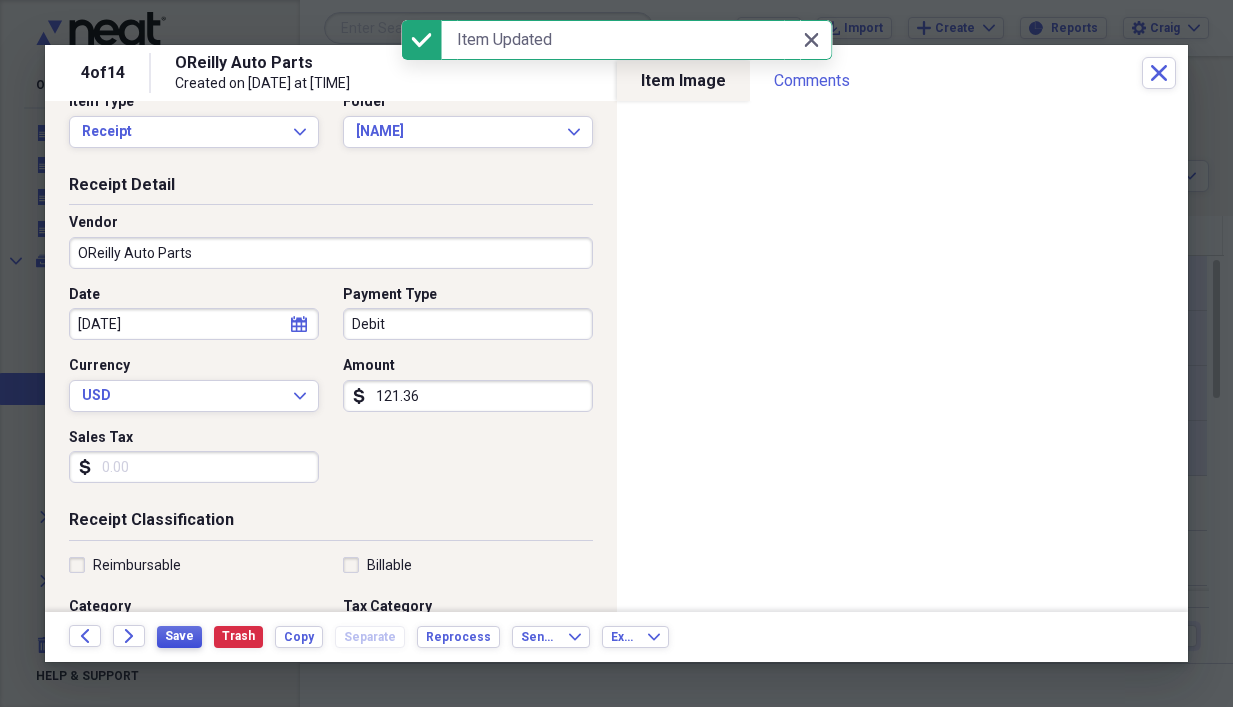 scroll, scrollTop: 0, scrollLeft: 0, axis: both 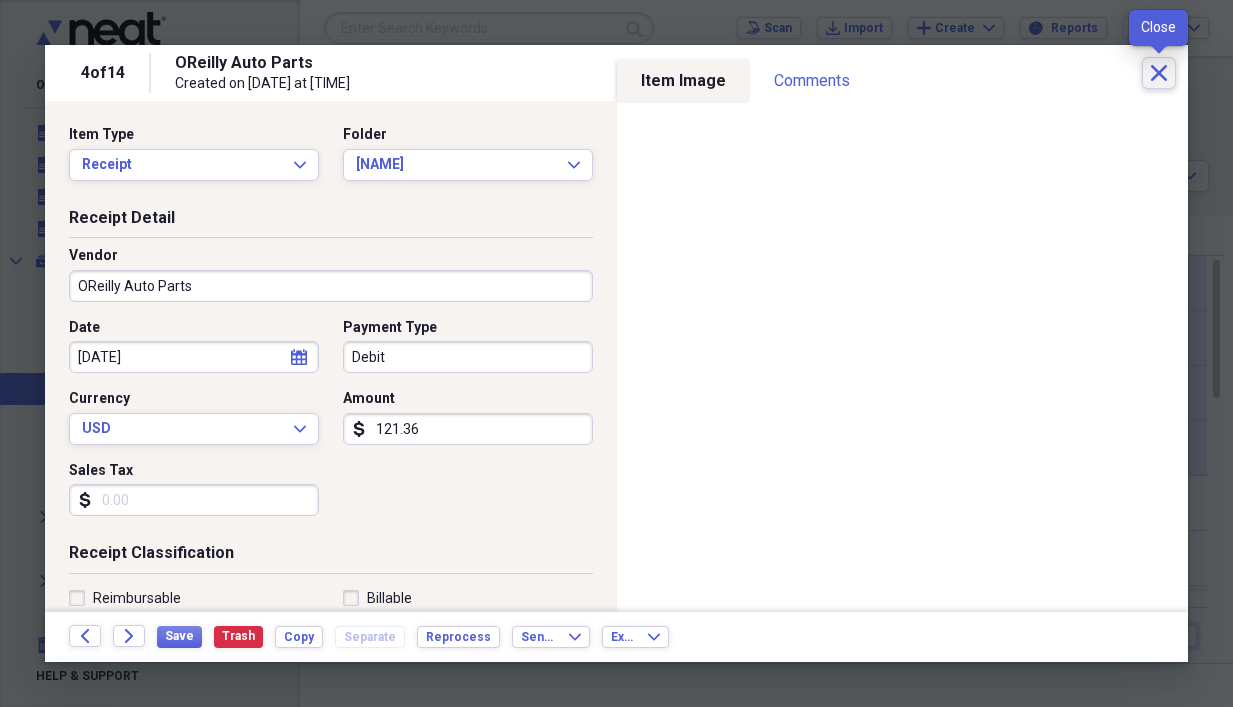 click on "Close" 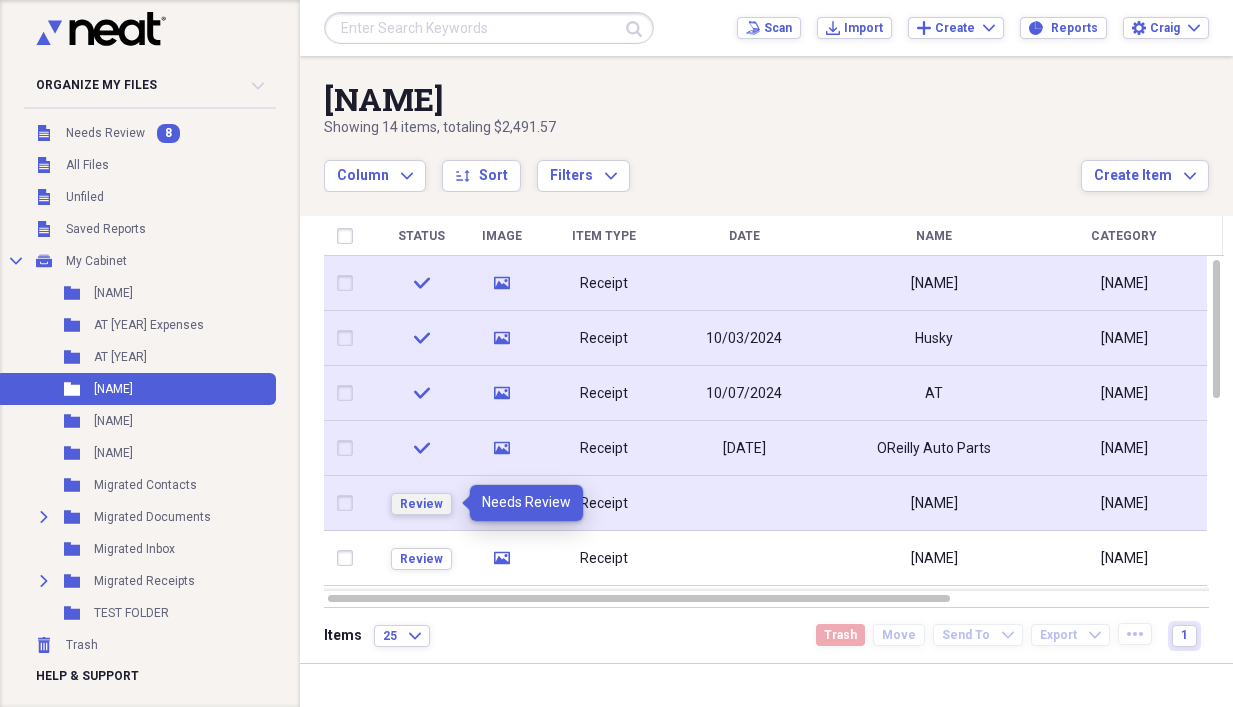 click on "Review" at bounding box center (421, 504) 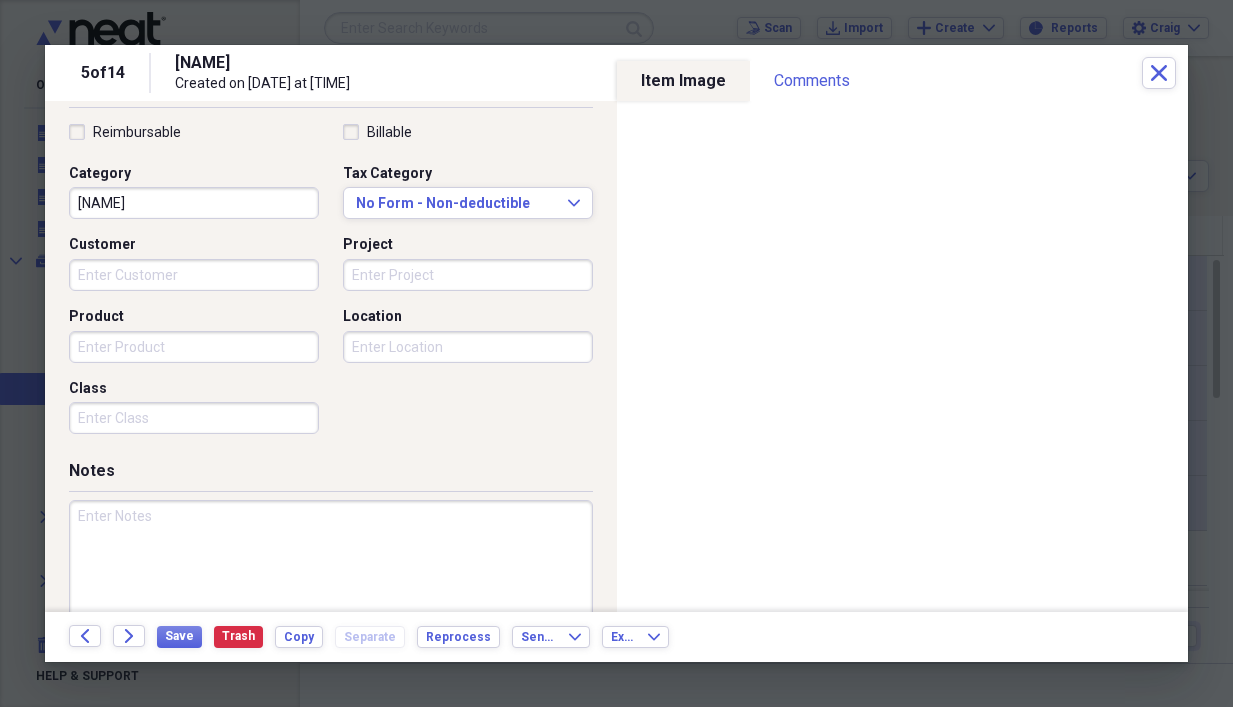 scroll, scrollTop: 503, scrollLeft: 0, axis: vertical 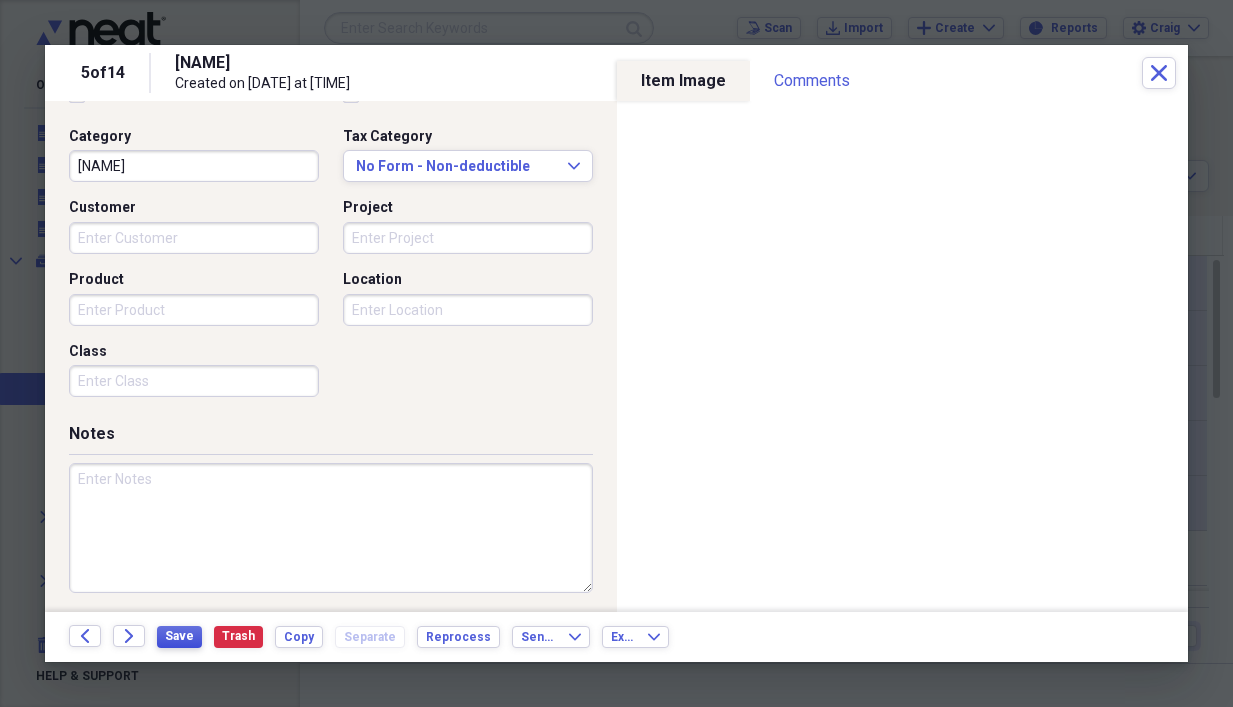 click on "Save" at bounding box center [179, 636] 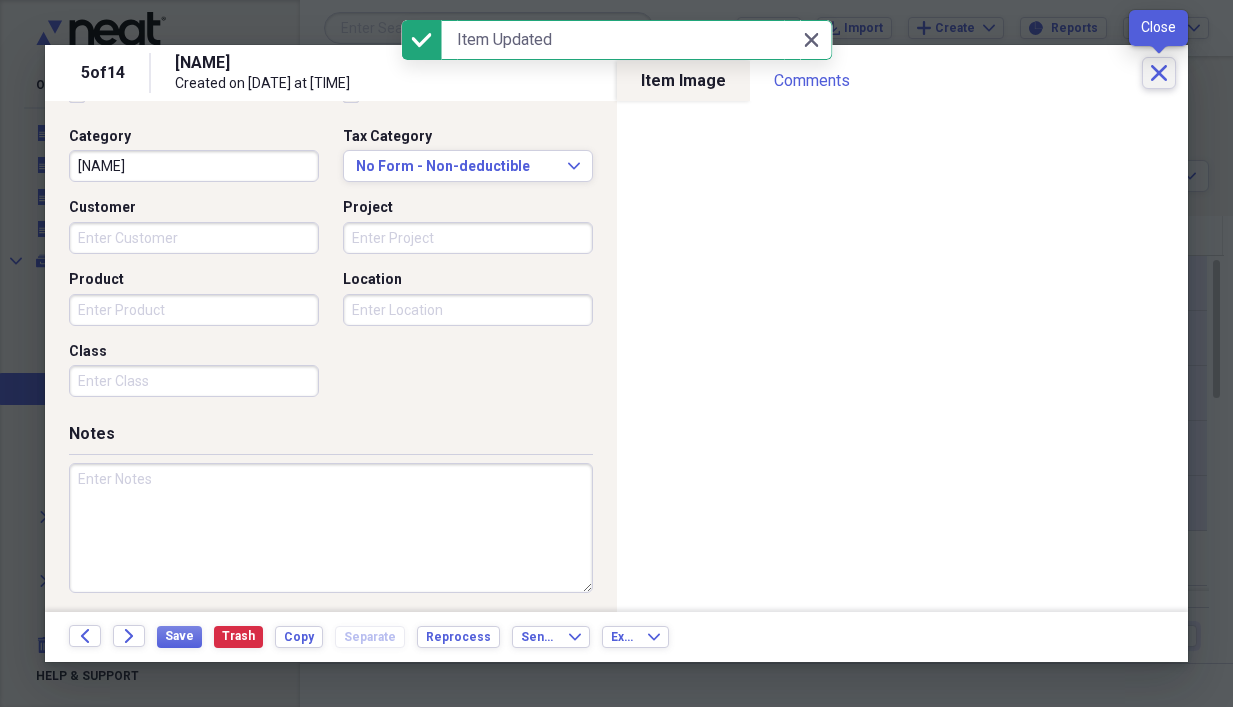 click 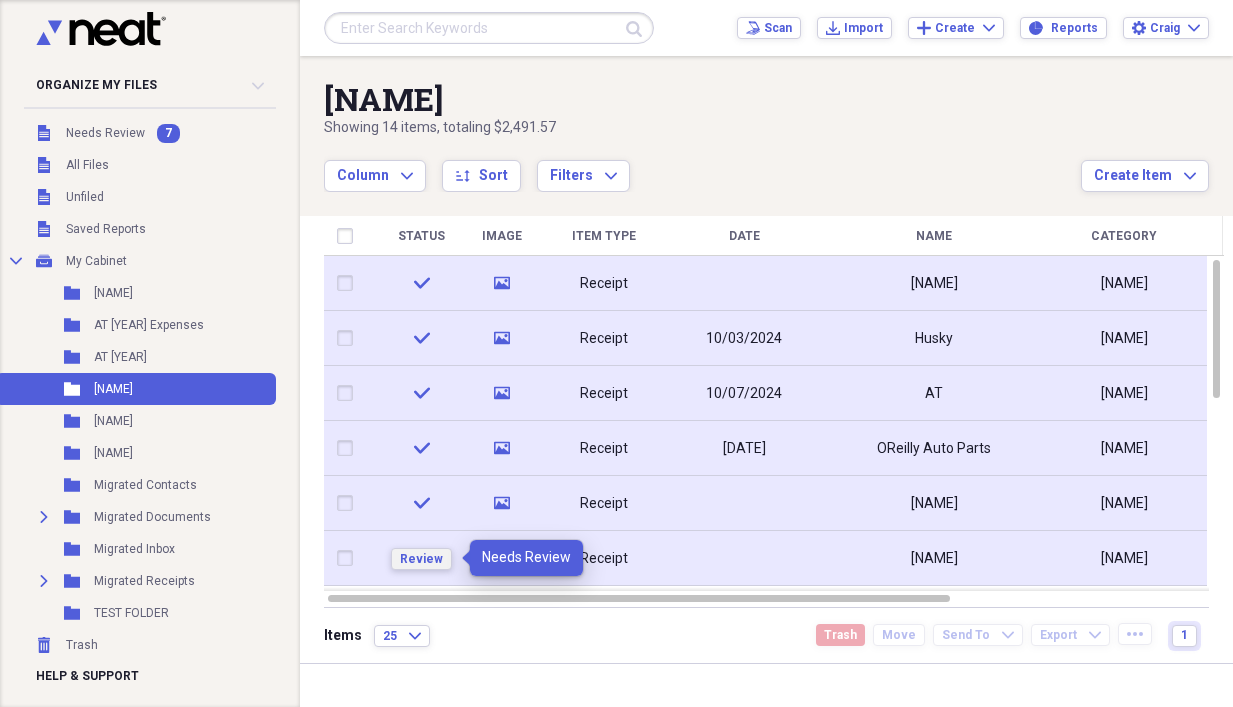 click on "Review" at bounding box center [421, 559] 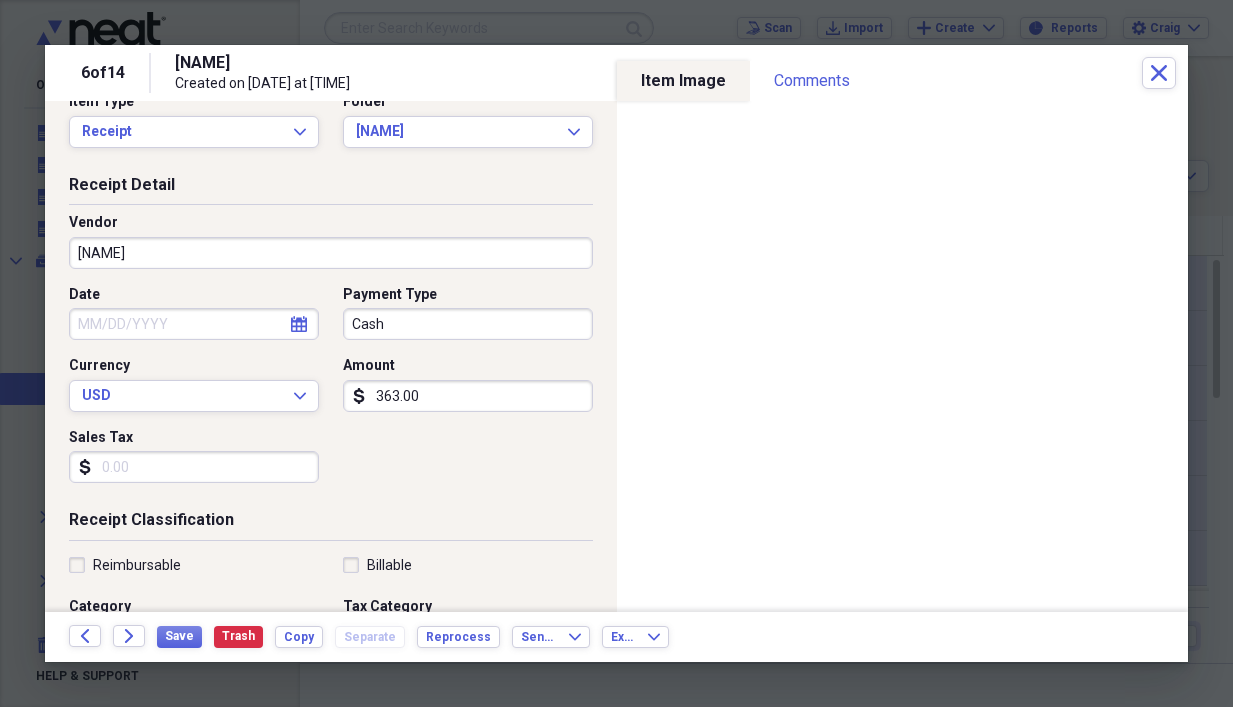 scroll, scrollTop: 0, scrollLeft: 0, axis: both 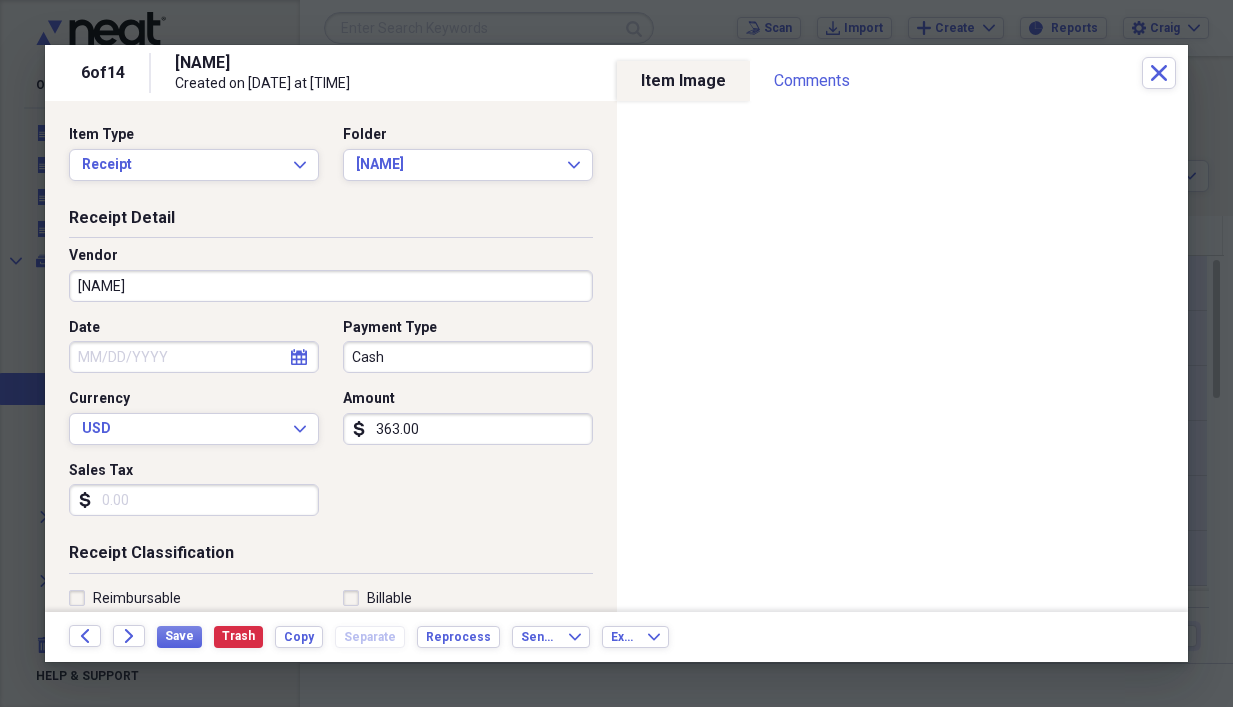 click on "Date" at bounding box center [194, 357] 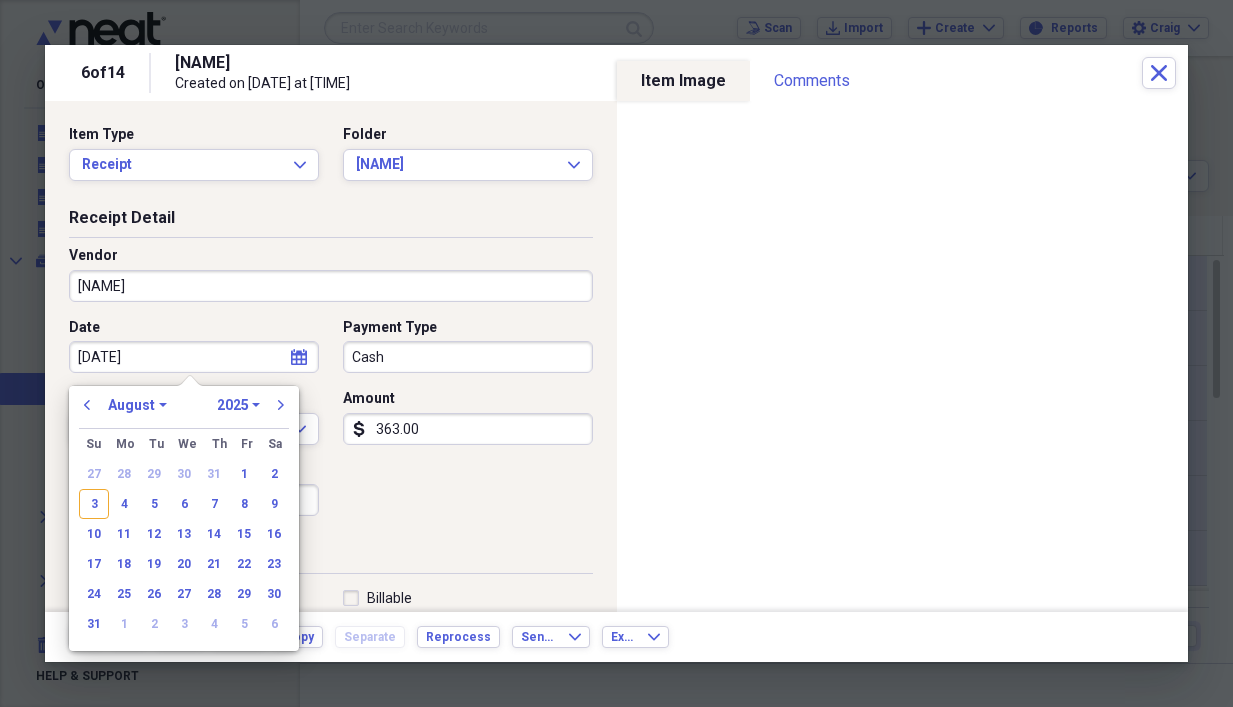 type on "[DATE]" 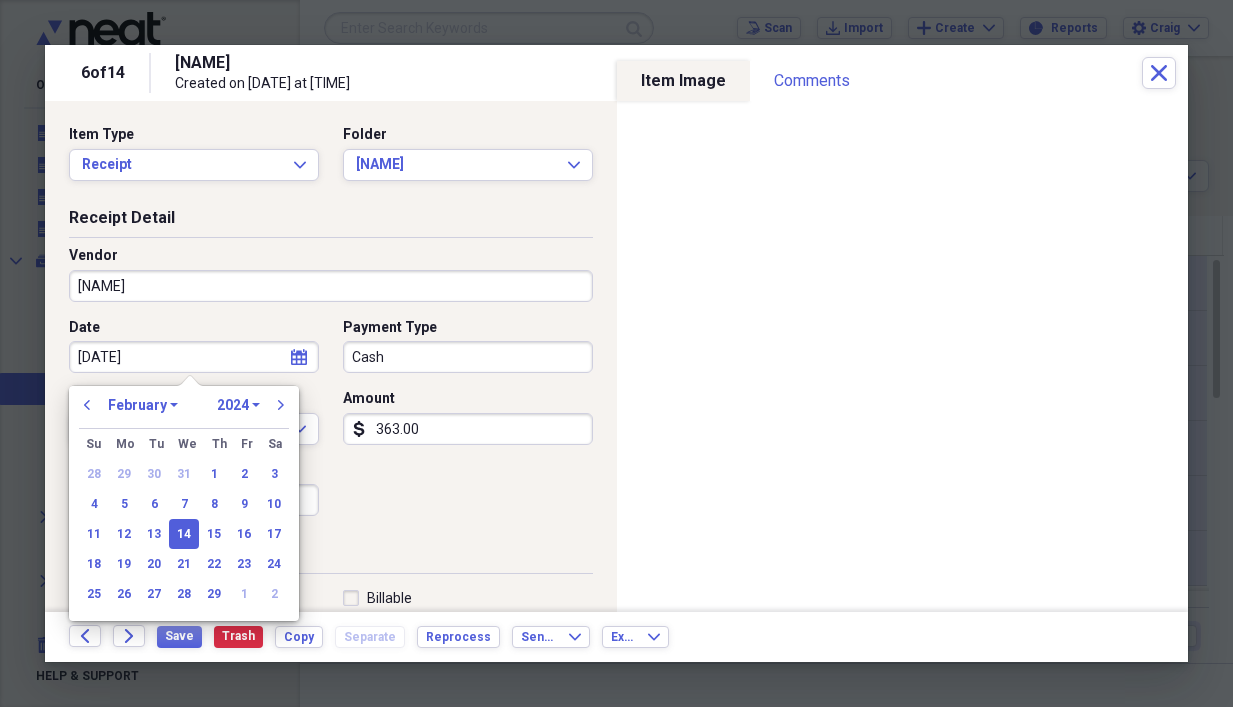 type on "[DATE]" 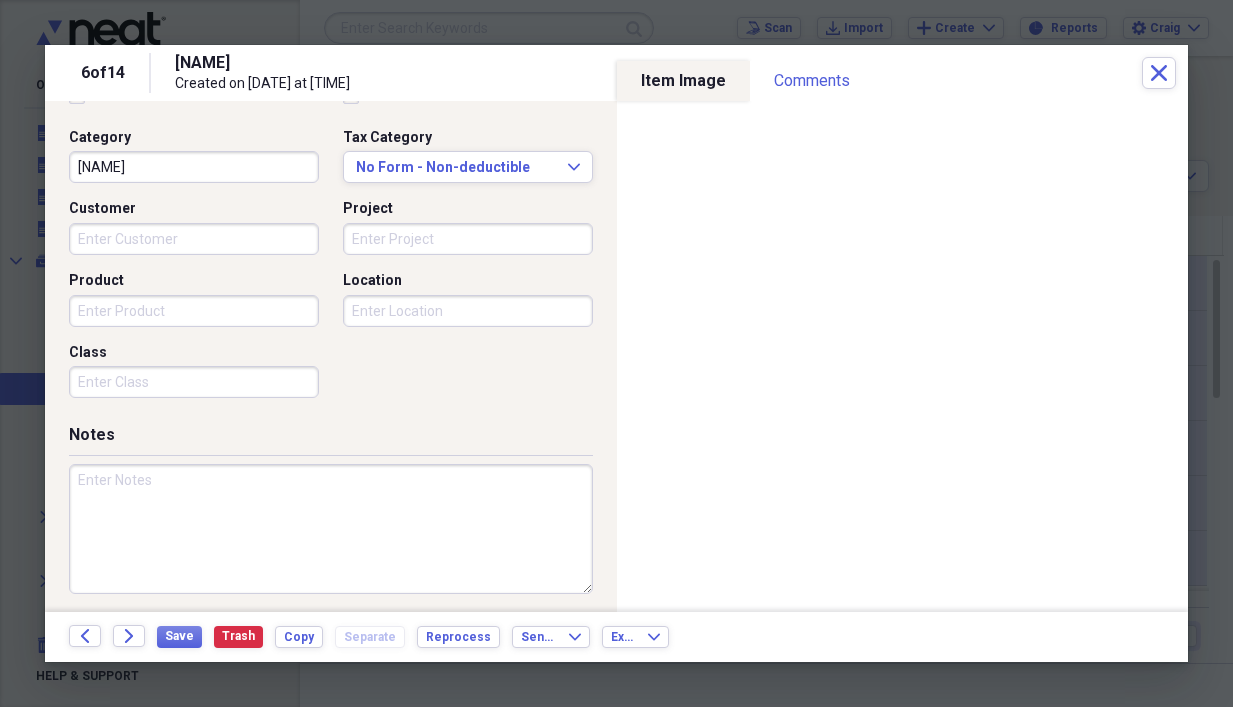 scroll, scrollTop: 503, scrollLeft: 0, axis: vertical 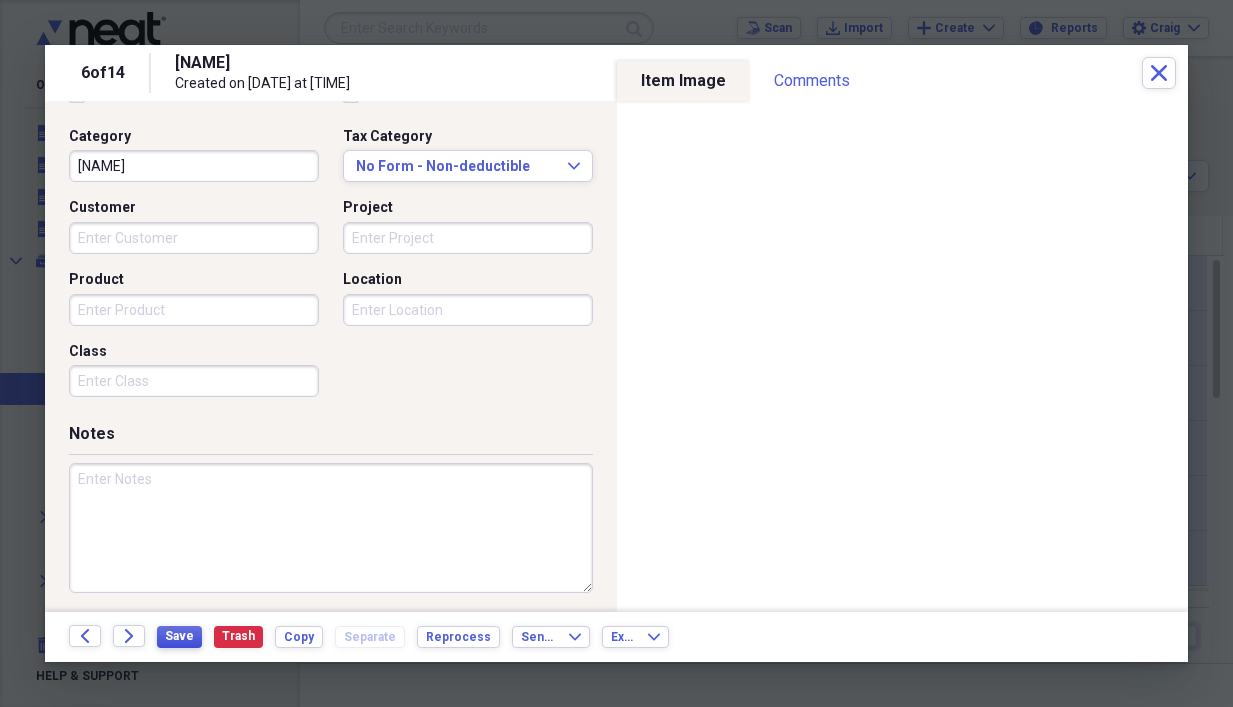 click on "Save" at bounding box center (179, 636) 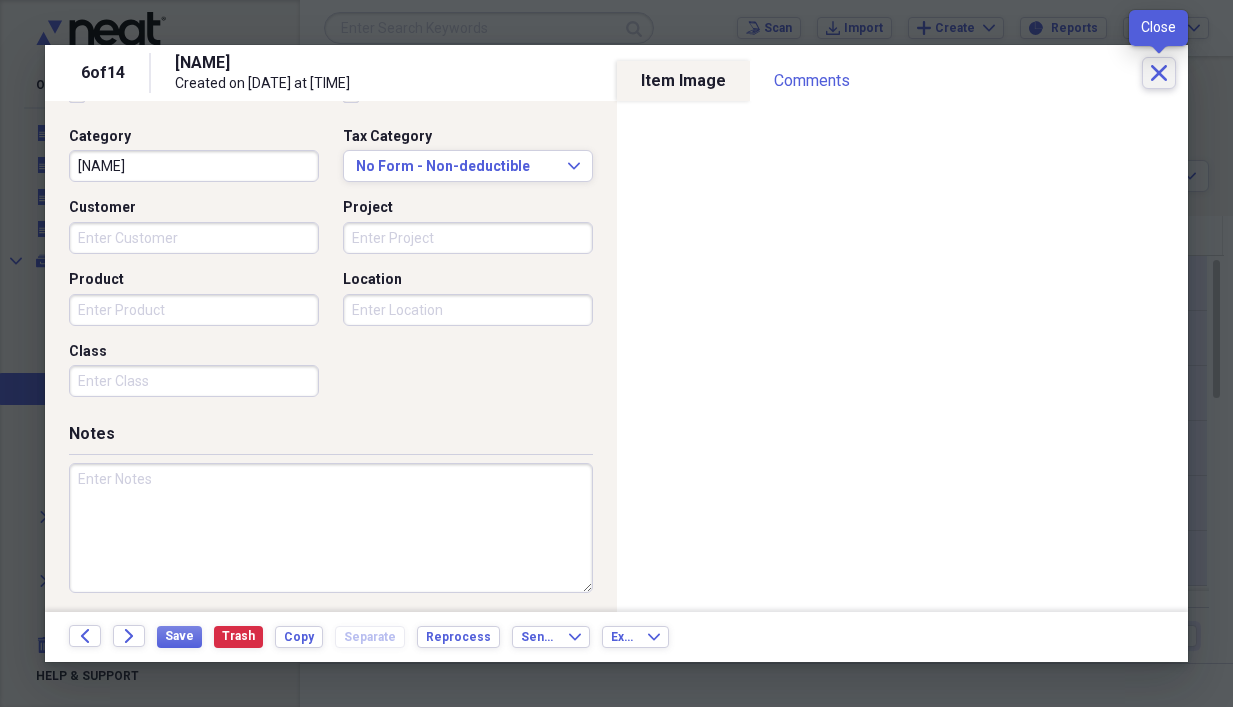 click on "Close" 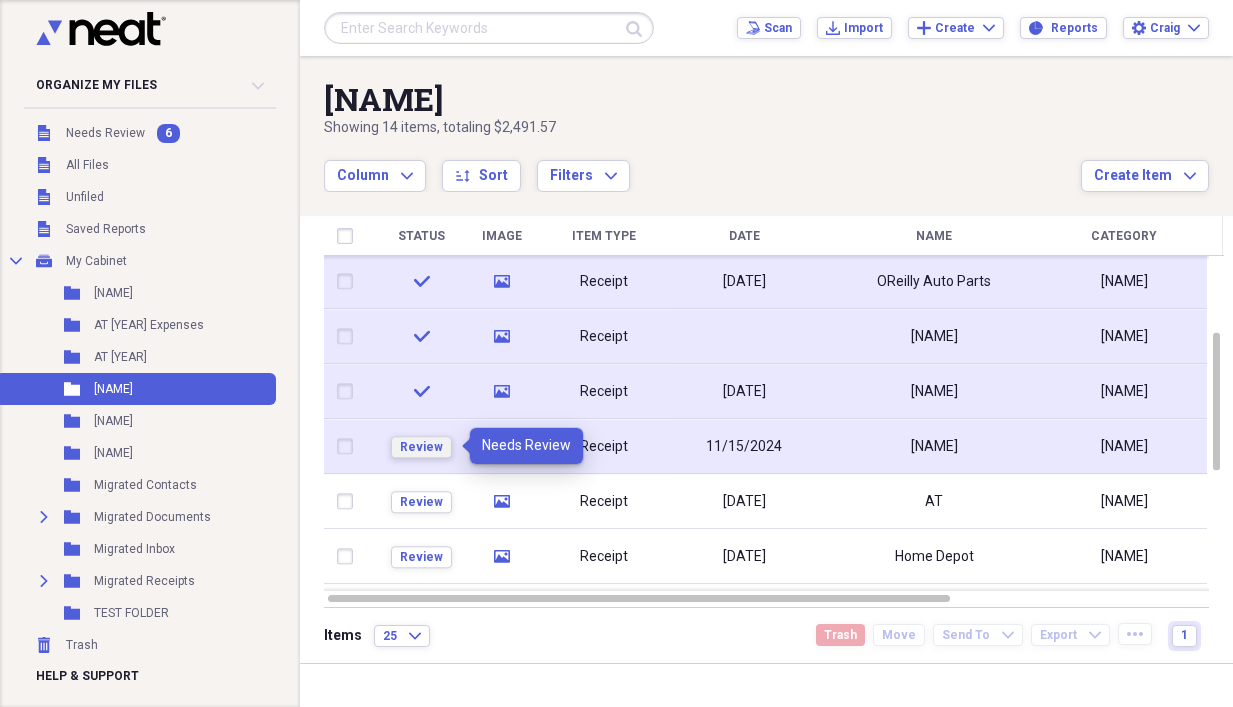 click on "Review" at bounding box center (421, 447) 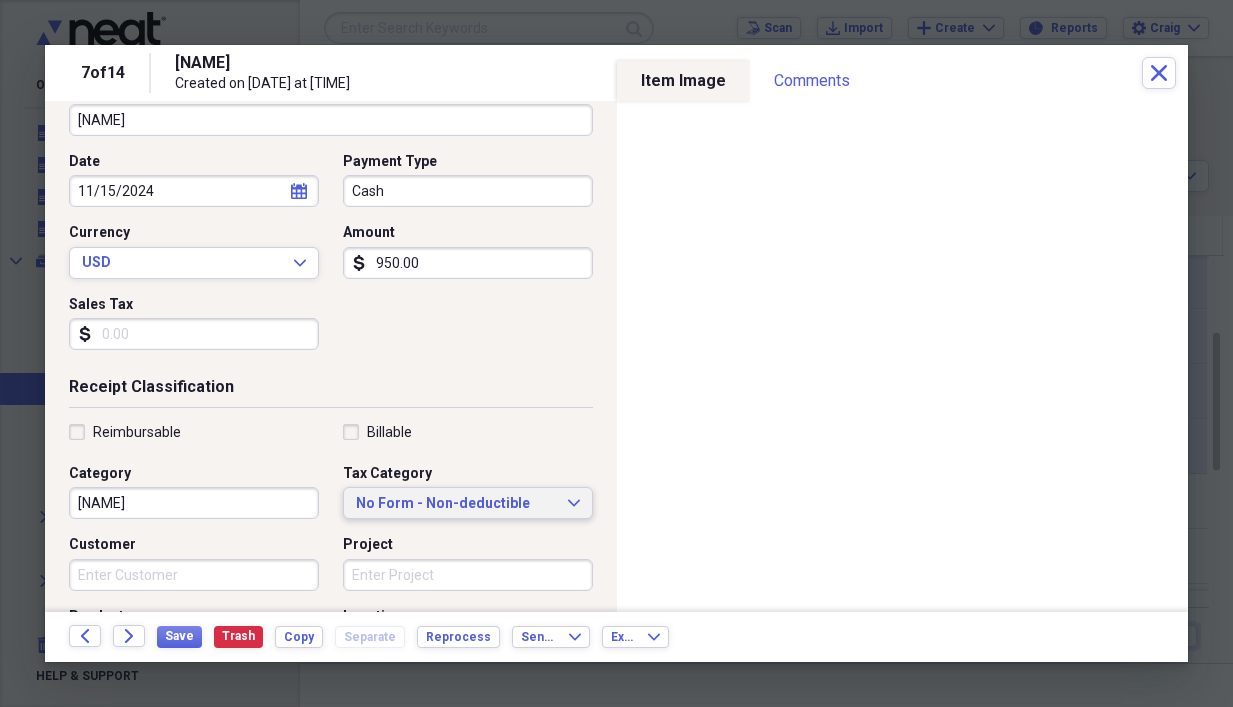 scroll, scrollTop: 300, scrollLeft: 0, axis: vertical 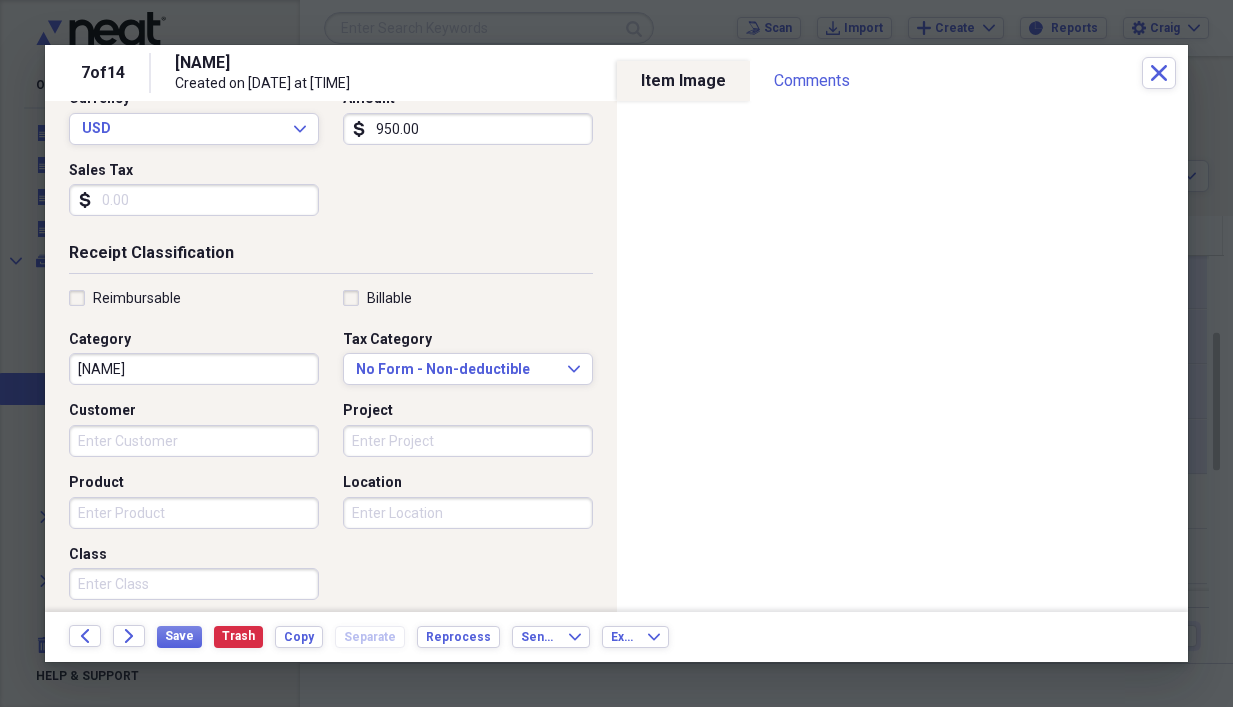 click on "[NAME]" at bounding box center (194, 369) 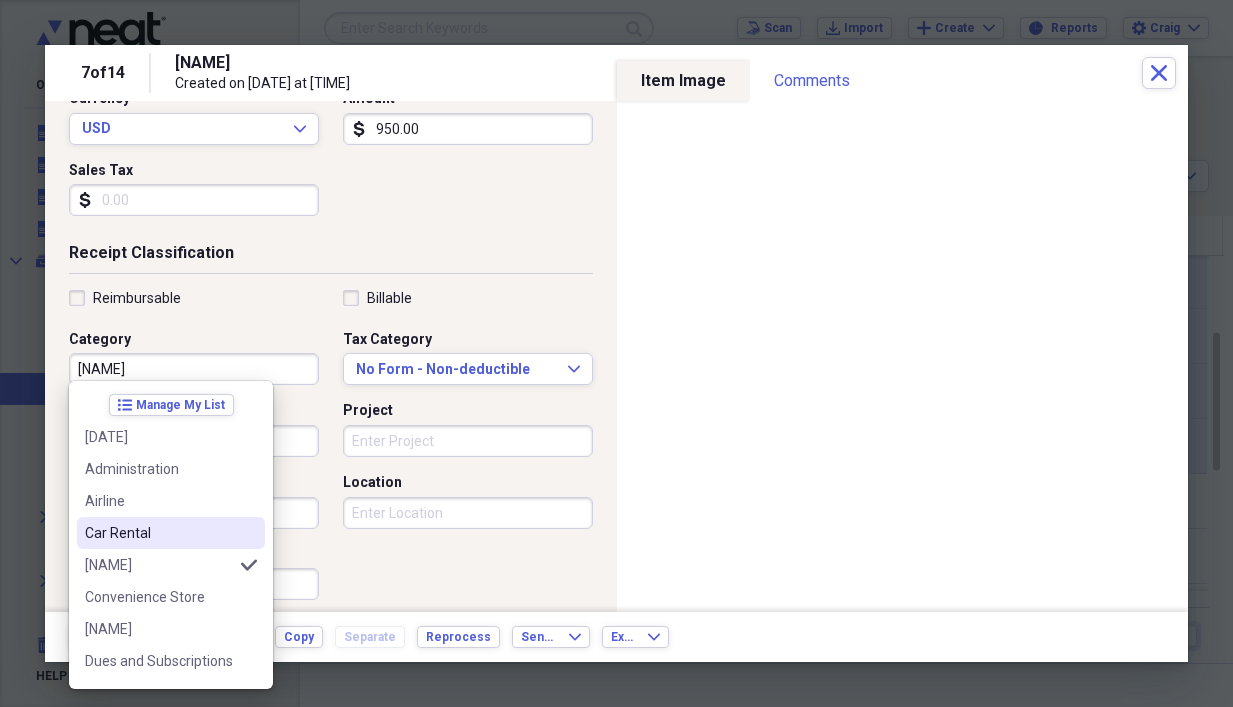 scroll, scrollTop: 33, scrollLeft: 0, axis: vertical 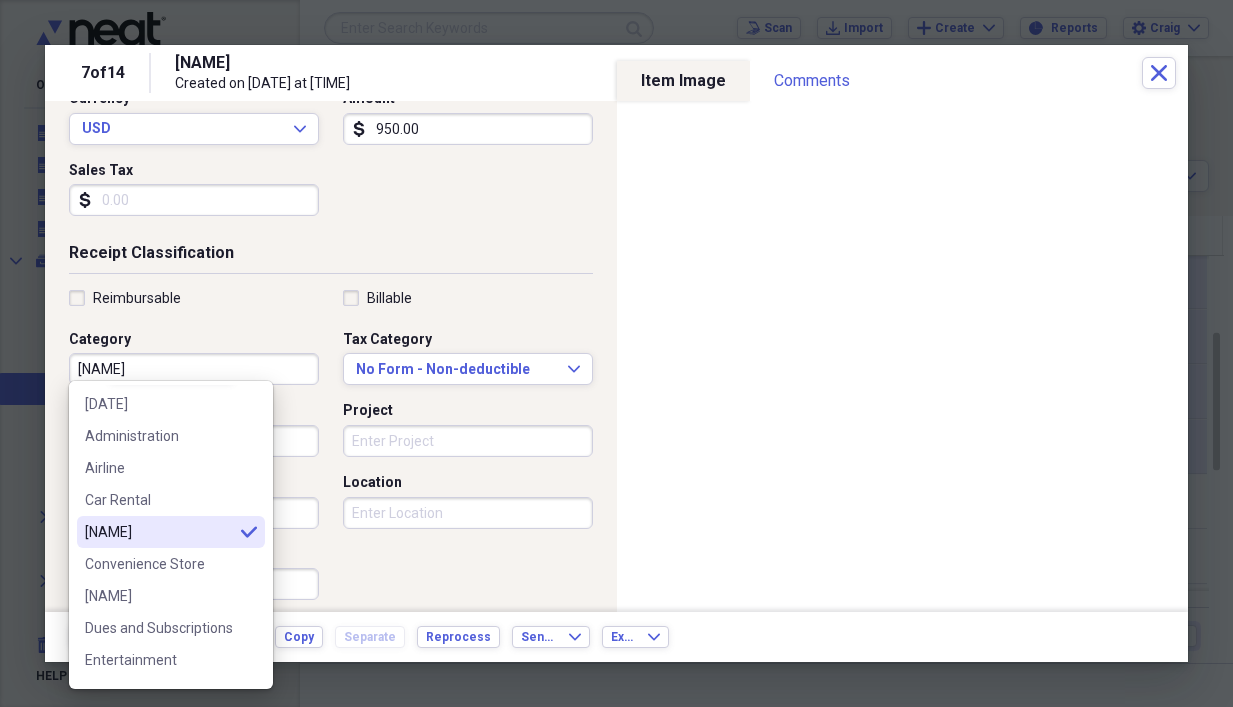 click on "[NAME]" at bounding box center [159, 532] 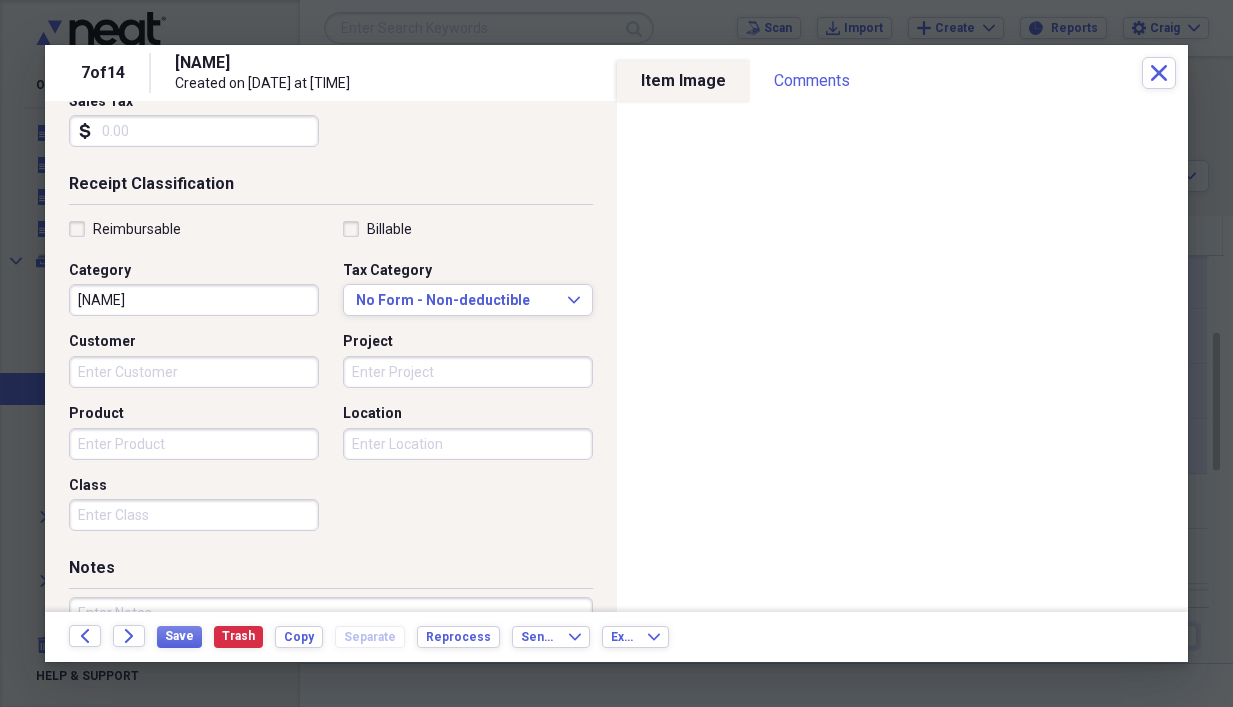 scroll, scrollTop: 503, scrollLeft: 0, axis: vertical 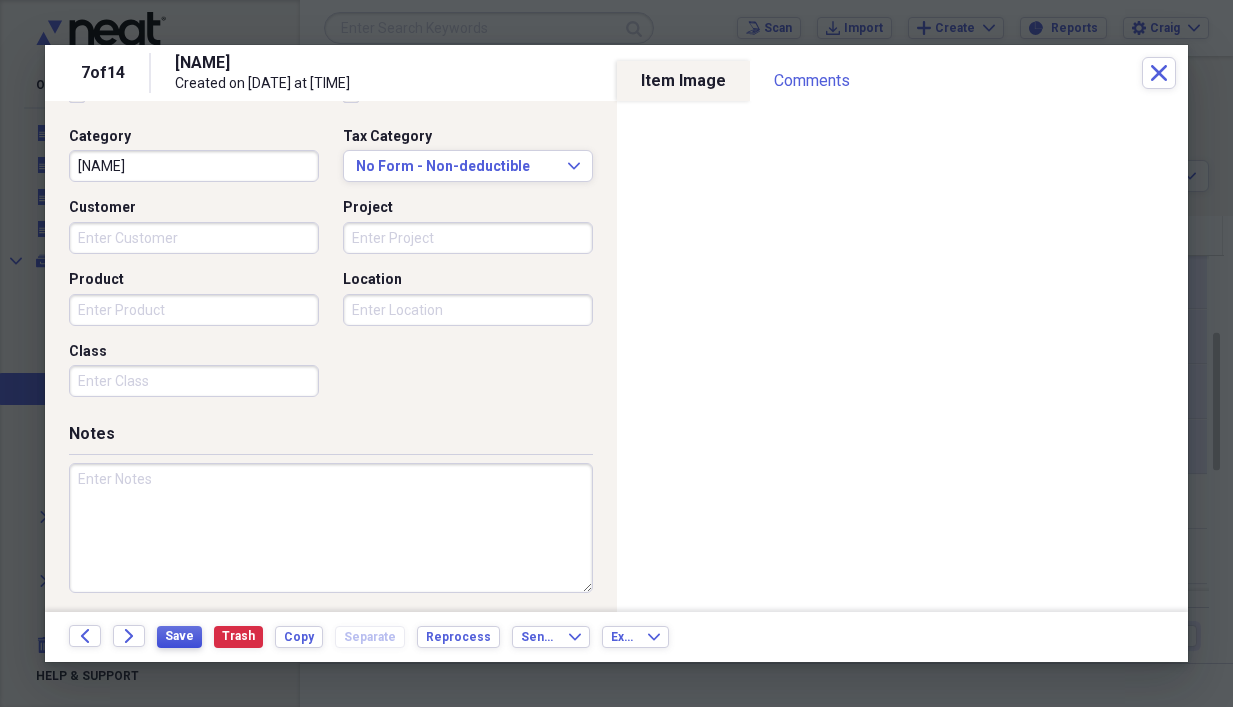 click on "Save" at bounding box center [179, 636] 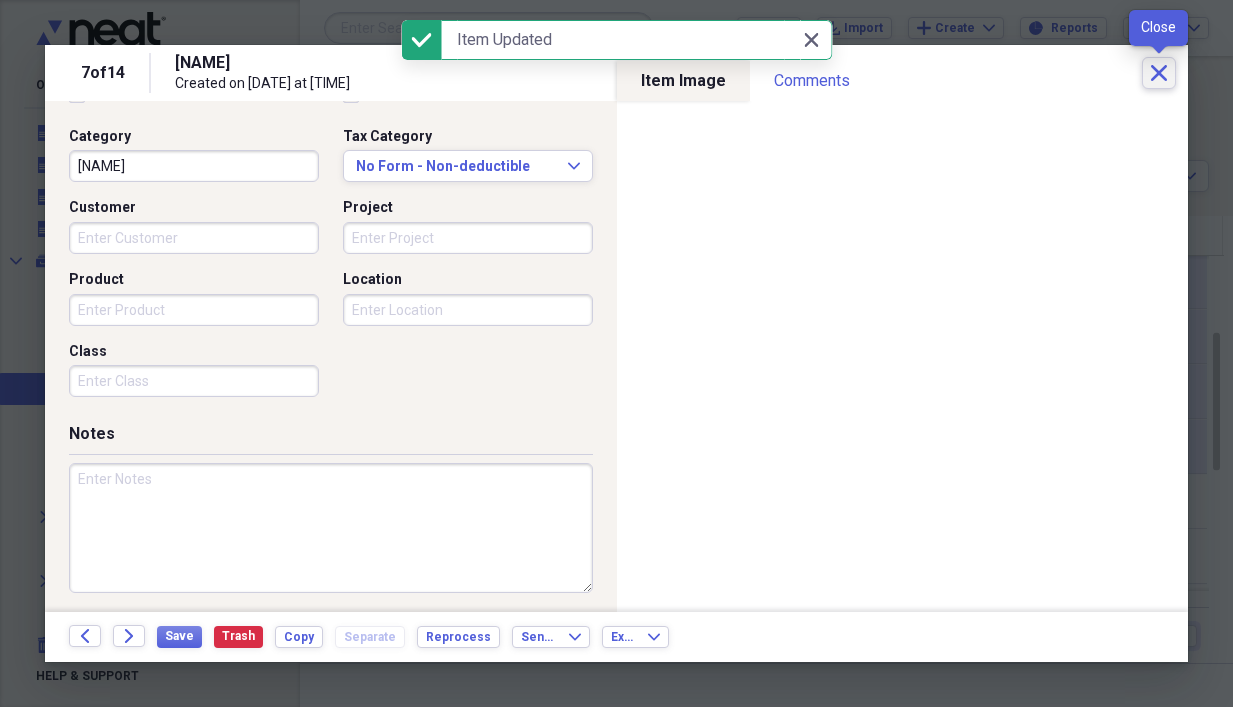 click on "Close" 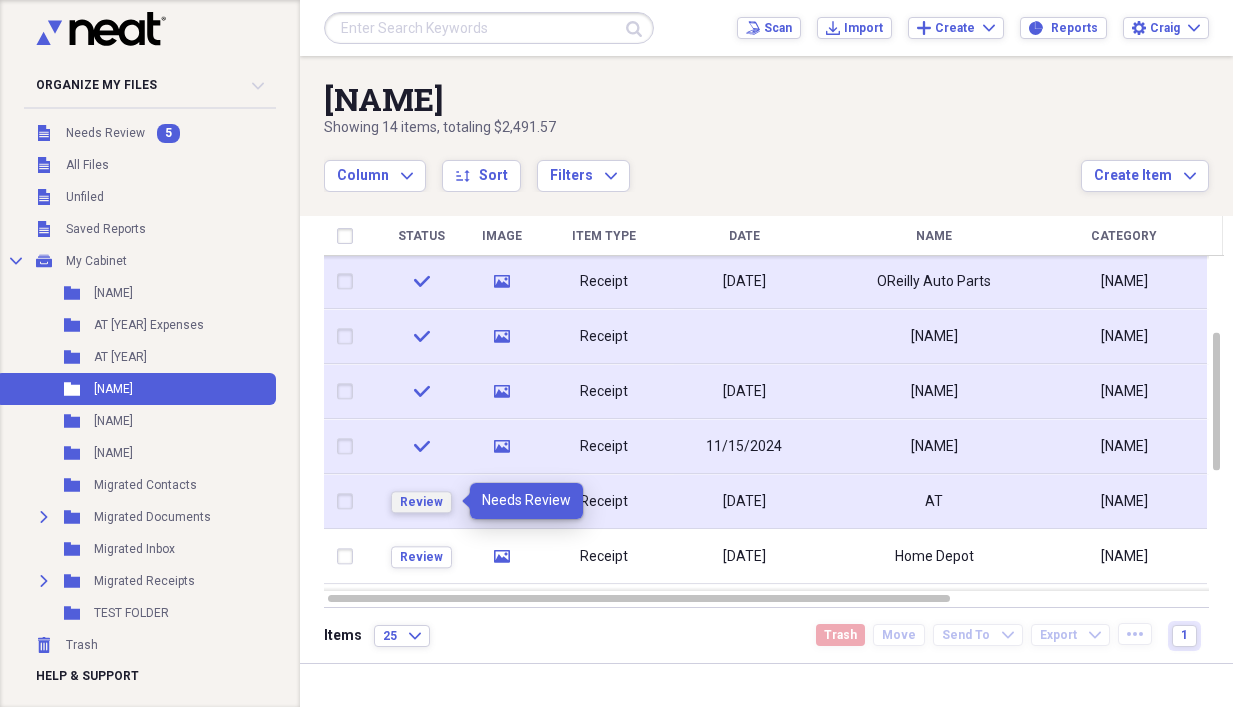 click on "Review" at bounding box center [421, 502] 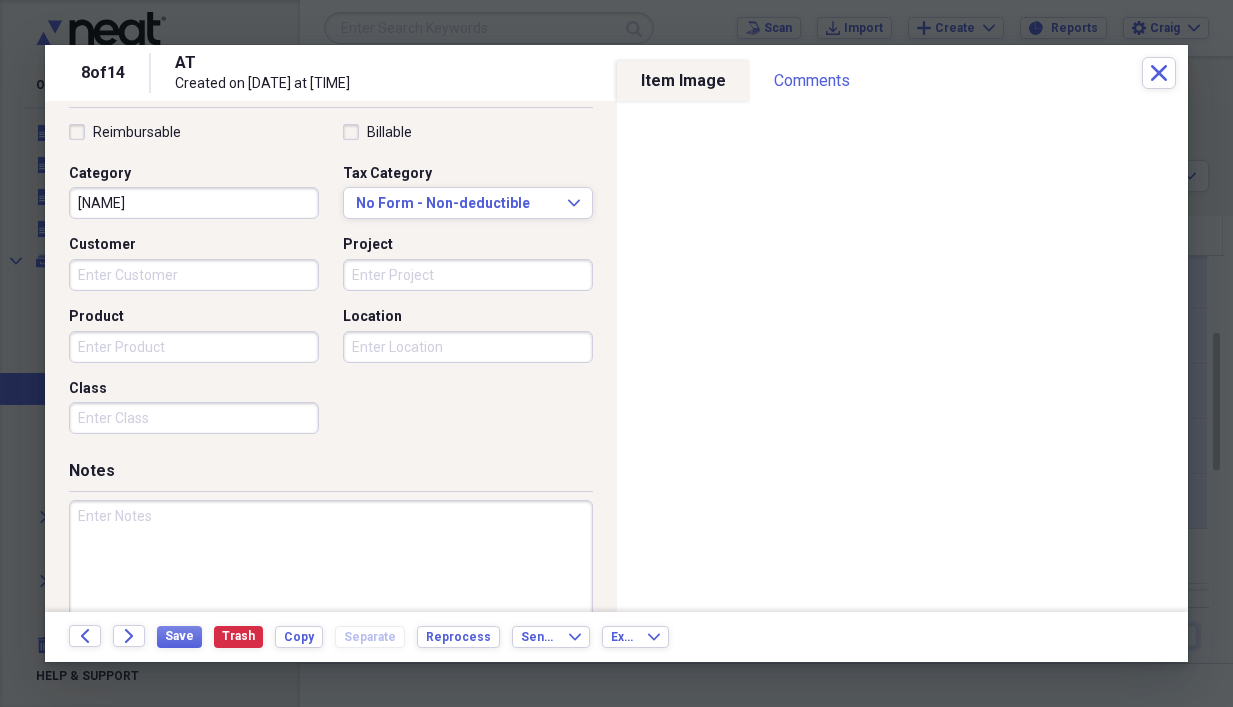 scroll, scrollTop: 503, scrollLeft: 0, axis: vertical 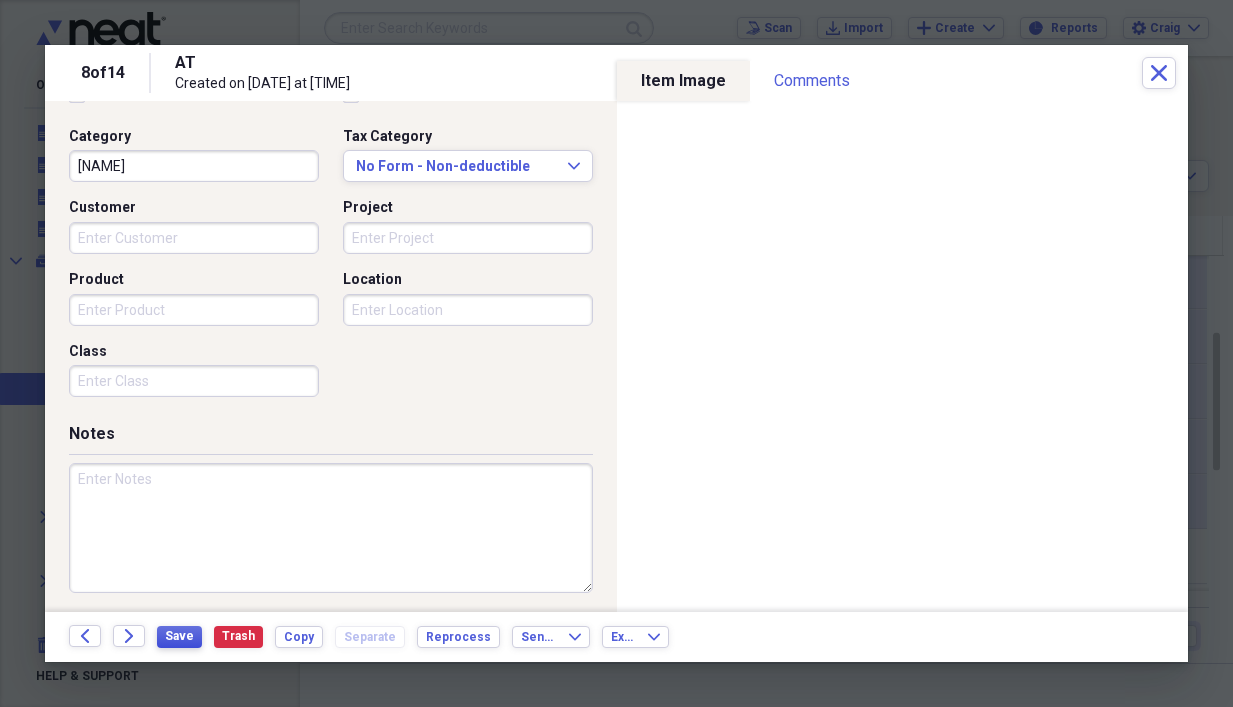 click on "Save" at bounding box center [179, 636] 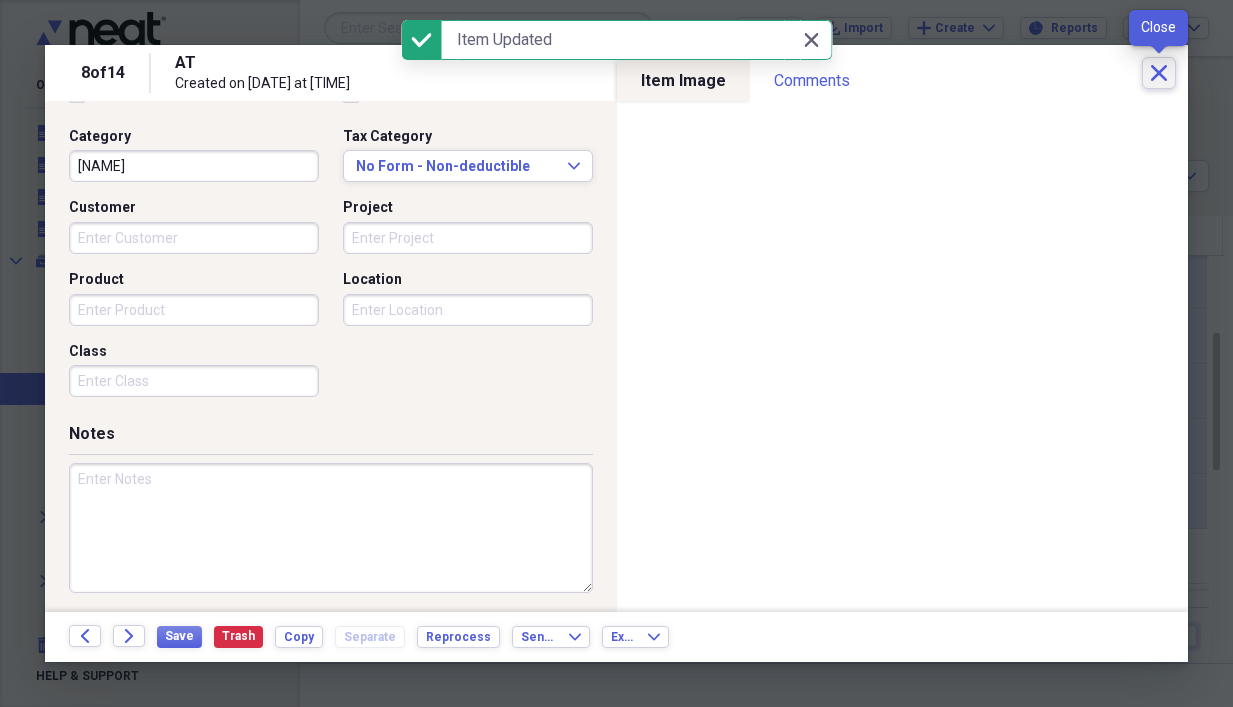 click 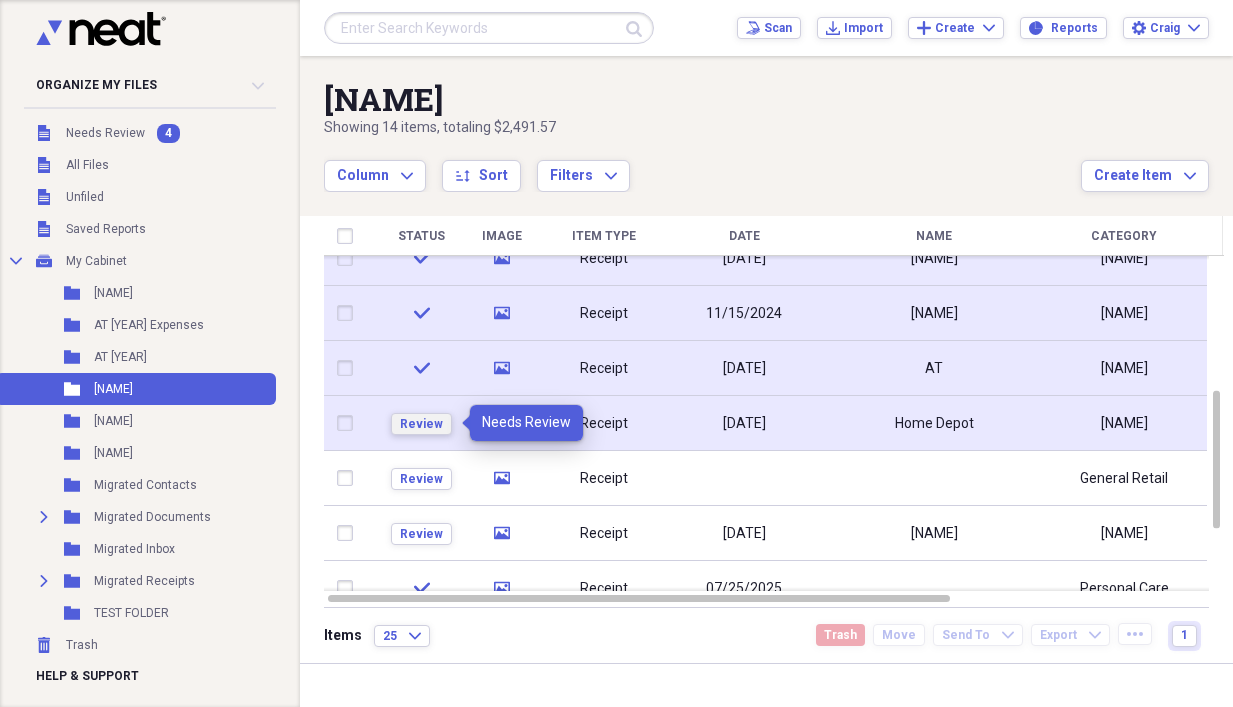 click on "Review" at bounding box center (421, 424) 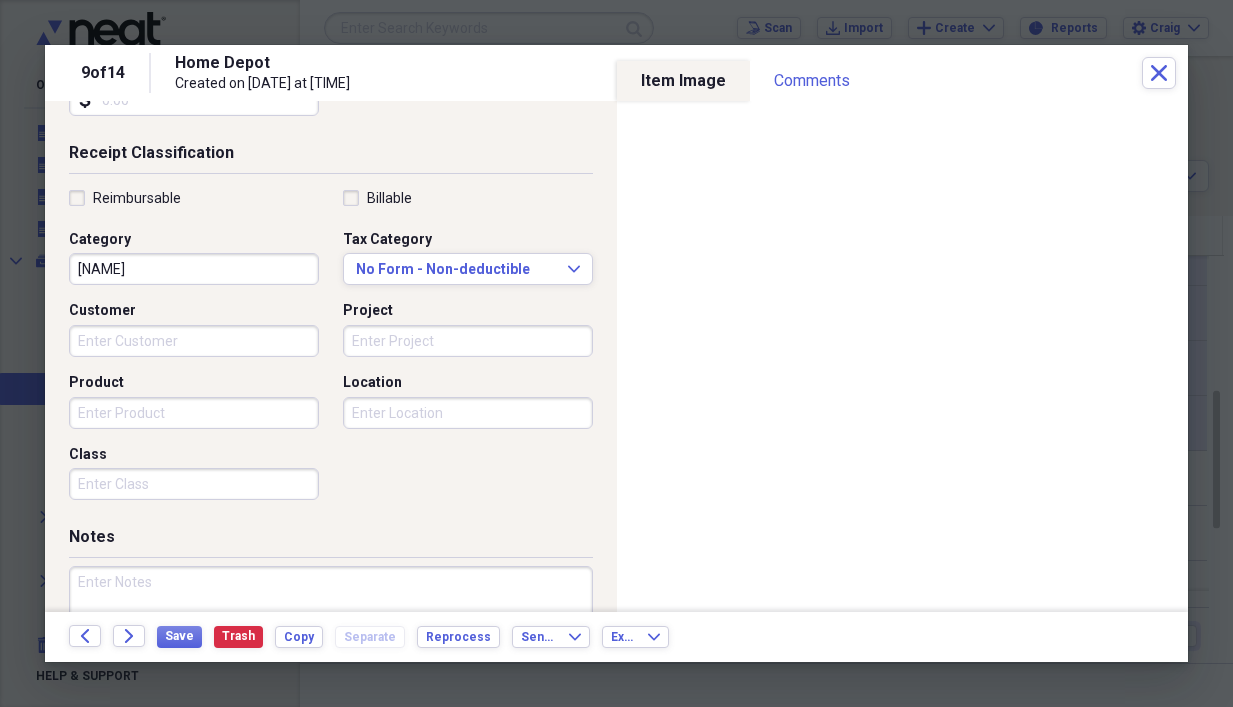 scroll, scrollTop: 503, scrollLeft: 0, axis: vertical 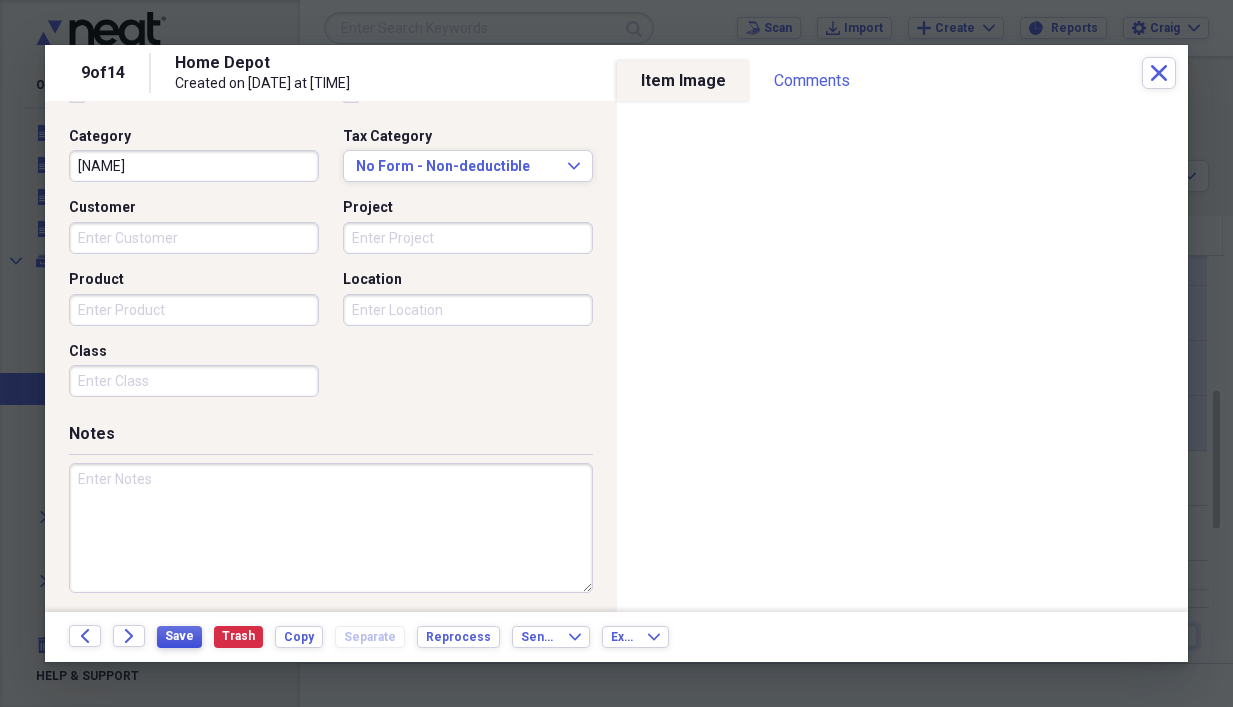 click on "Save" at bounding box center (179, 636) 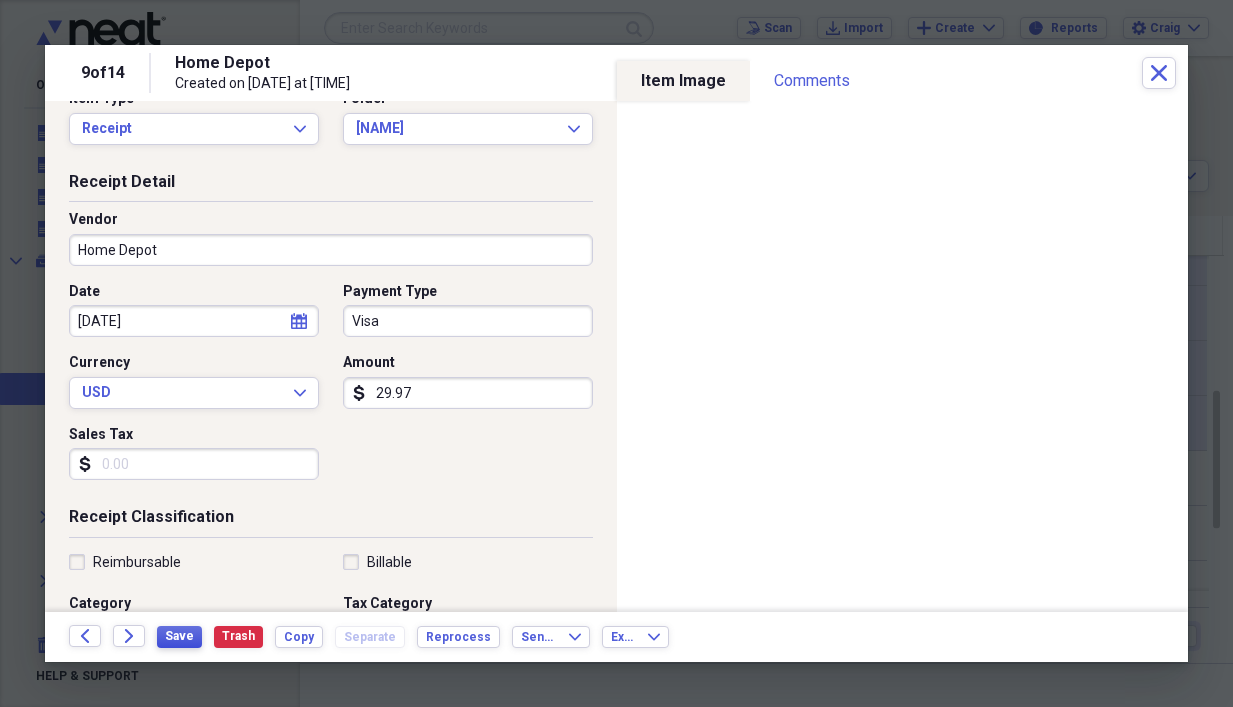 scroll, scrollTop: 2, scrollLeft: 0, axis: vertical 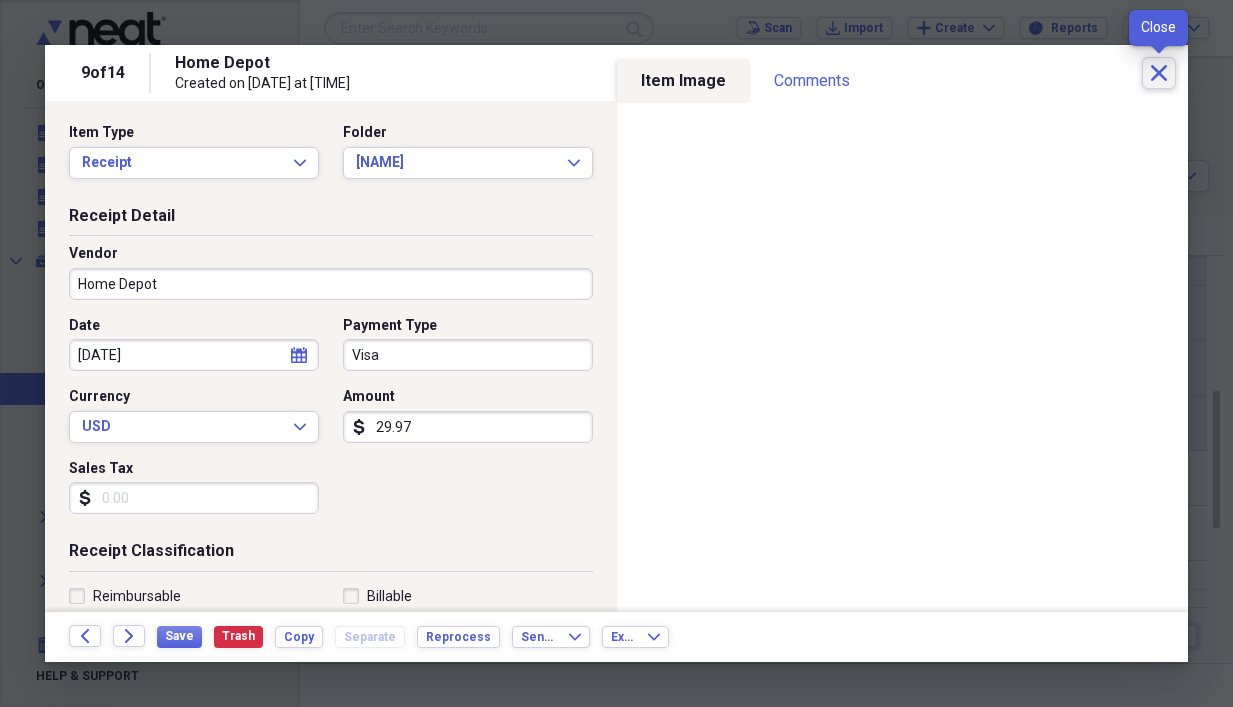 click on "Close" 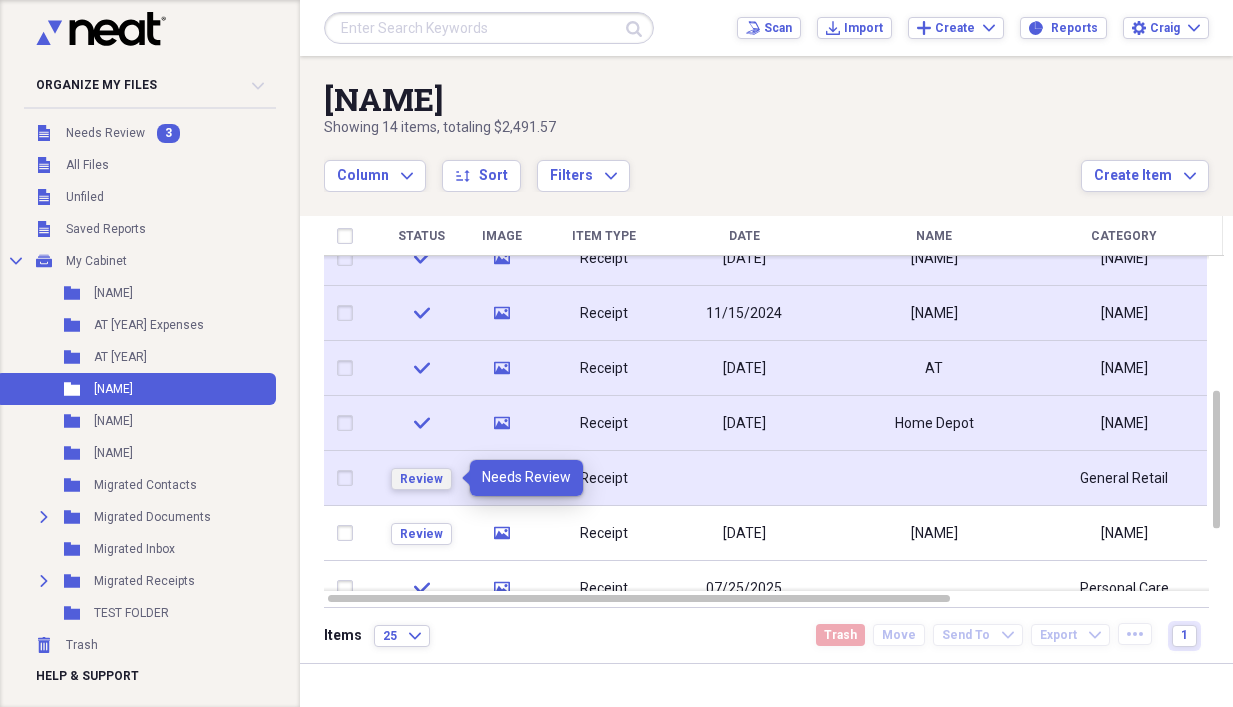 click on "Review" at bounding box center (421, 479) 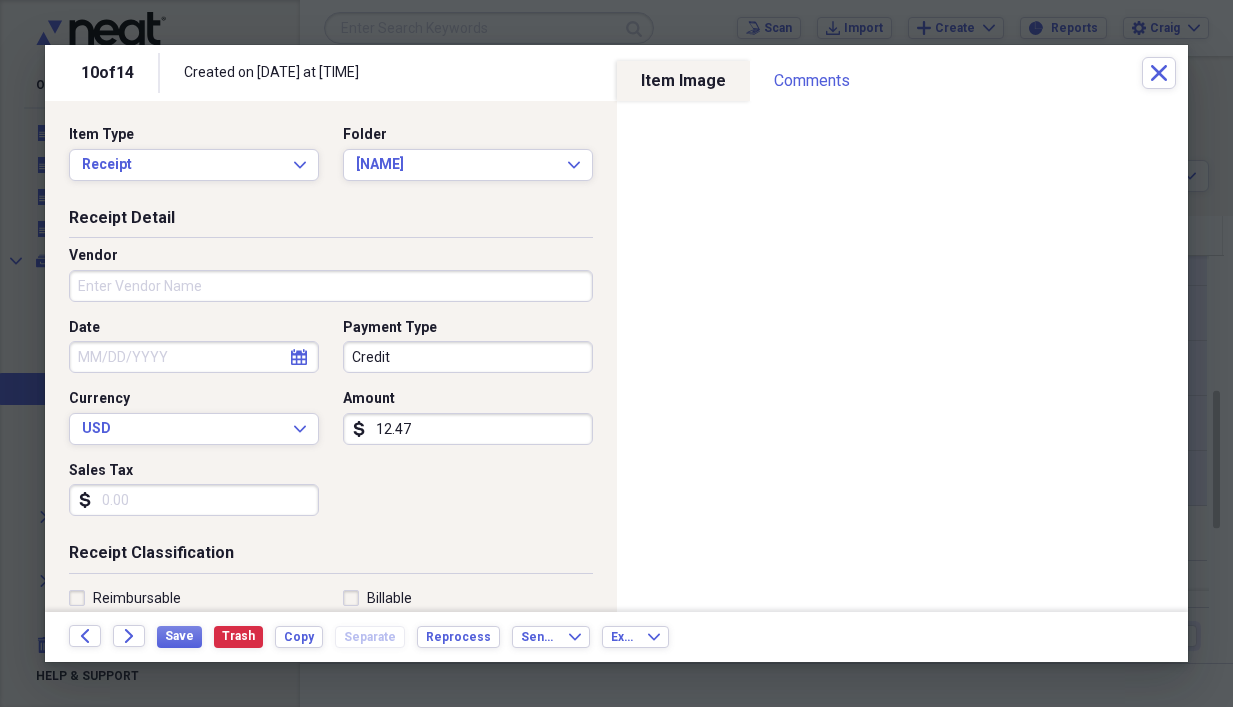 click on "calendar" 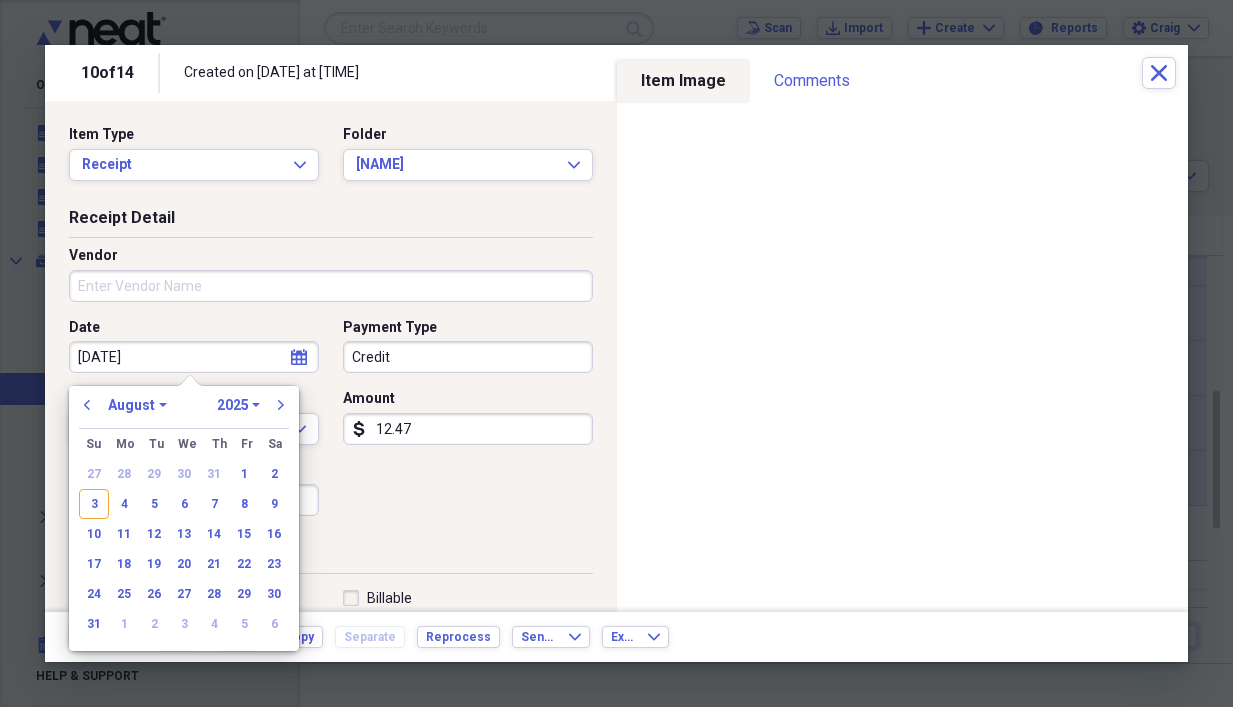 type on "[DATE]" 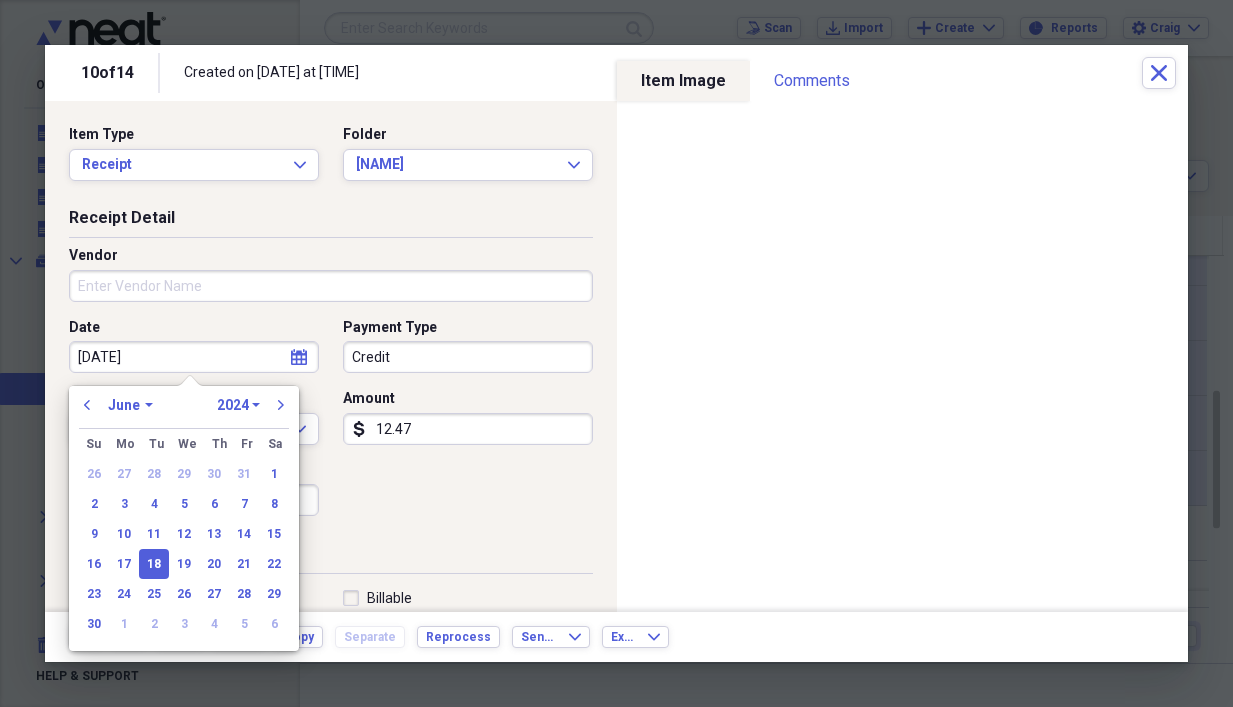 type on "[DATE]" 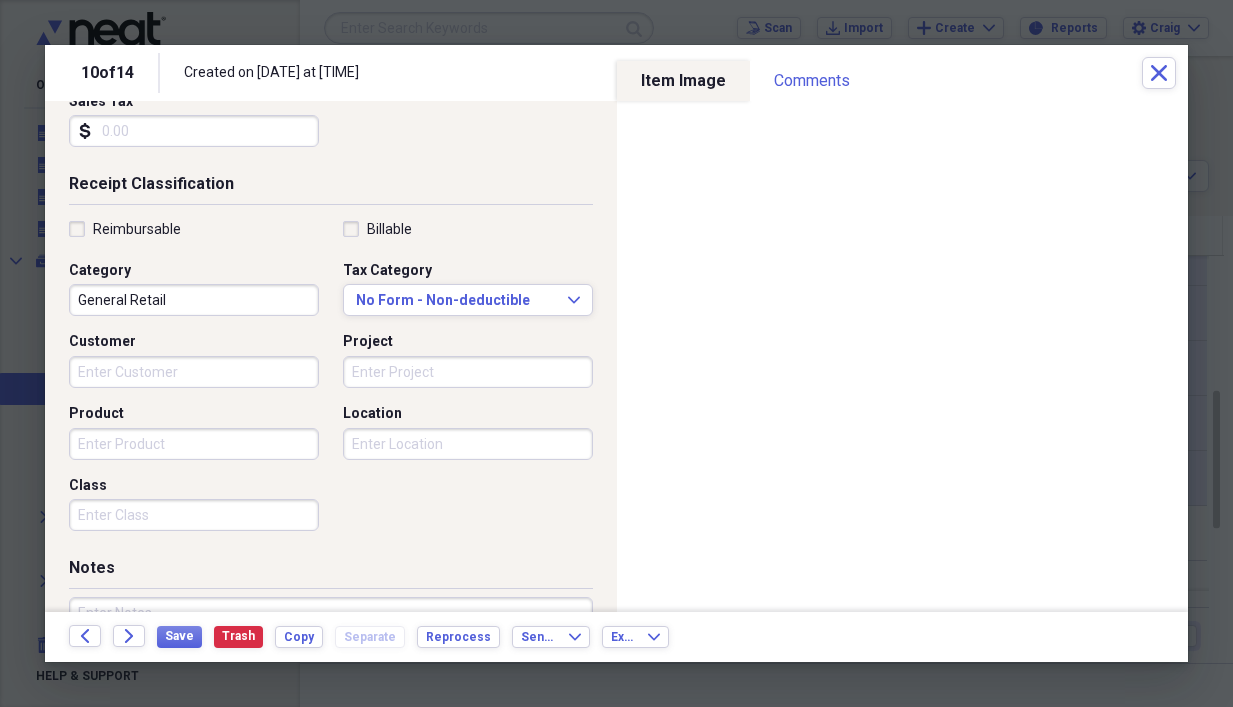 scroll, scrollTop: 336, scrollLeft: 0, axis: vertical 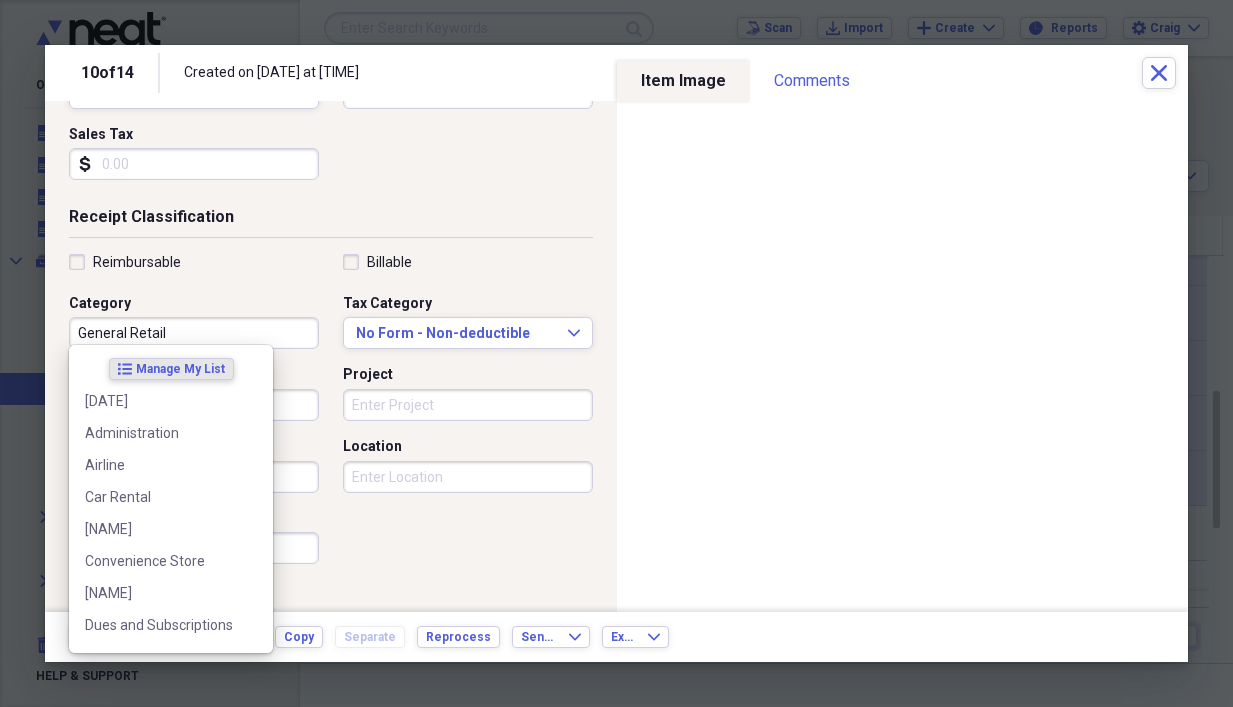 click on "General Retail" at bounding box center [194, 333] 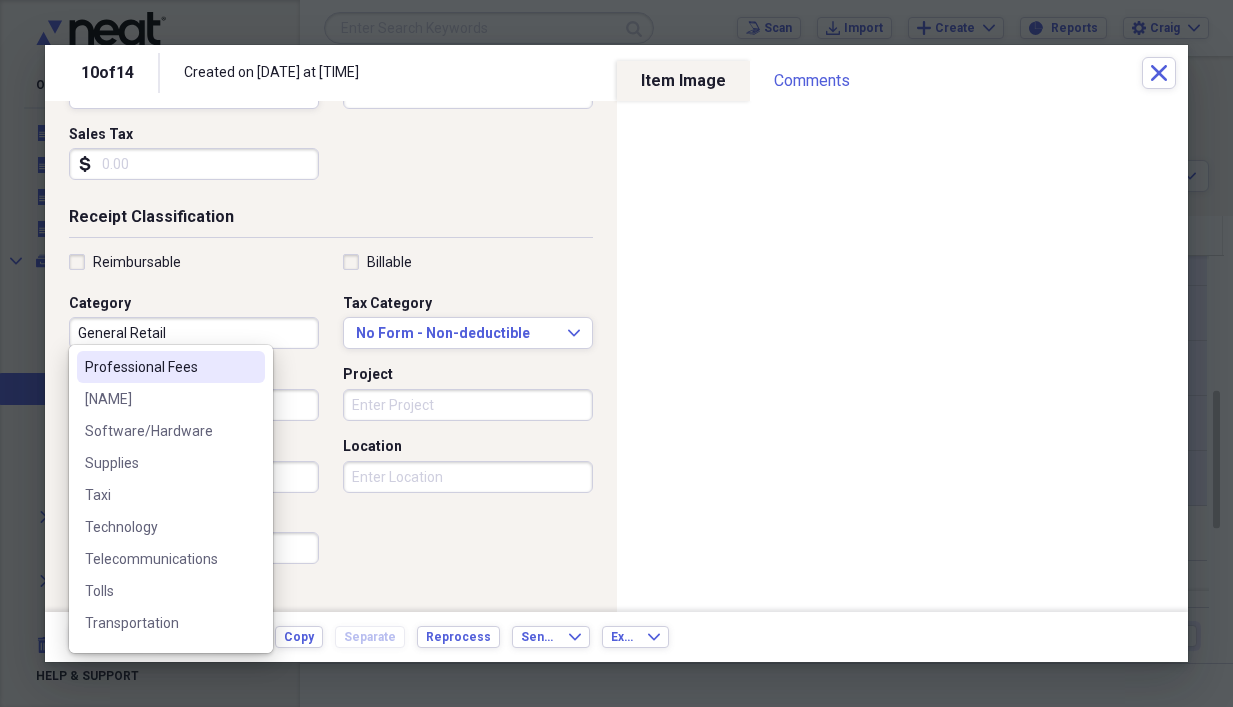 scroll, scrollTop: 799, scrollLeft: 0, axis: vertical 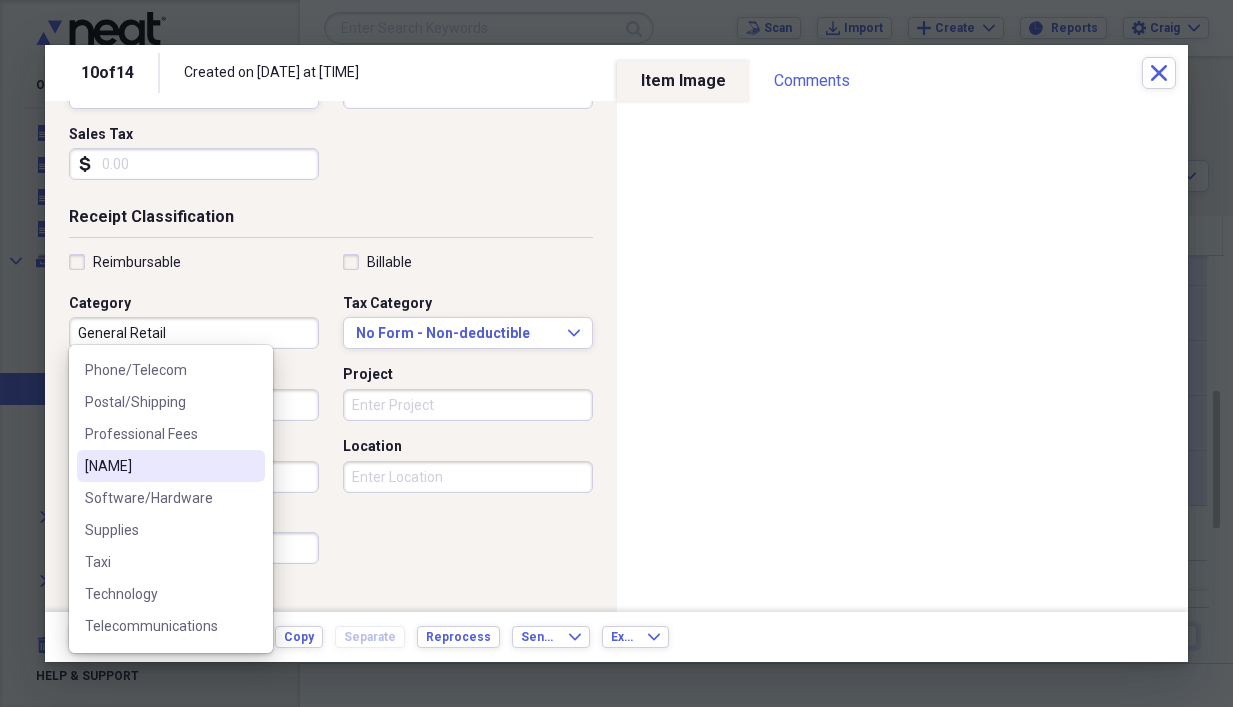 click on "[NAME]" at bounding box center [159, 466] 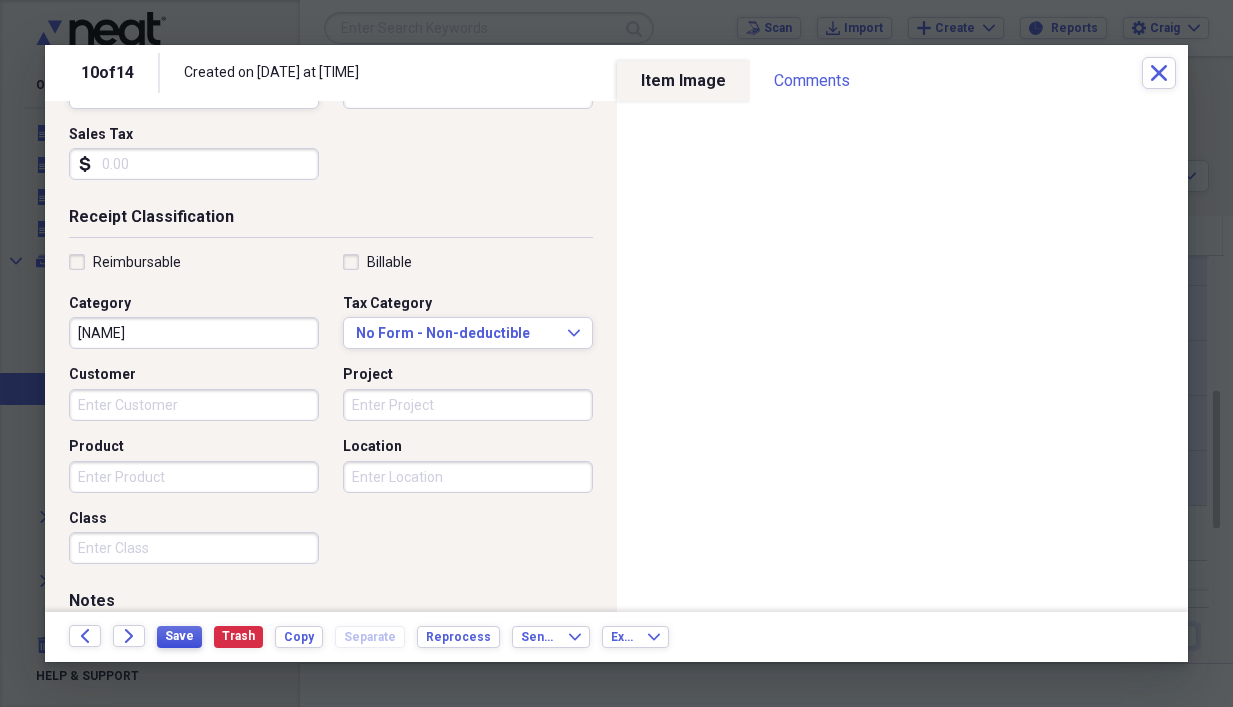 click on "Save" at bounding box center [179, 636] 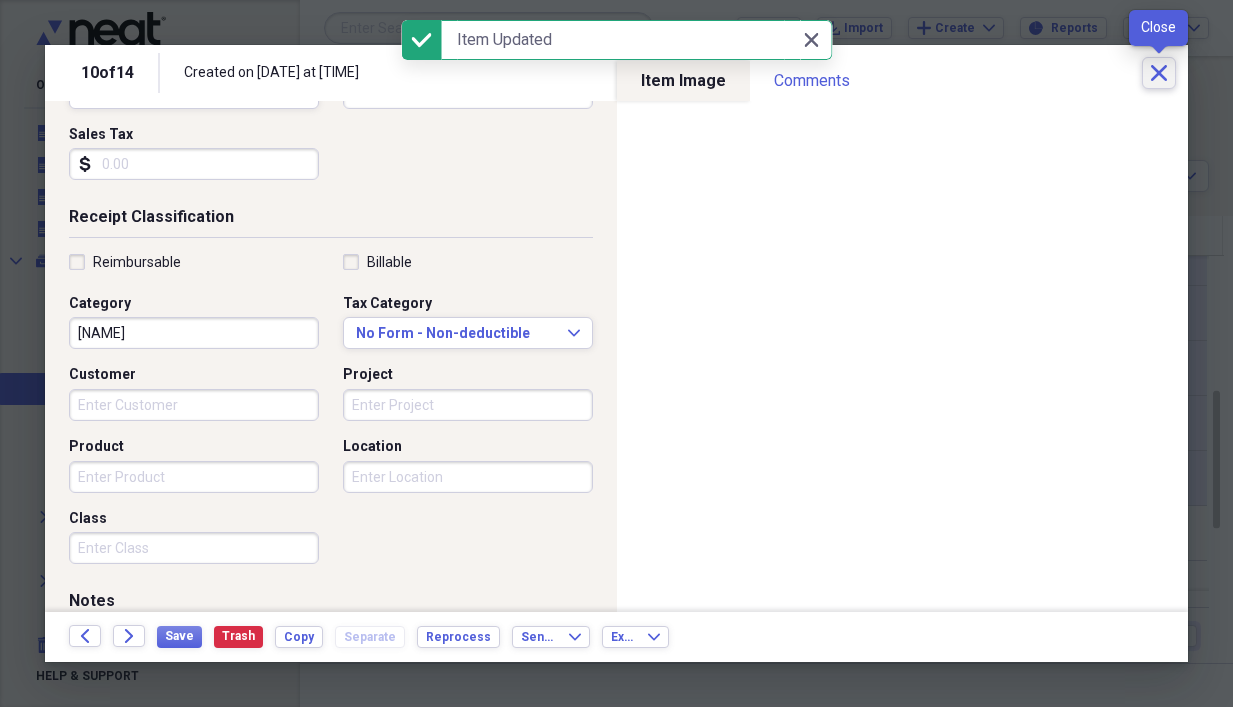 click on "Close" 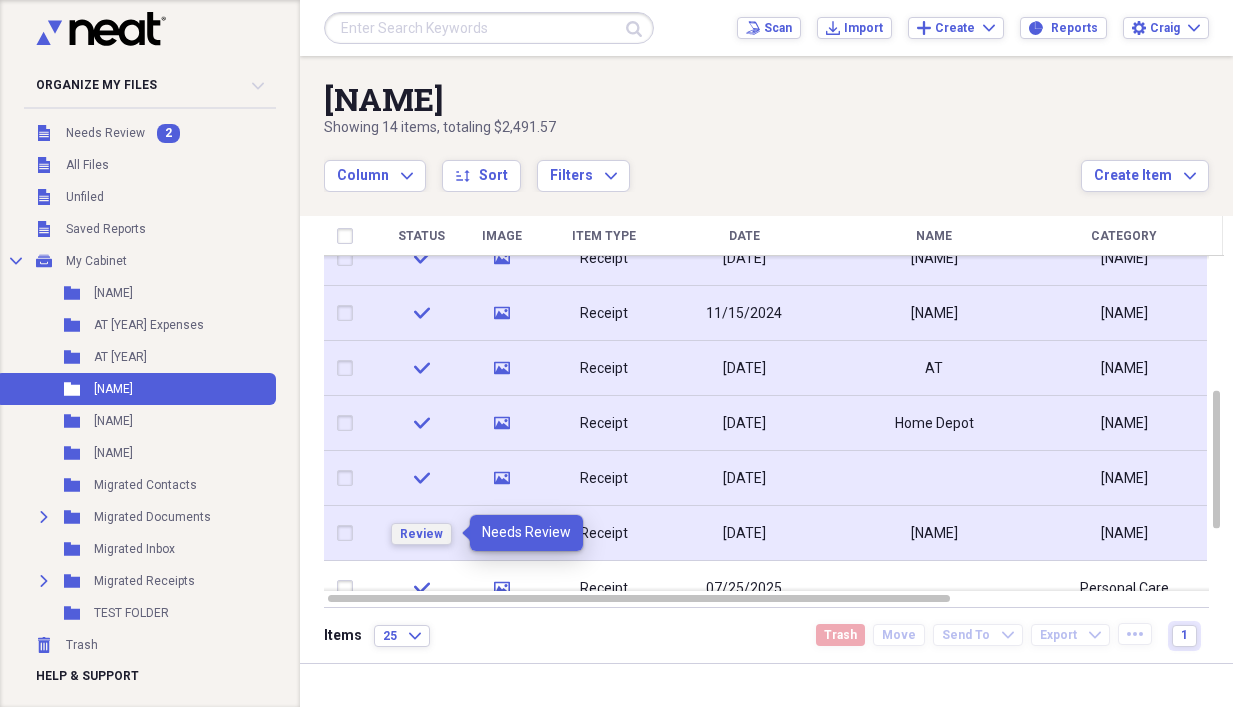 click on "Review" at bounding box center (421, 534) 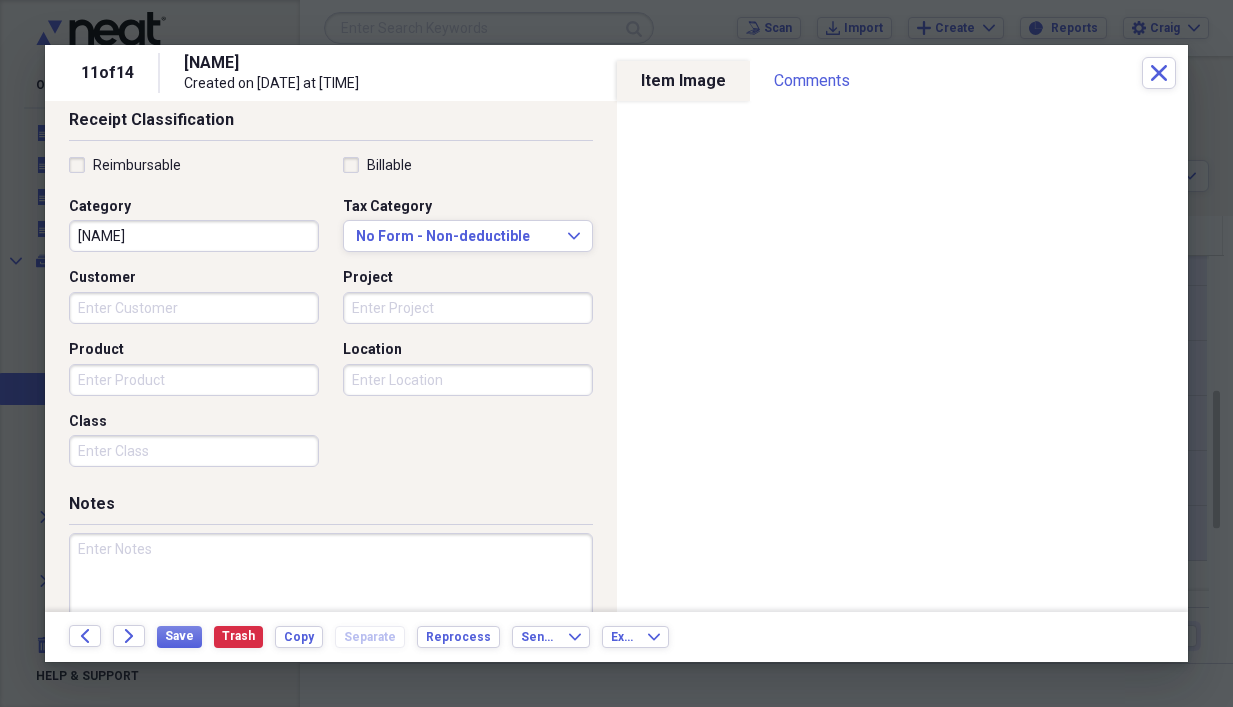scroll, scrollTop: 503, scrollLeft: 0, axis: vertical 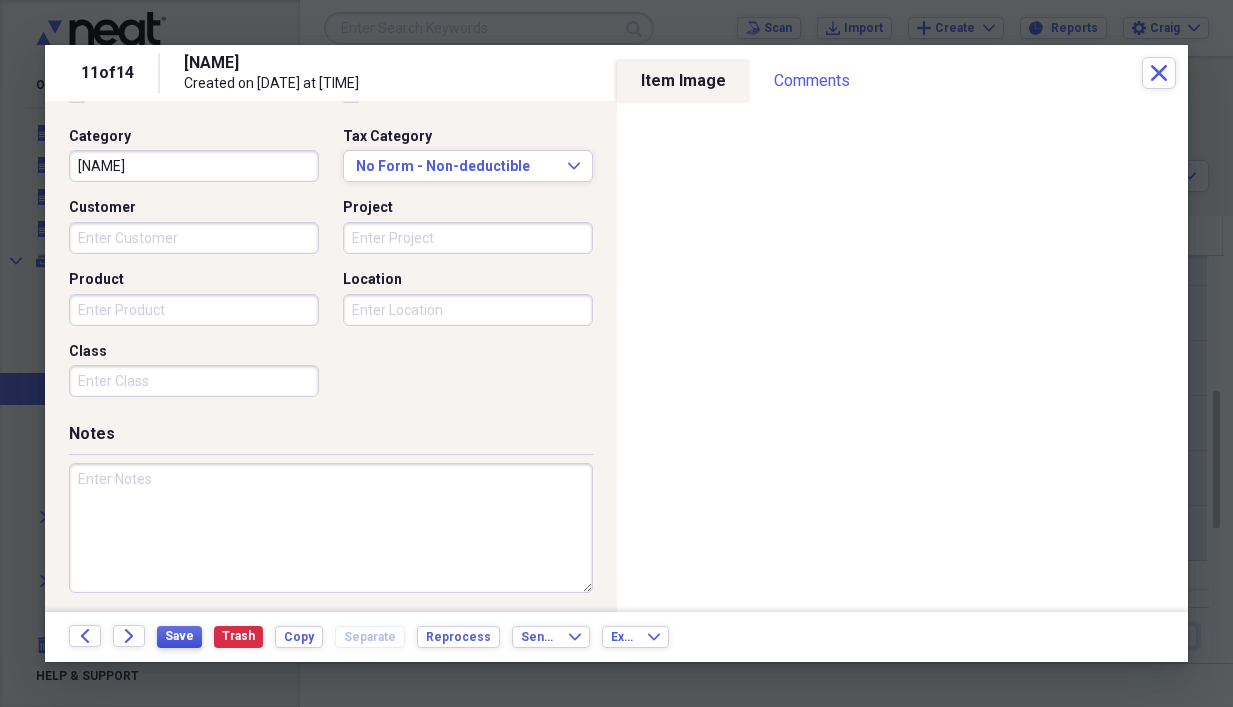 click on "Save" at bounding box center [179, 636] 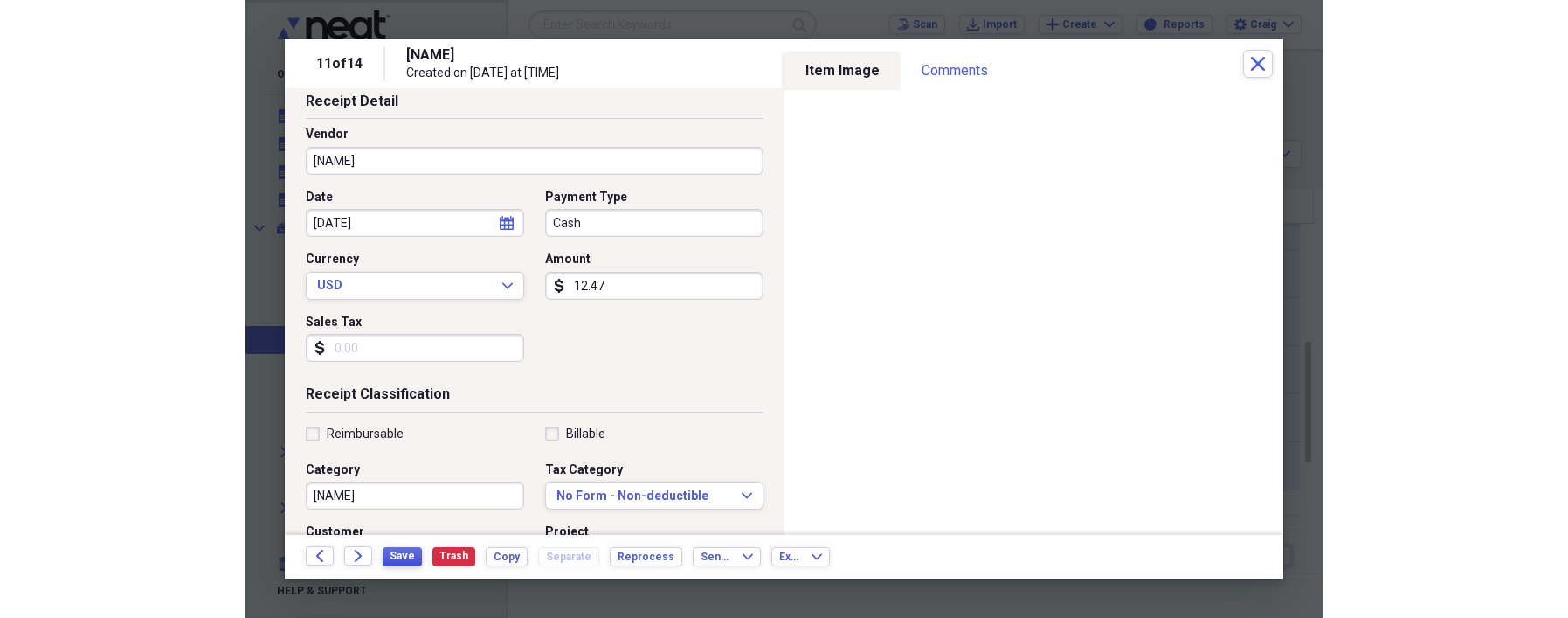 scroll, scrollTop: 31, scrollLeft: 0, axis: vertical 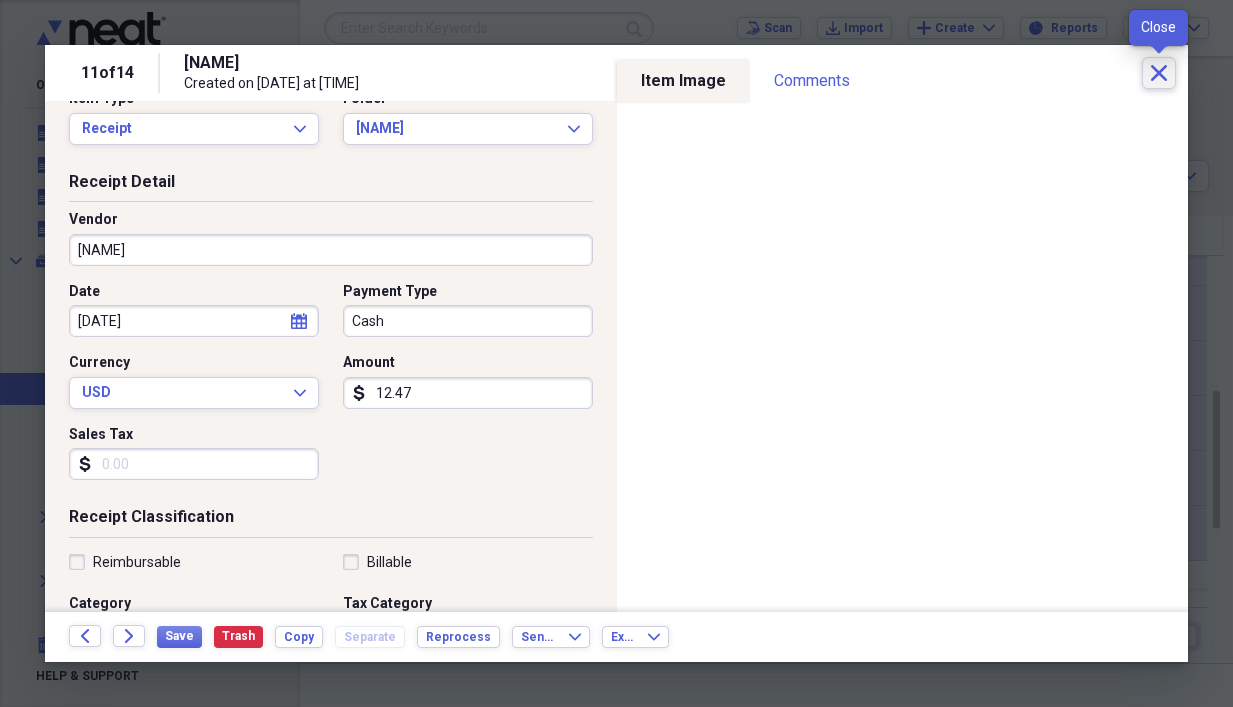 click on "Close" 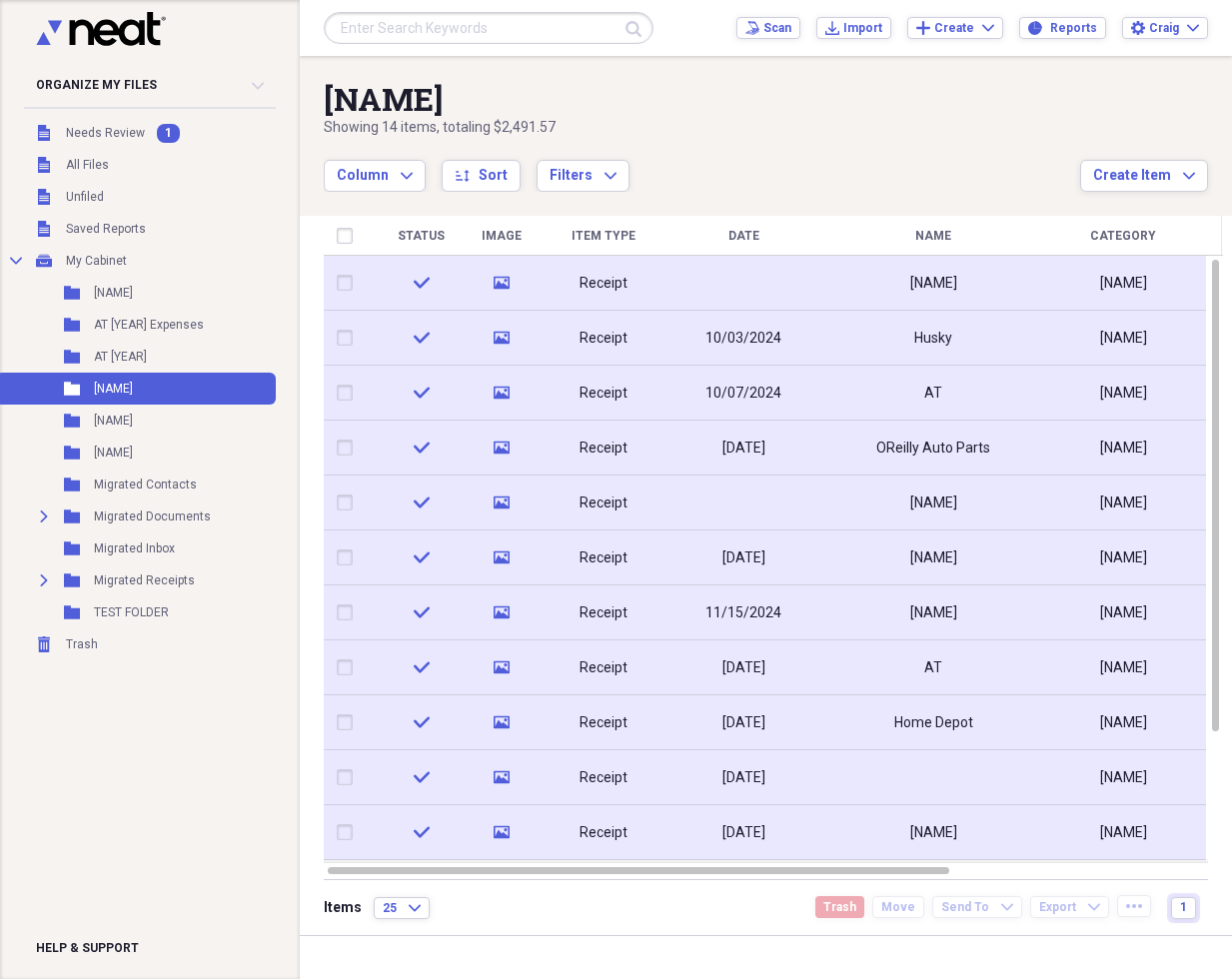 click on "Showing 14 items , totaling $2,491.57" at bounding box center [701, 128] 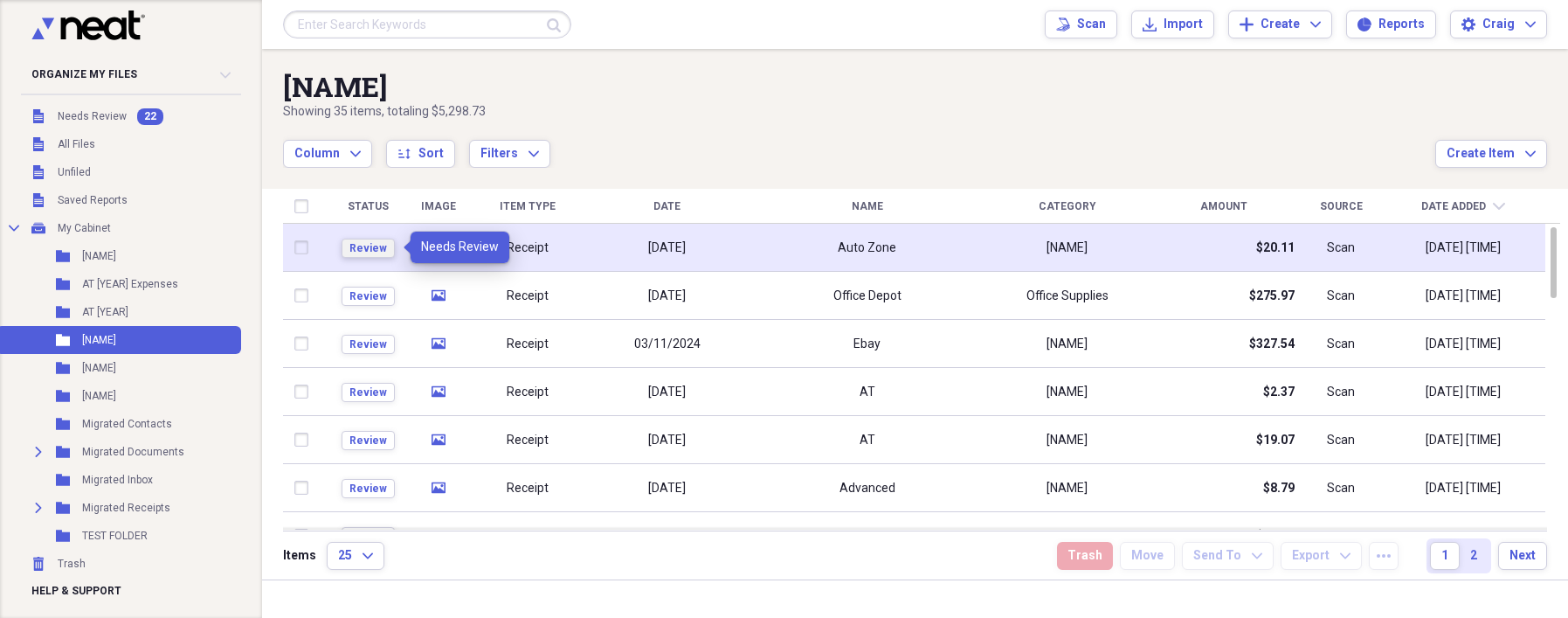 click on "Review" at bounding box center (368, 248) 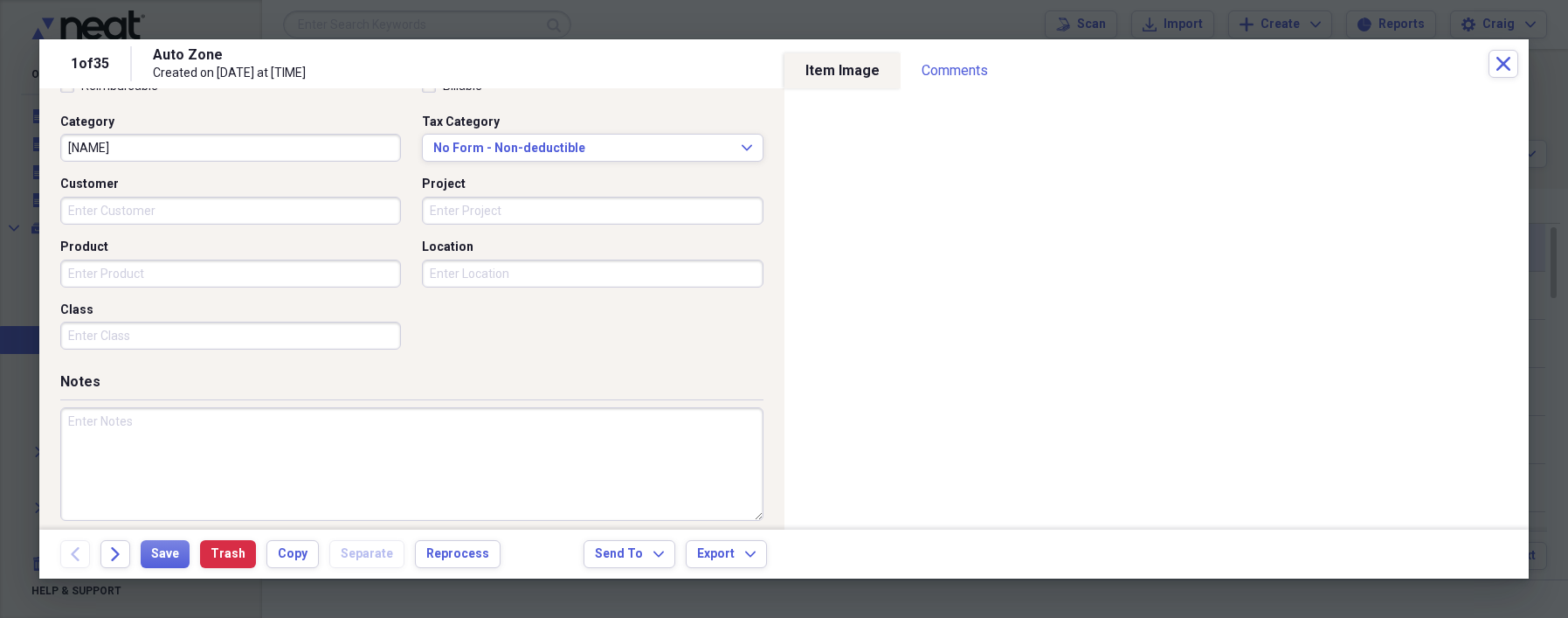 scroll, scrollTop: 445, scrollLeft: 0, axis: vertical 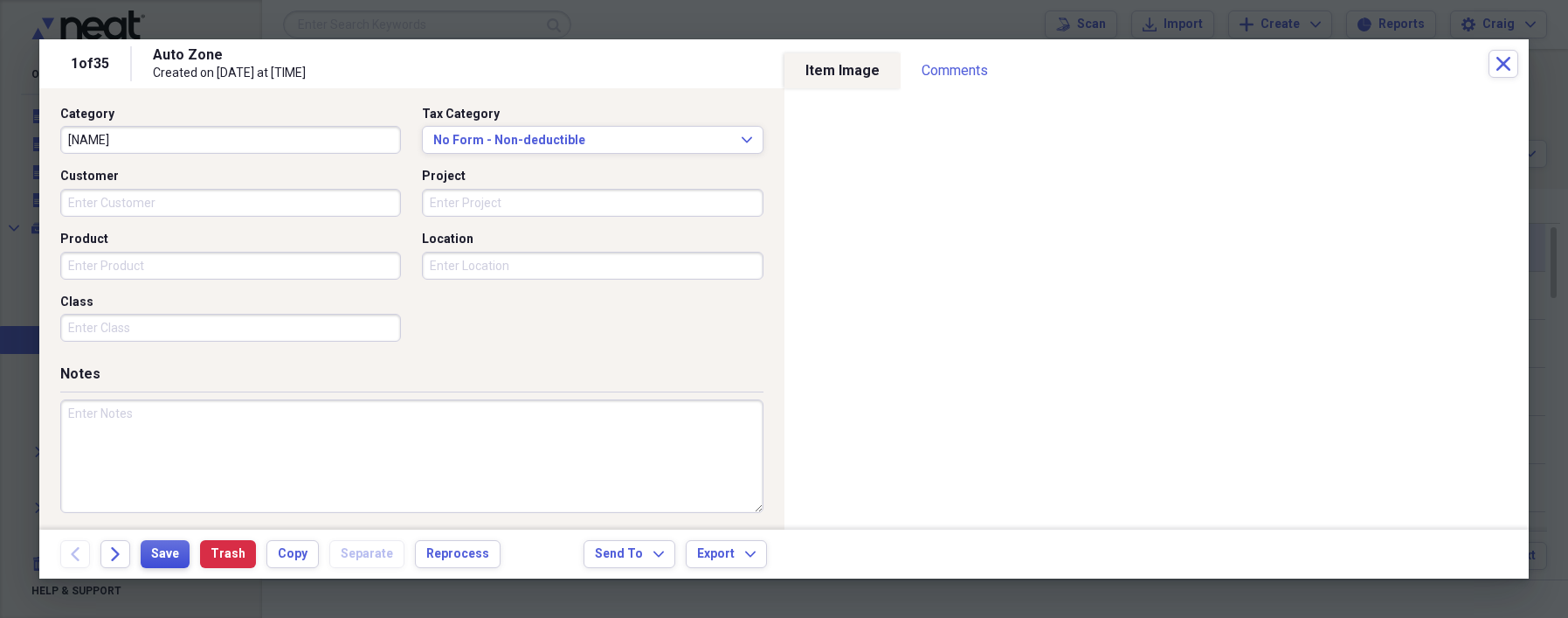 click on "Save" at bounding box center (165, 554) 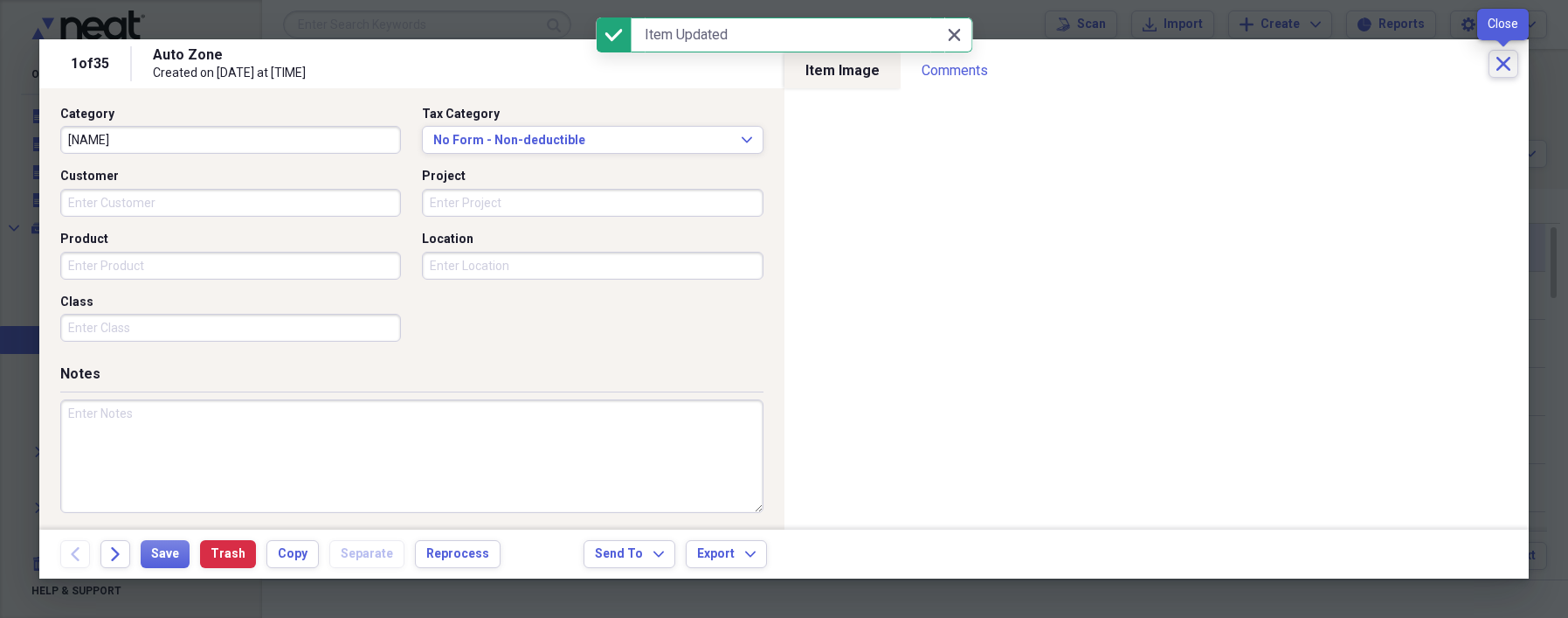 click on "Close" 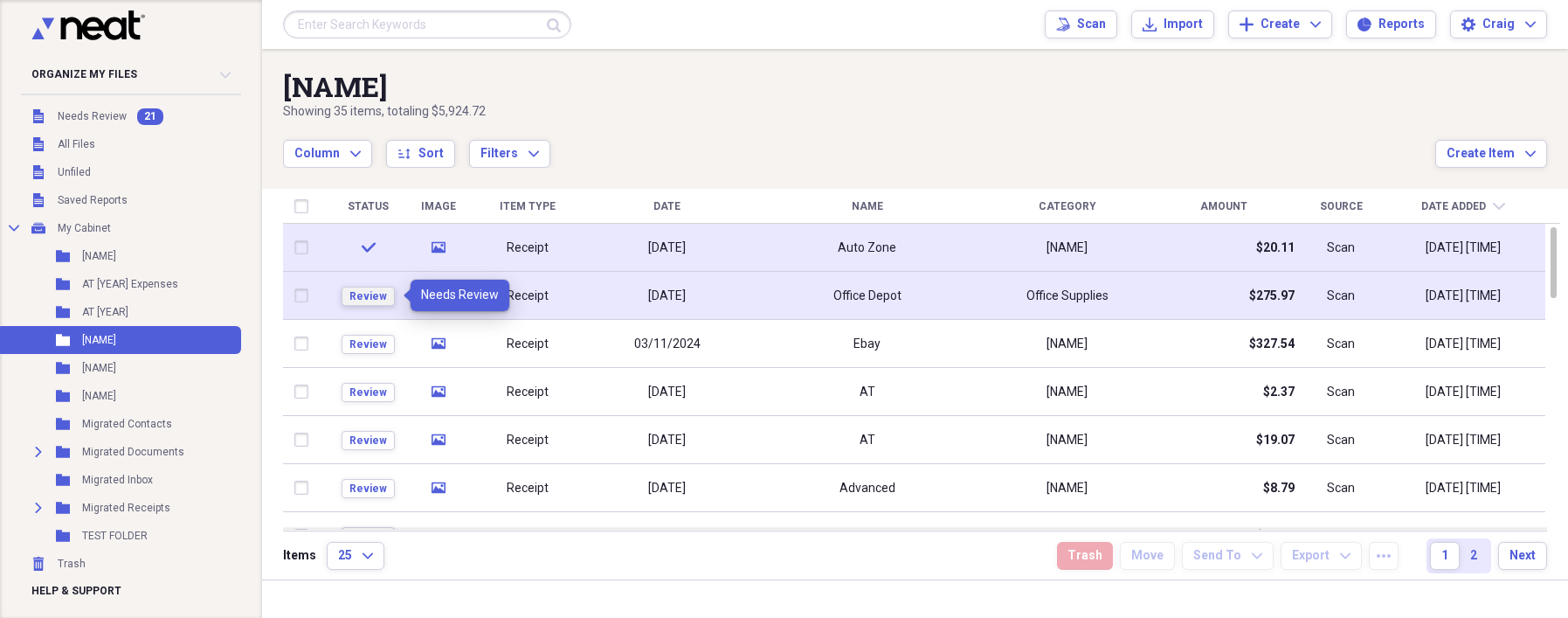 click on "Review" at bounding box center [368, 296] 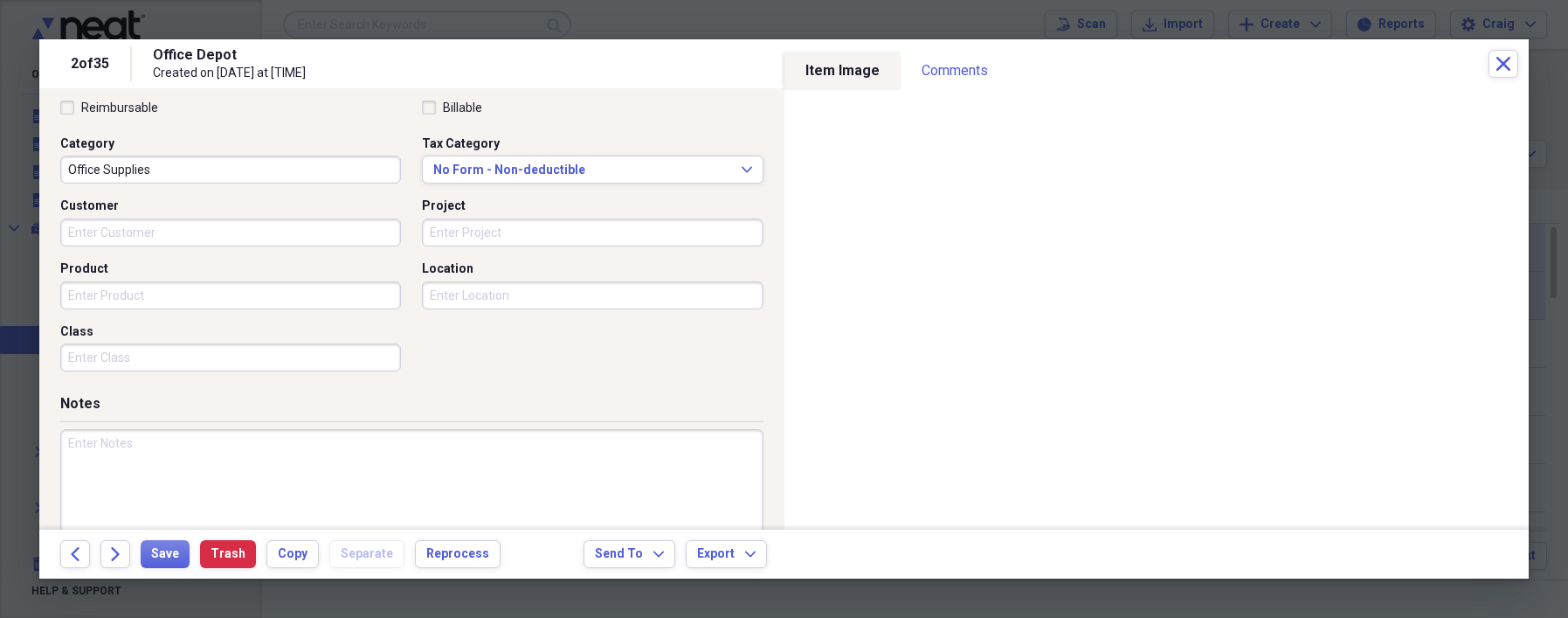 scroll, scrollTop: 445, scrollLeft: 0, axis: vertical 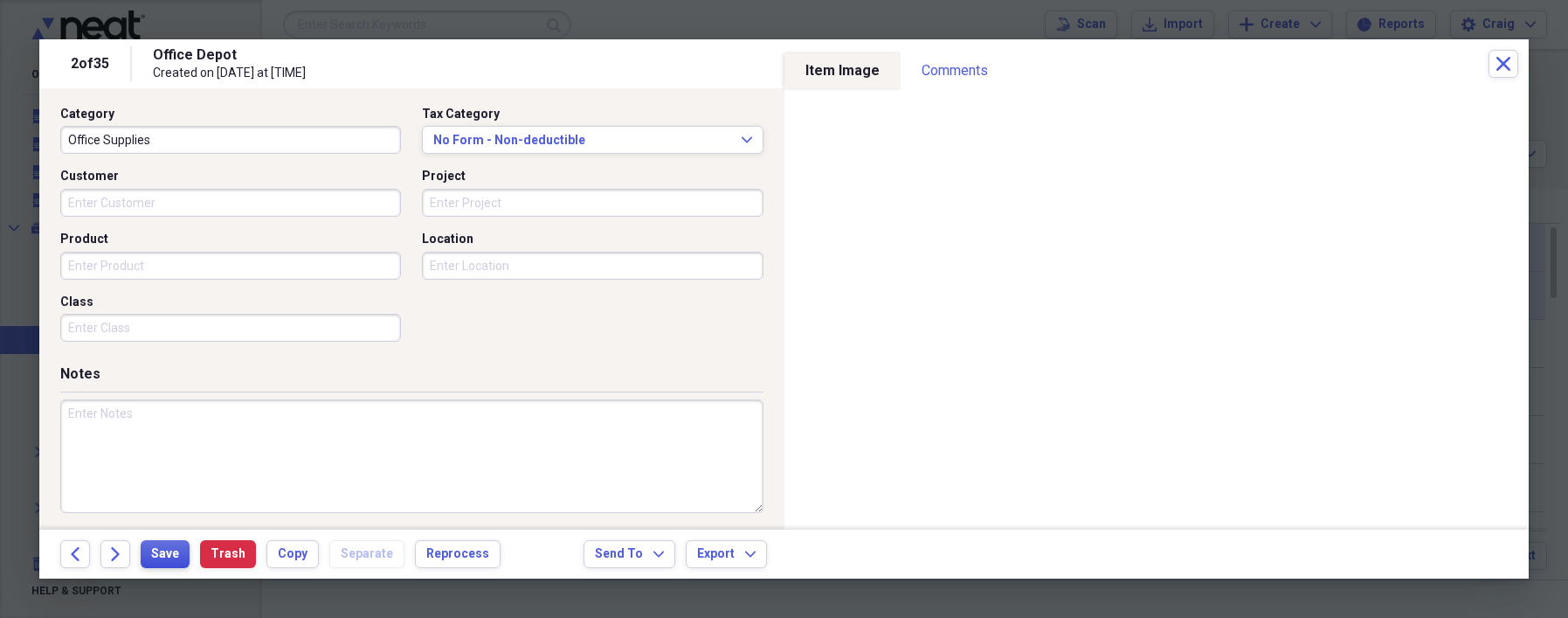 click on "Save" at bounding box center [165, 554] 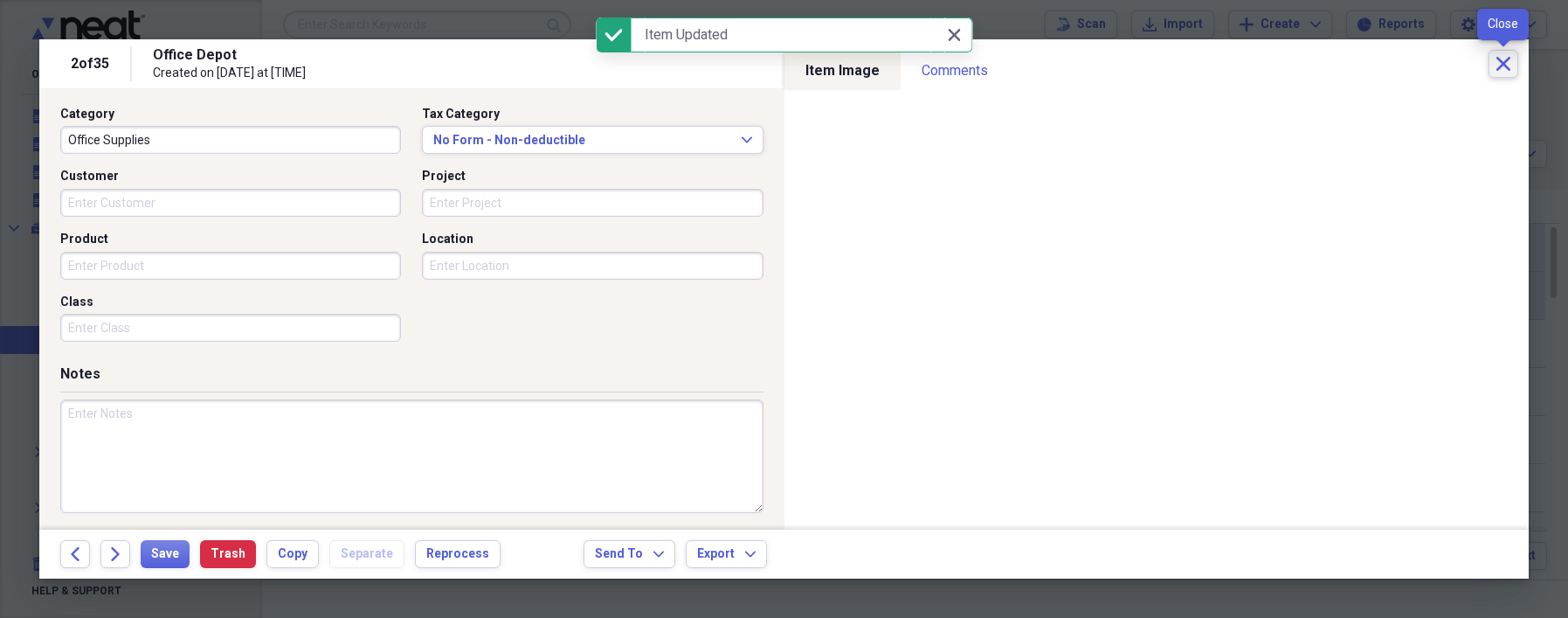 click 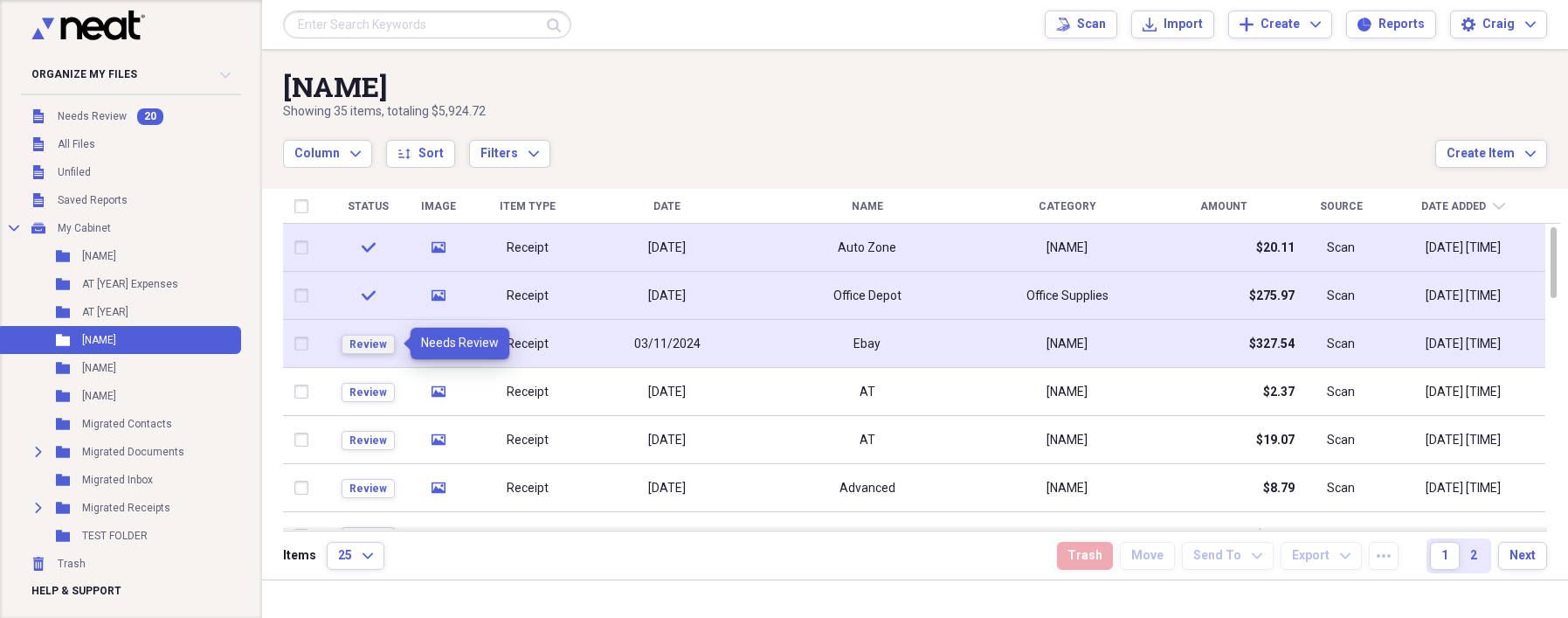 click on "Review" at bounding box center [368, 344] 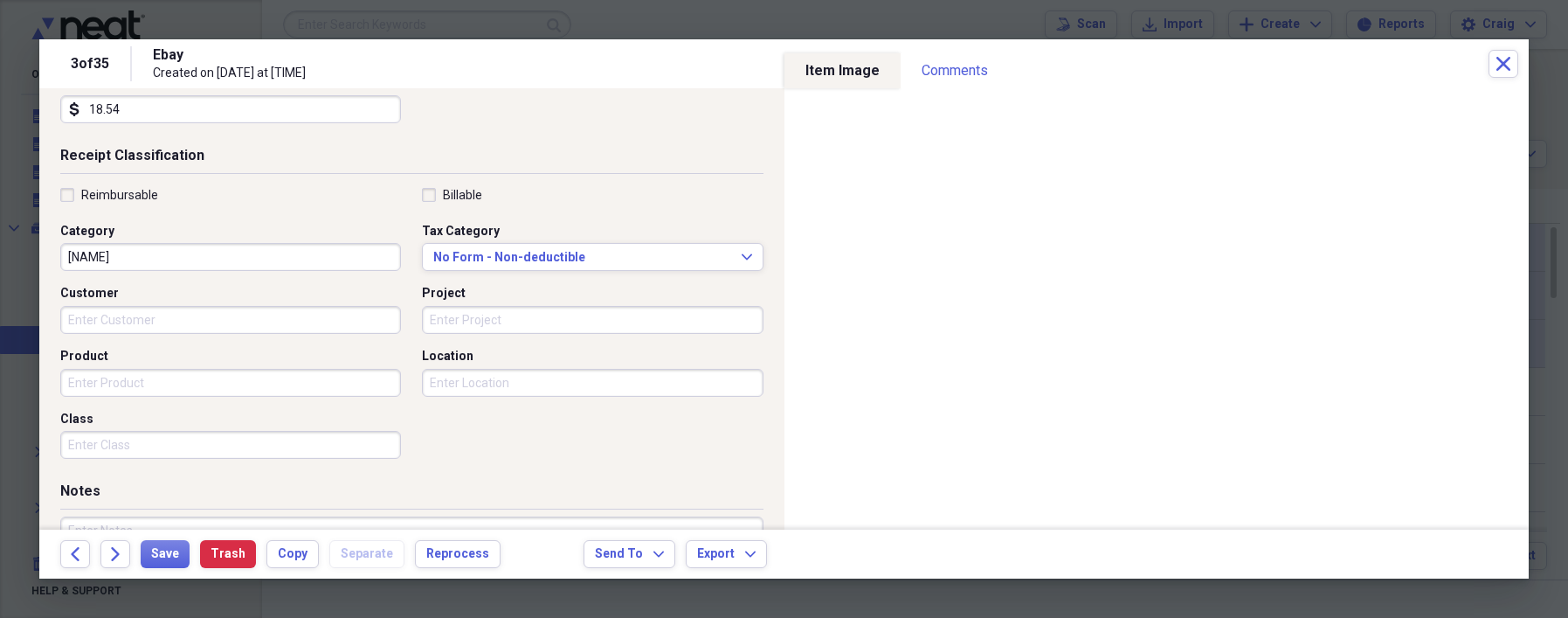 scroll, scrollTop: 445, scrollLeft: 0, axis: vertical 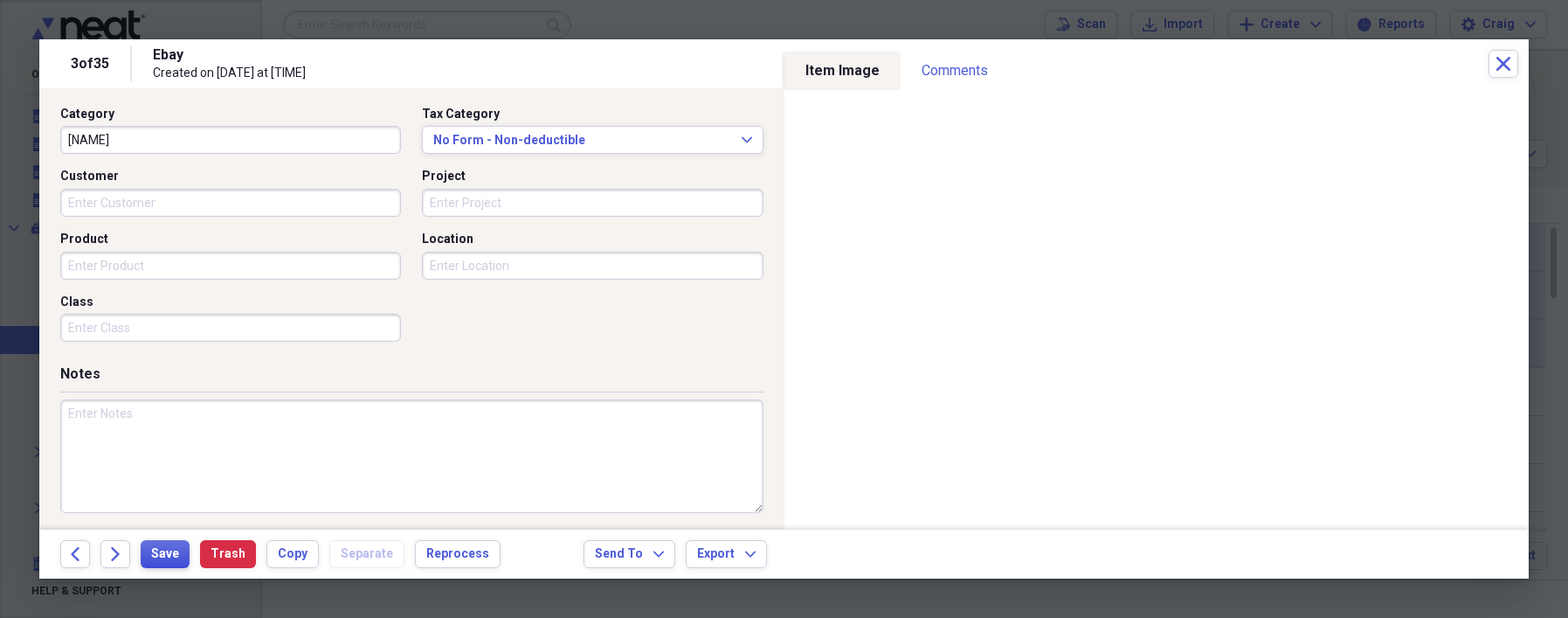 click on "Save" at bounding box center (165, 554) 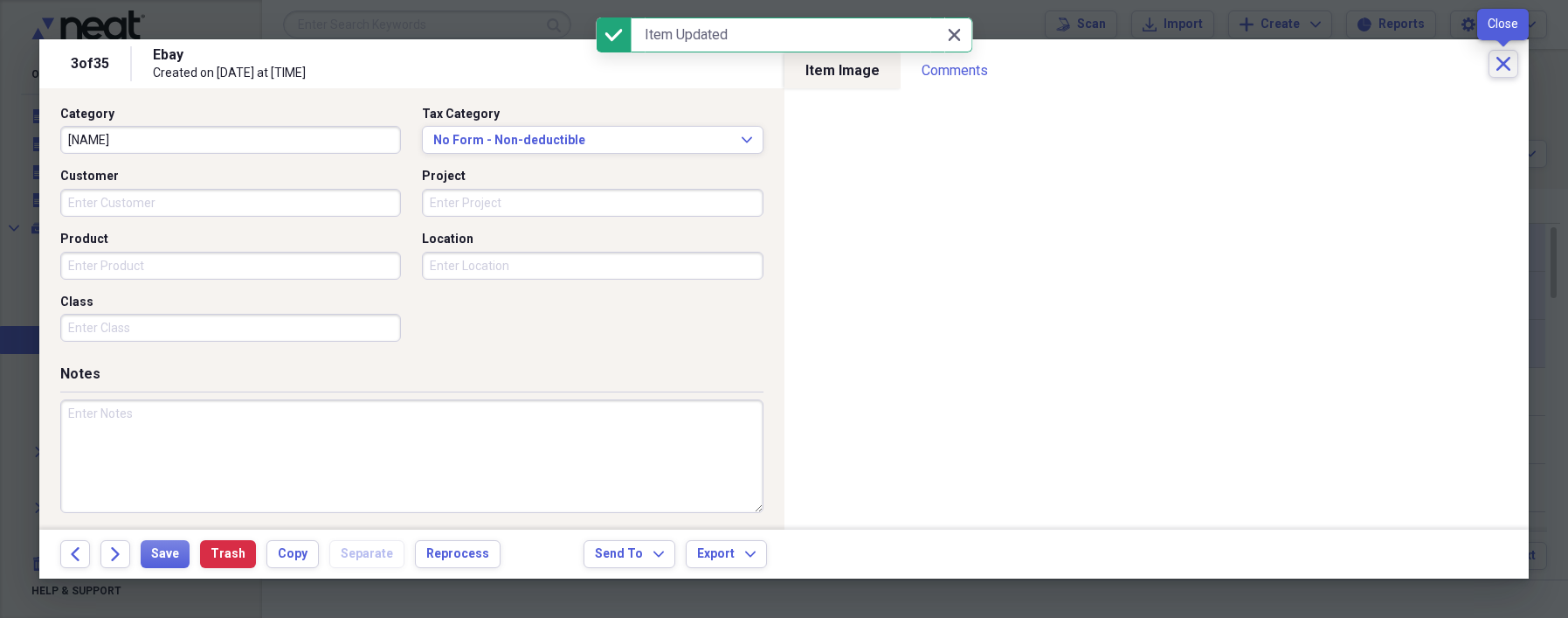 click on "Close" 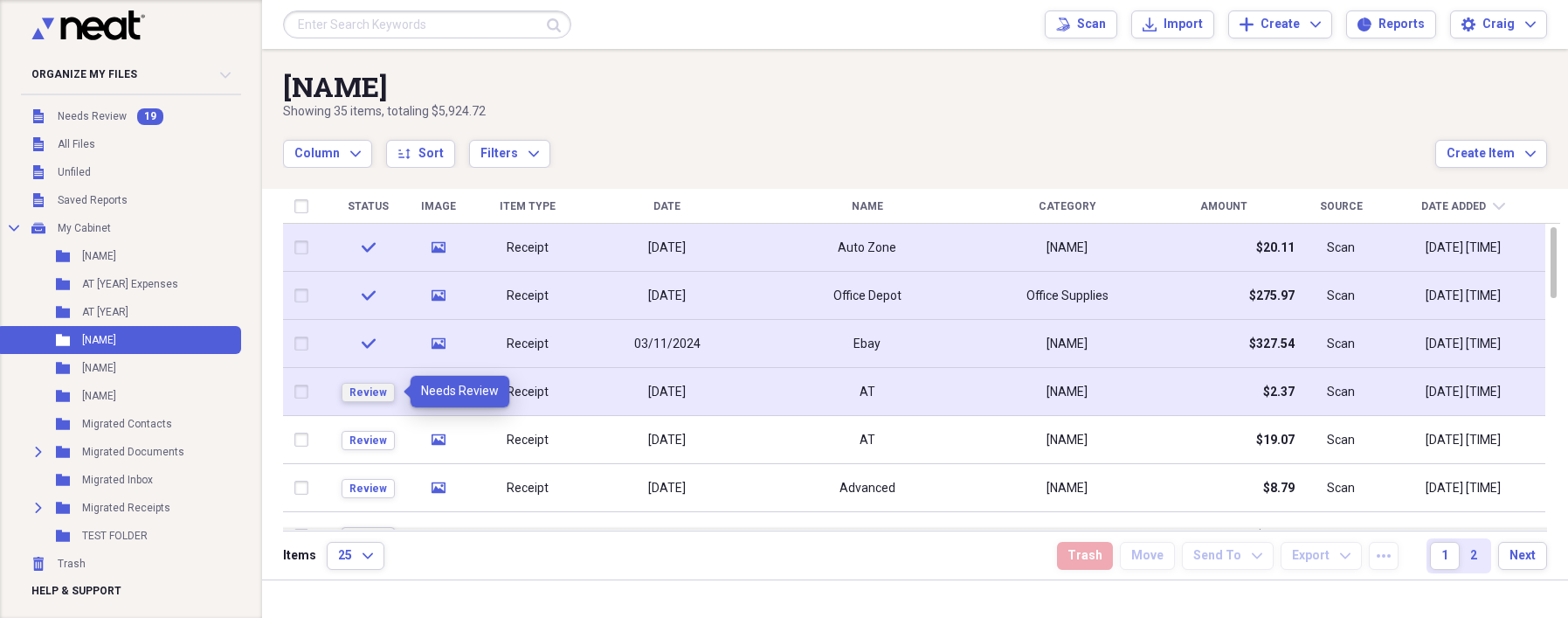 click on "Review" at bounding box center (368, 392) 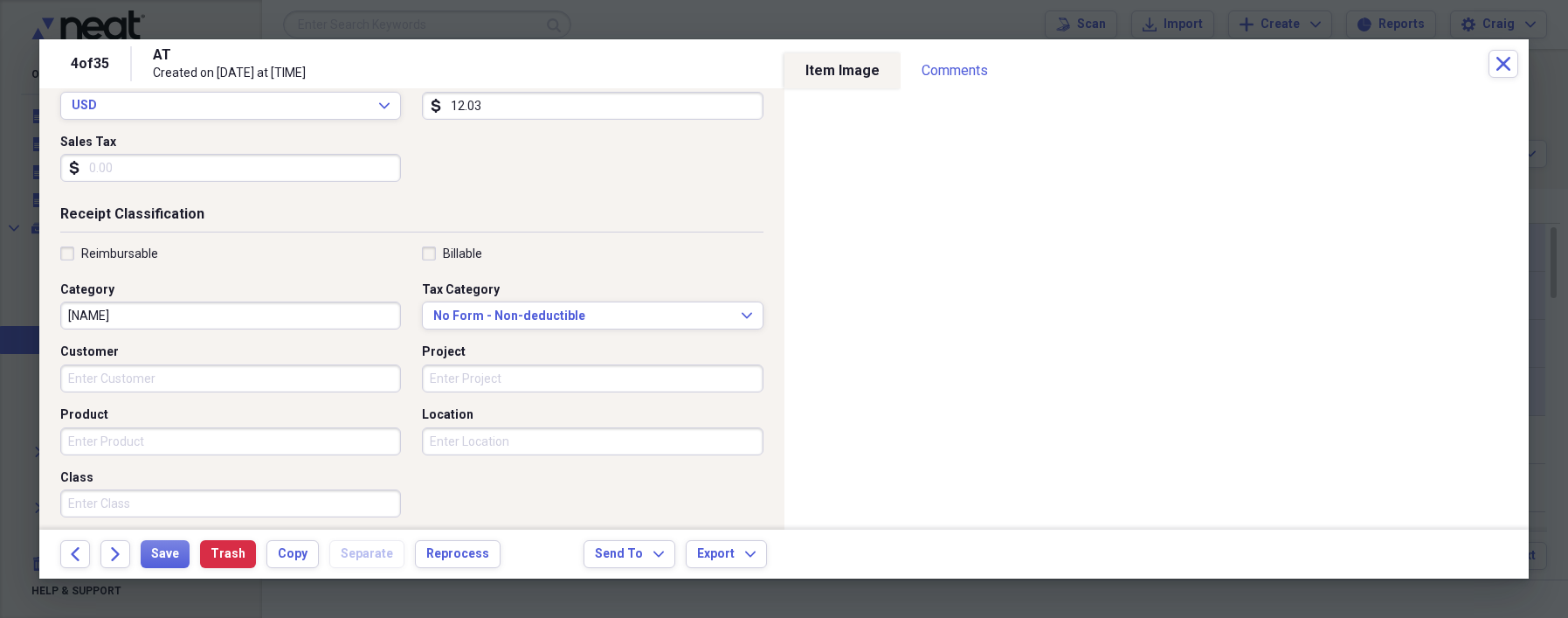 scroll, scrollTop: 445, scrollLeft: 0, axis: vertical 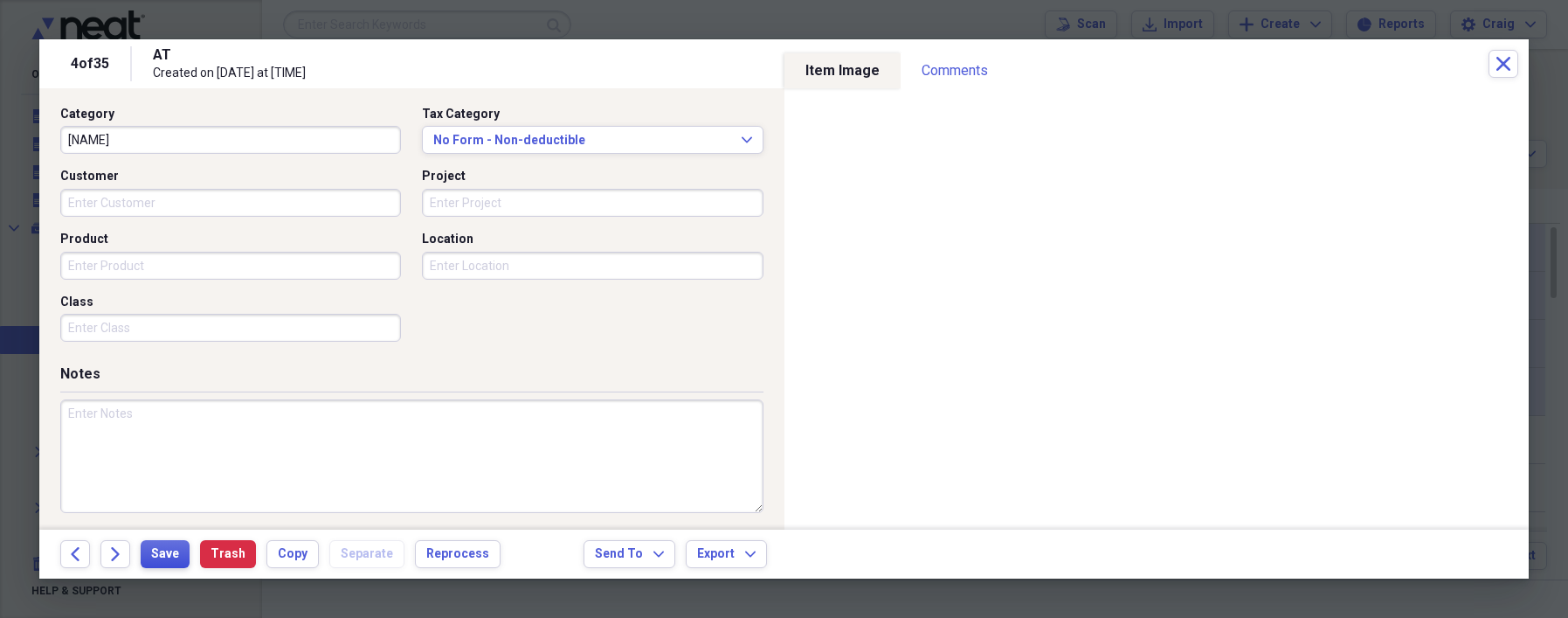 type on "12.03" 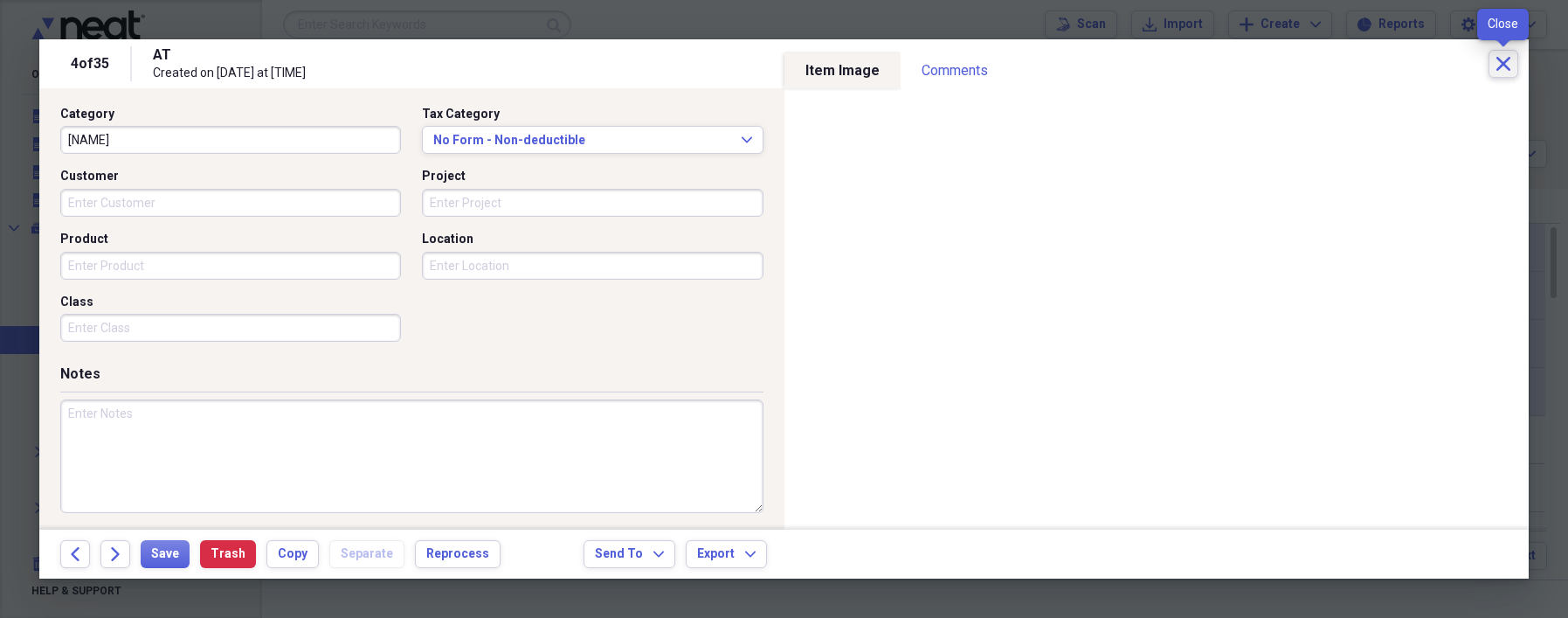 click on "Close" 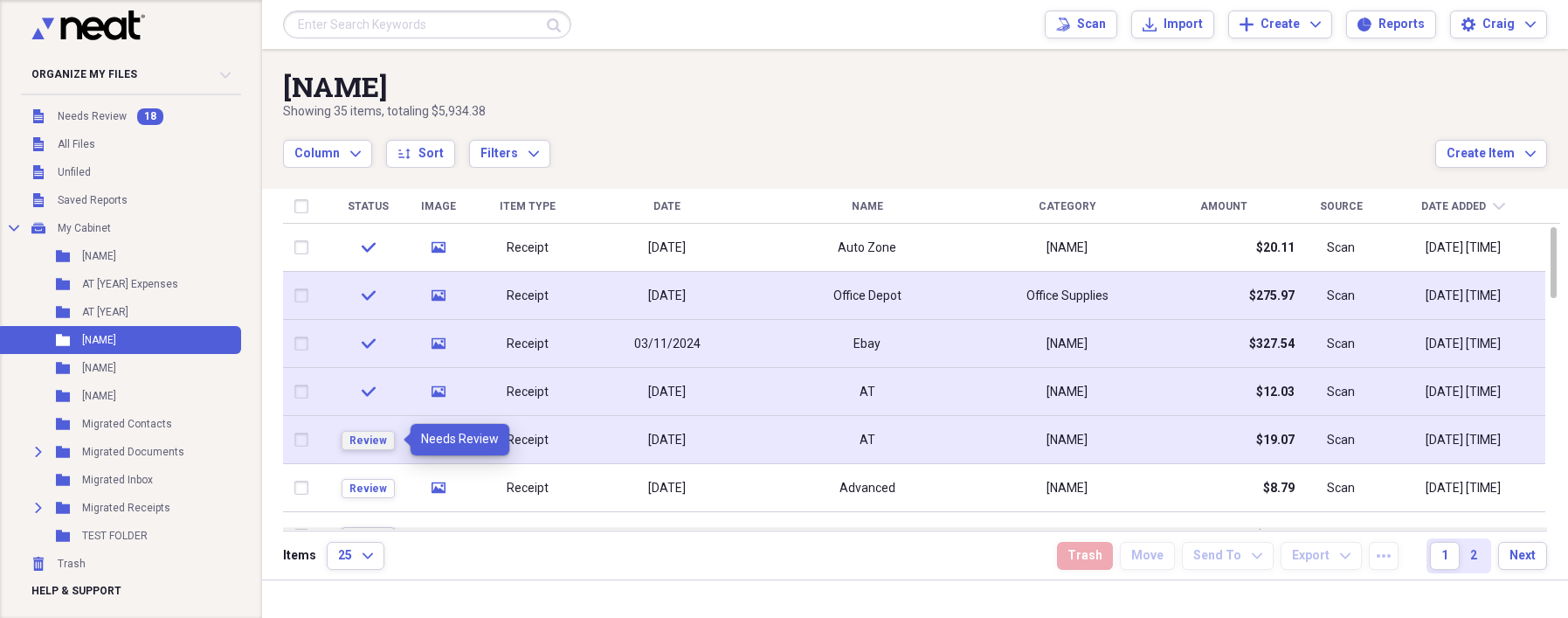 click on "Review" at bounding box center (368, 441) 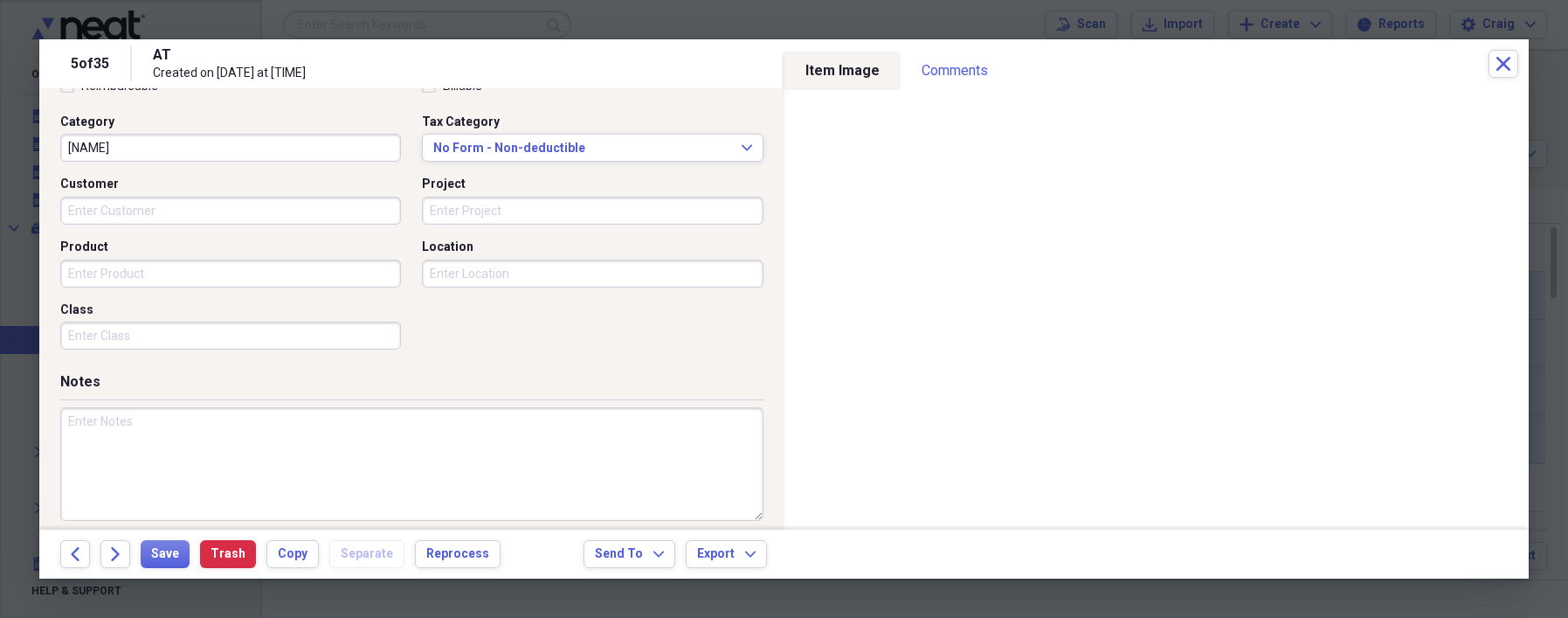 scroll, scrollTop: 445, scrollLeft: 0, axis: vertical 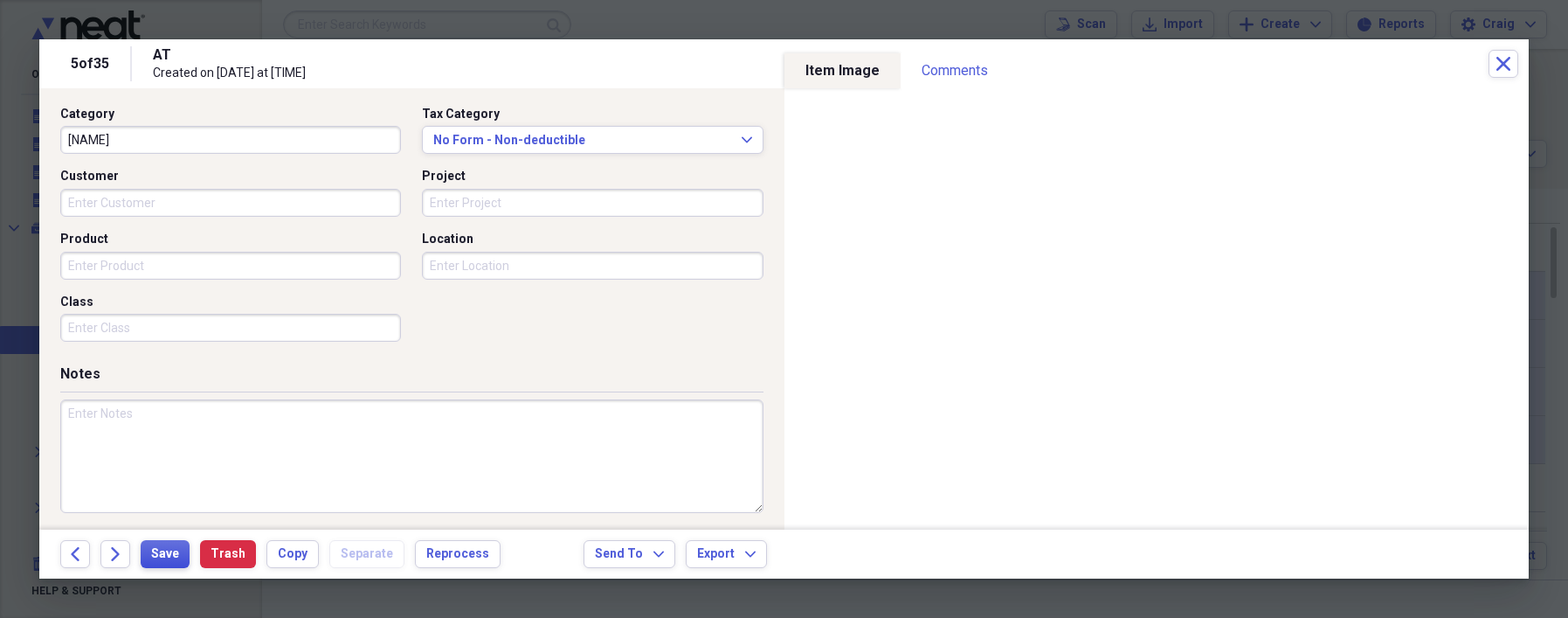 click on "Save" at bounding box center [165, 554] 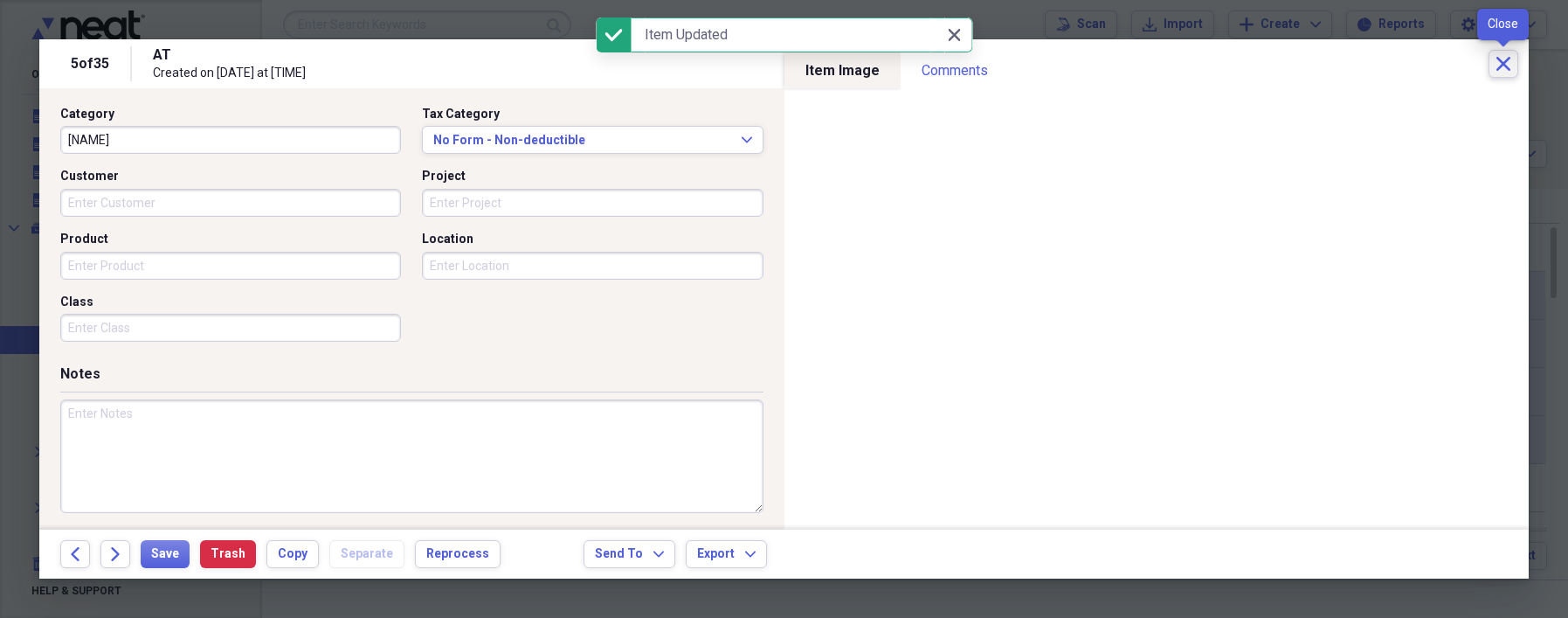 click on "Close" at bounding box center [1503, 64] 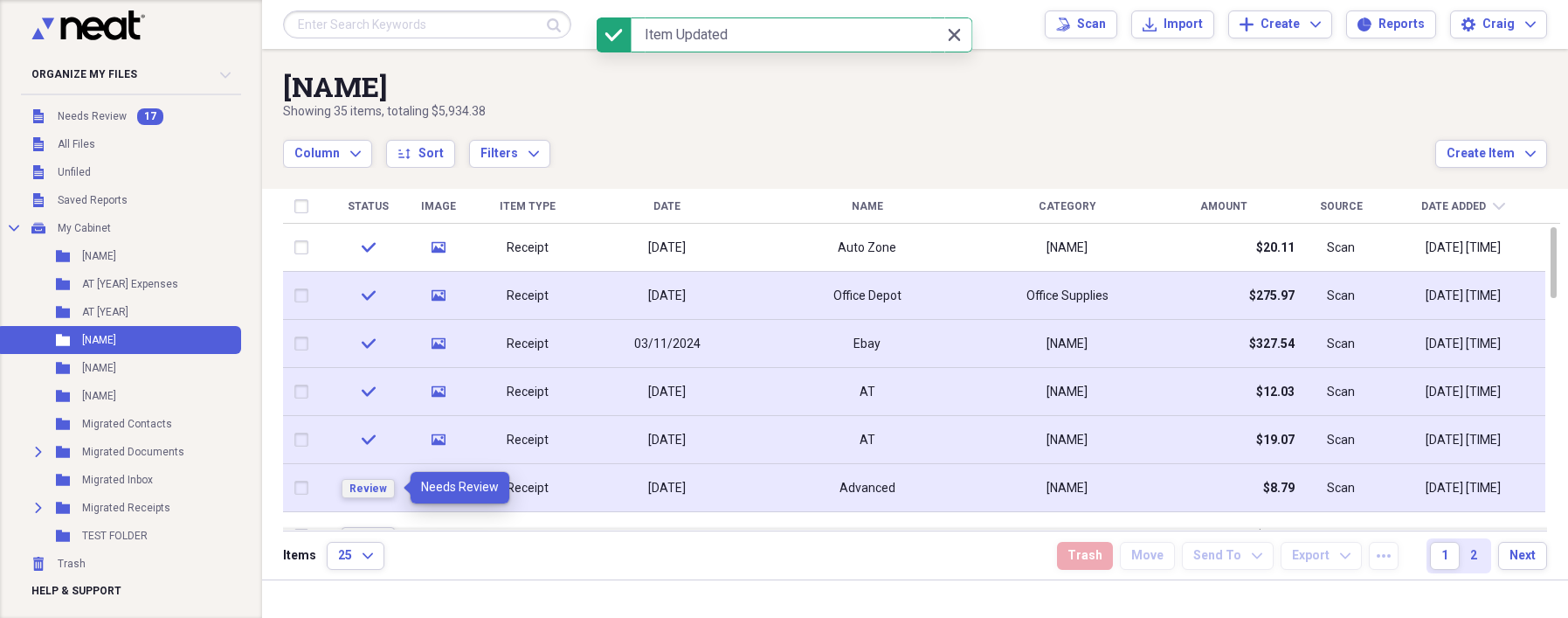 click on "Review" at bounding box center [368, 489] 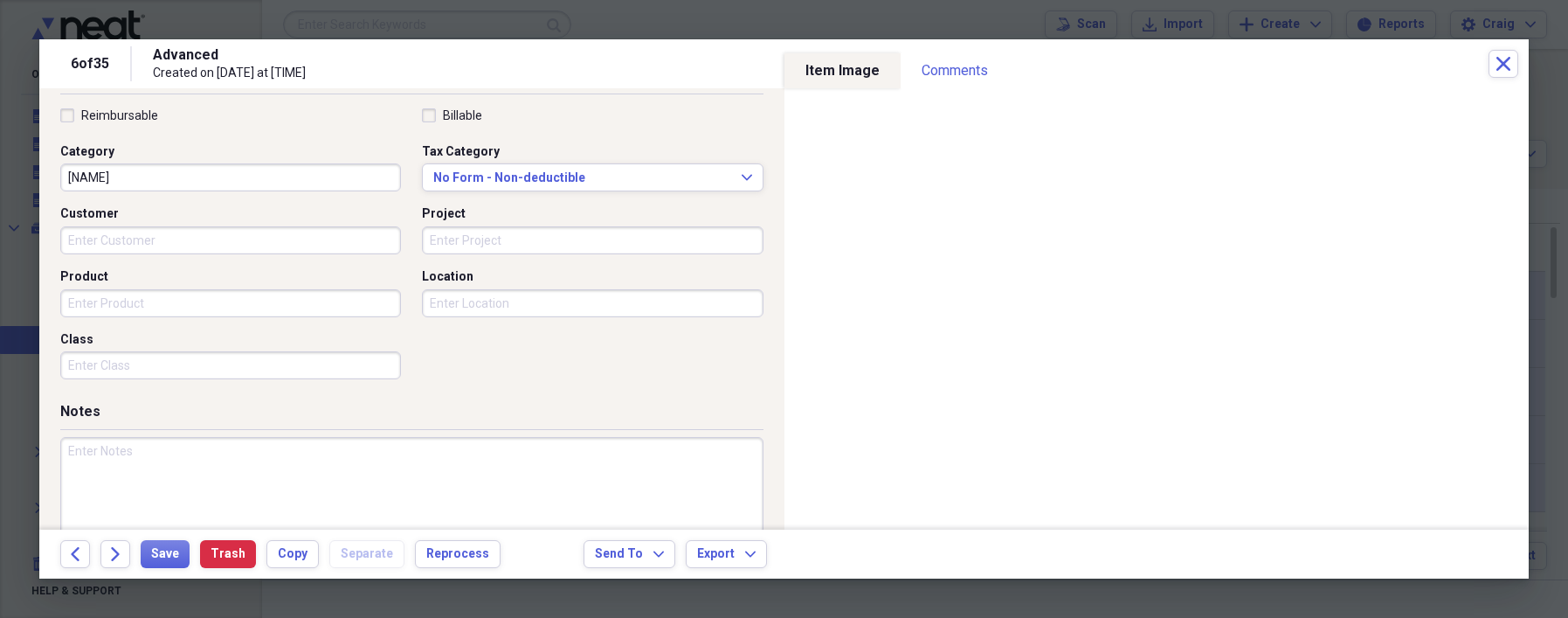 scroll, scrollTop: 445, scrollLeft: 0, axis: vertical 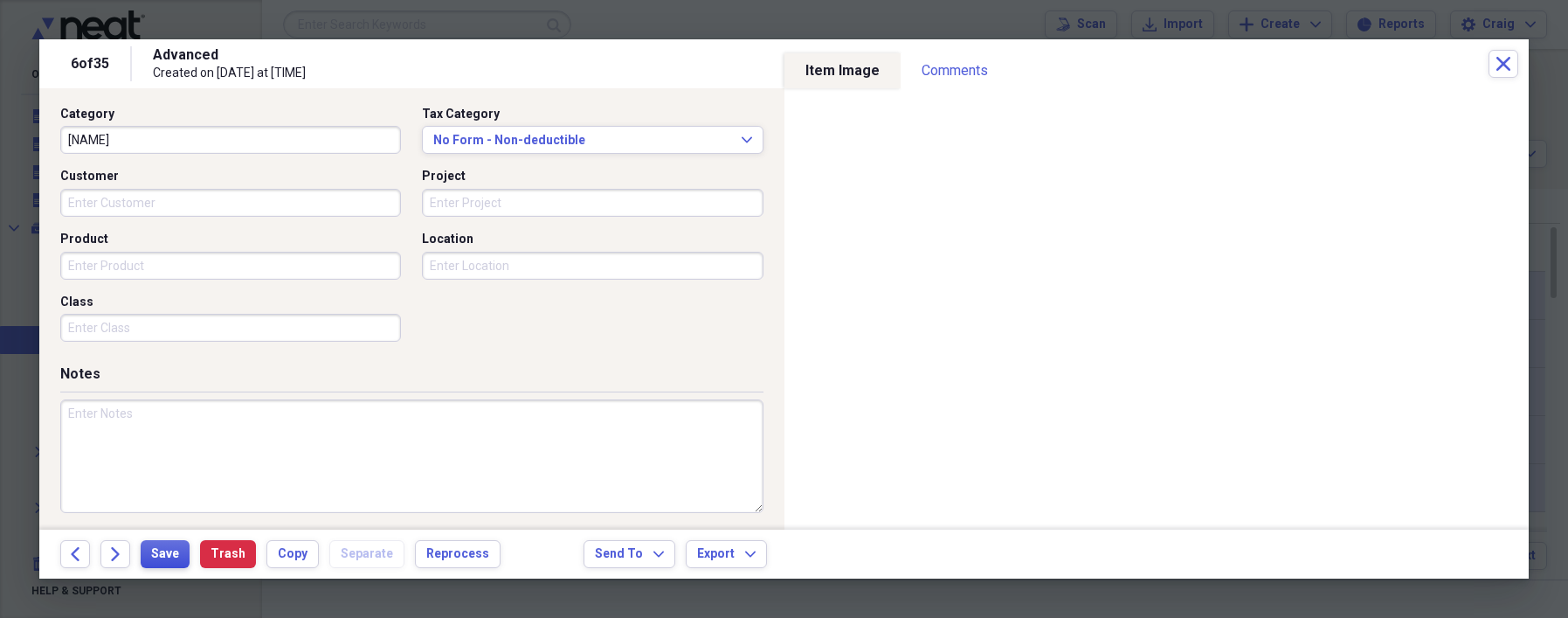 click on "Save" at bounding box center [165, 554] 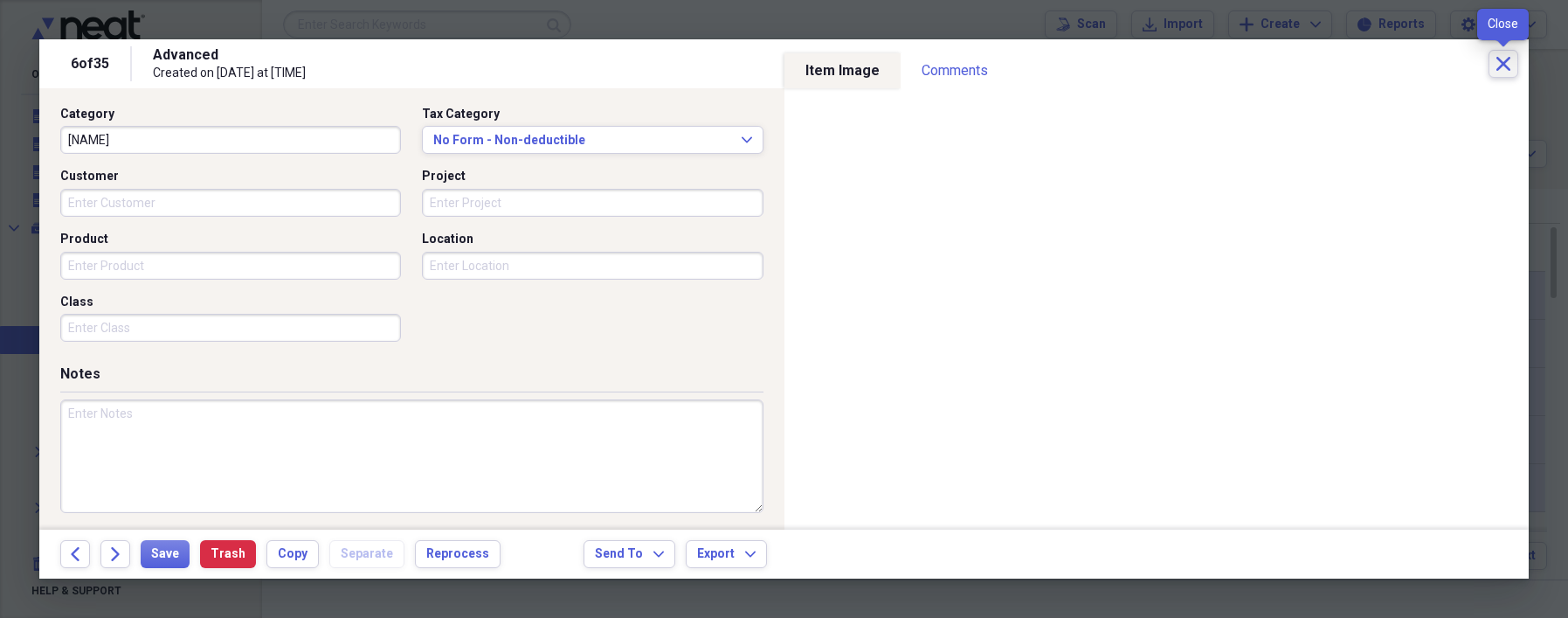 click 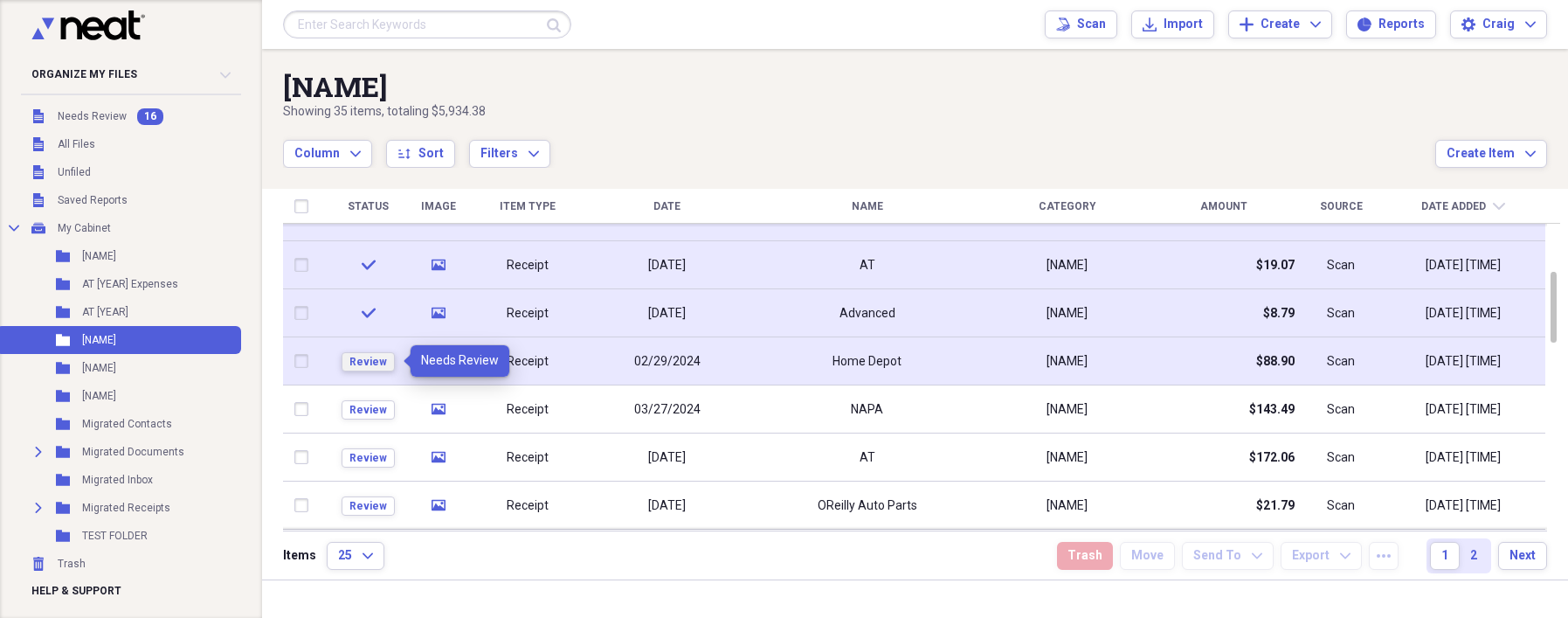 click on "Review" at bounding box center [368, 362] 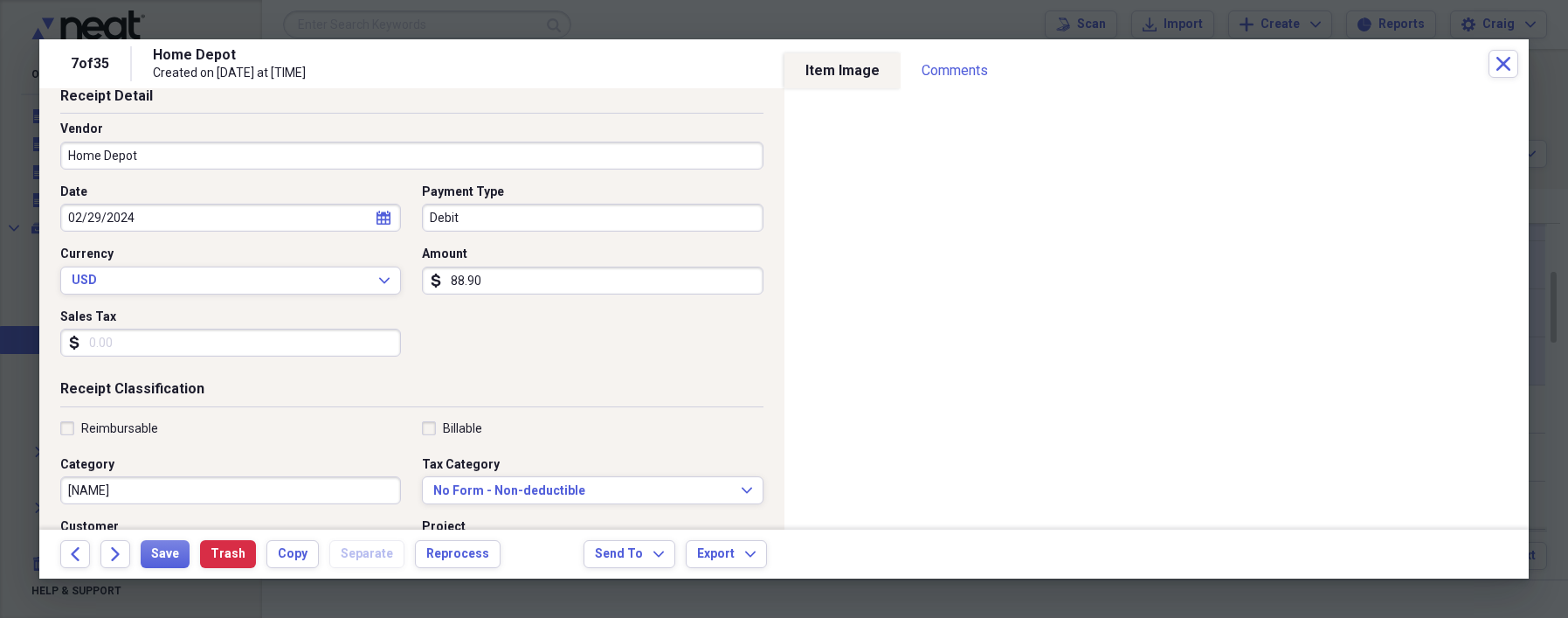 scroll, scrollTop: 240, scrollLeft: 0, axis: vertical 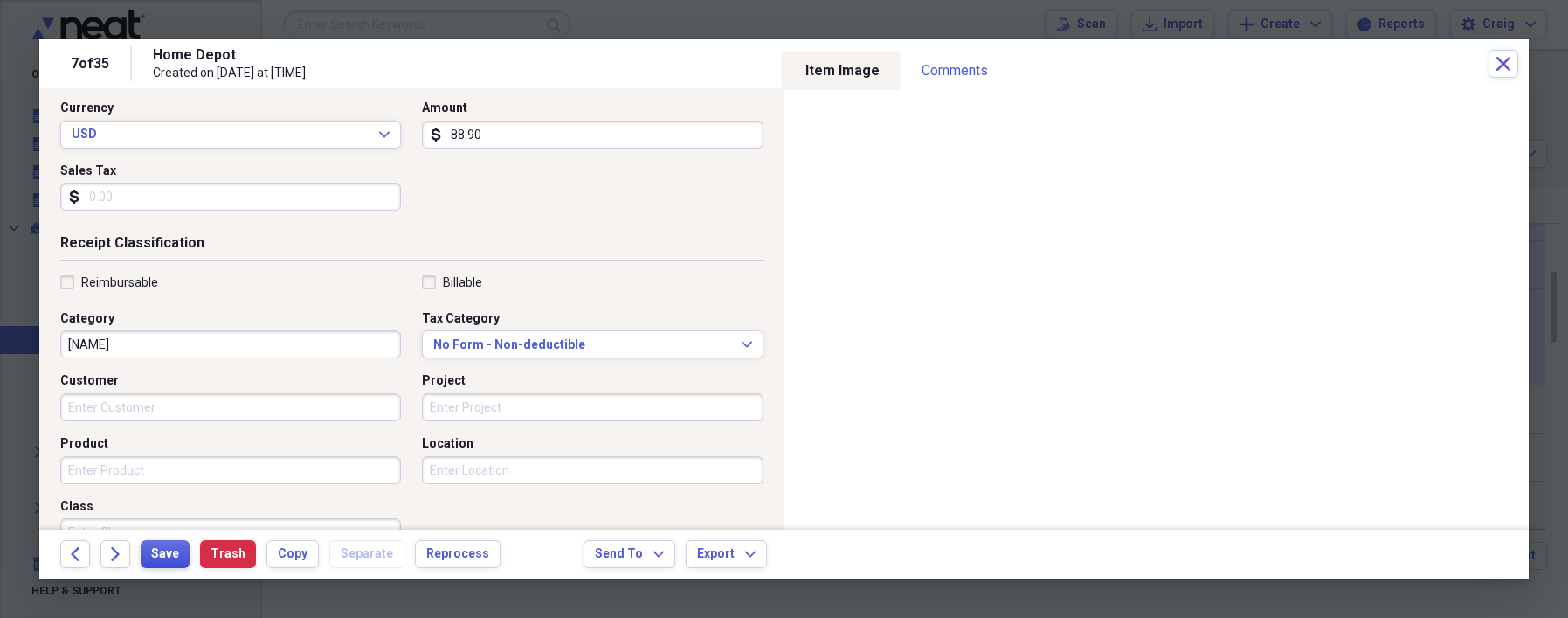 click on "Save" at bounding box center [165, 554] 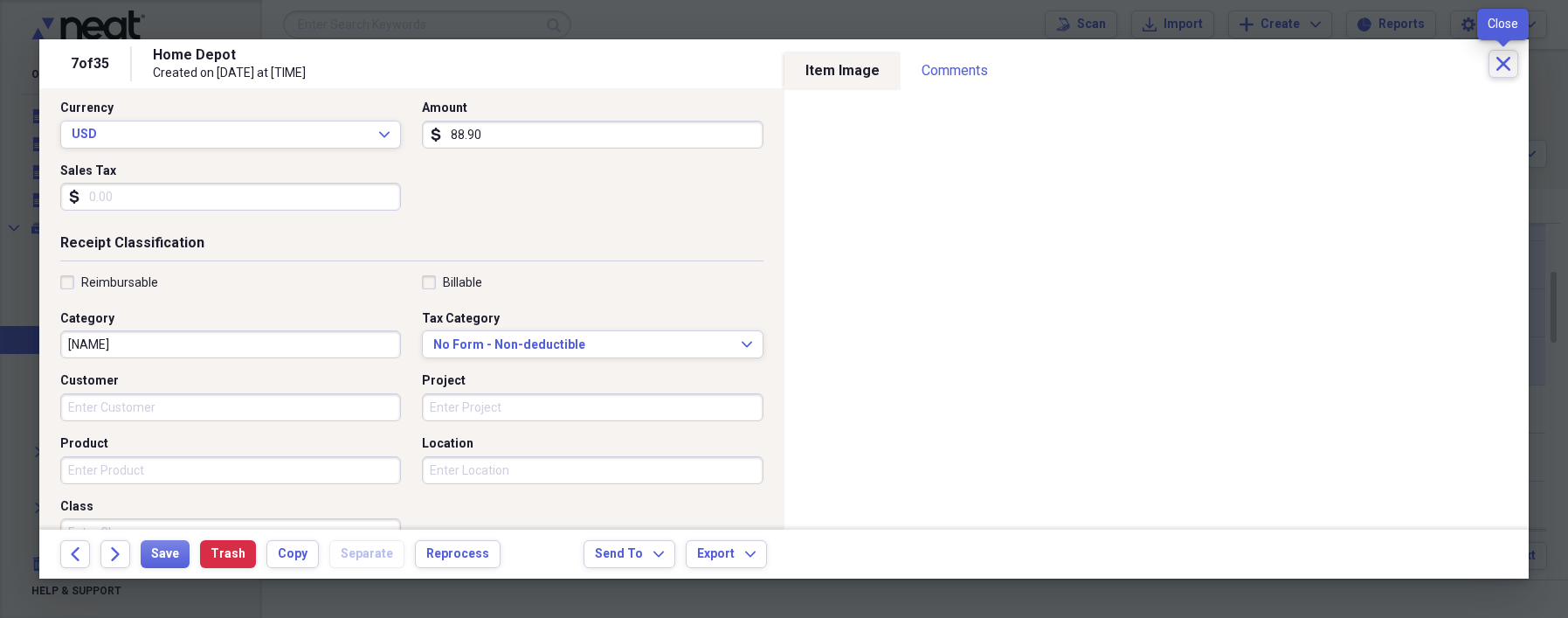 click 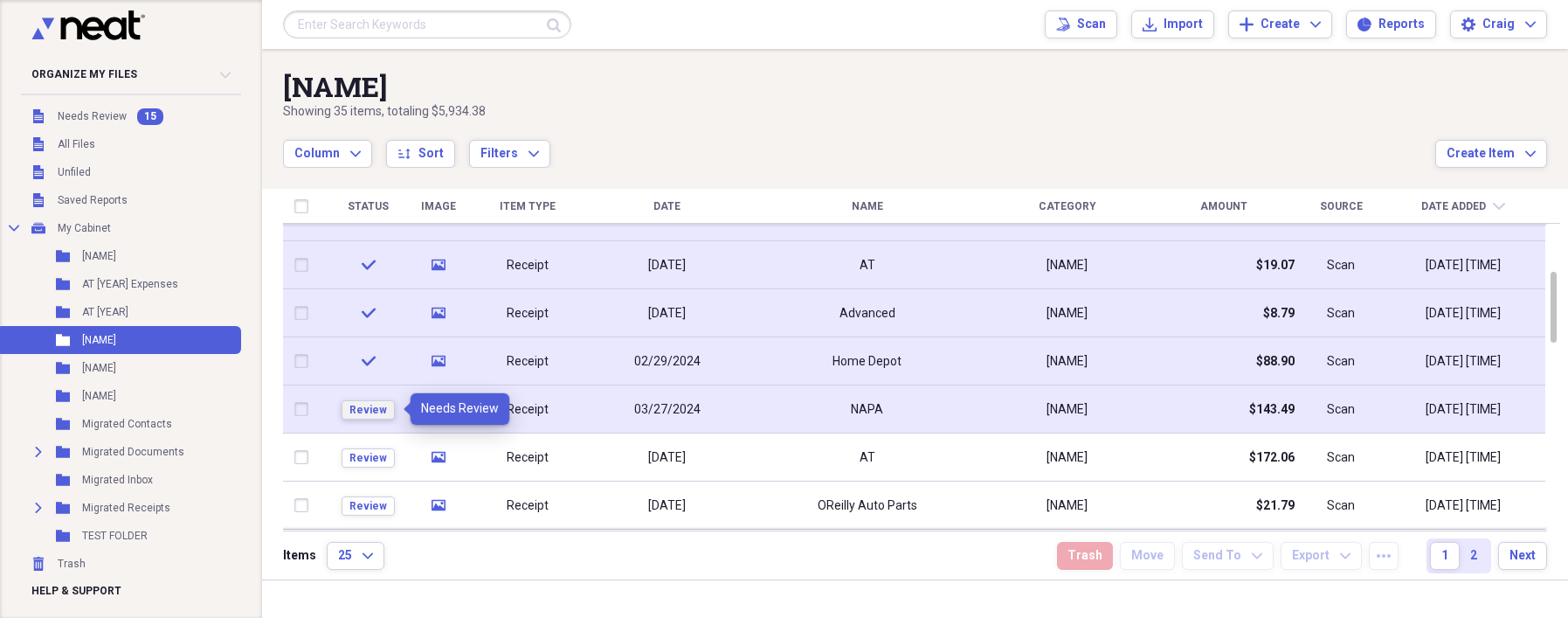 click on "Review" at bounding box center [368, 410] 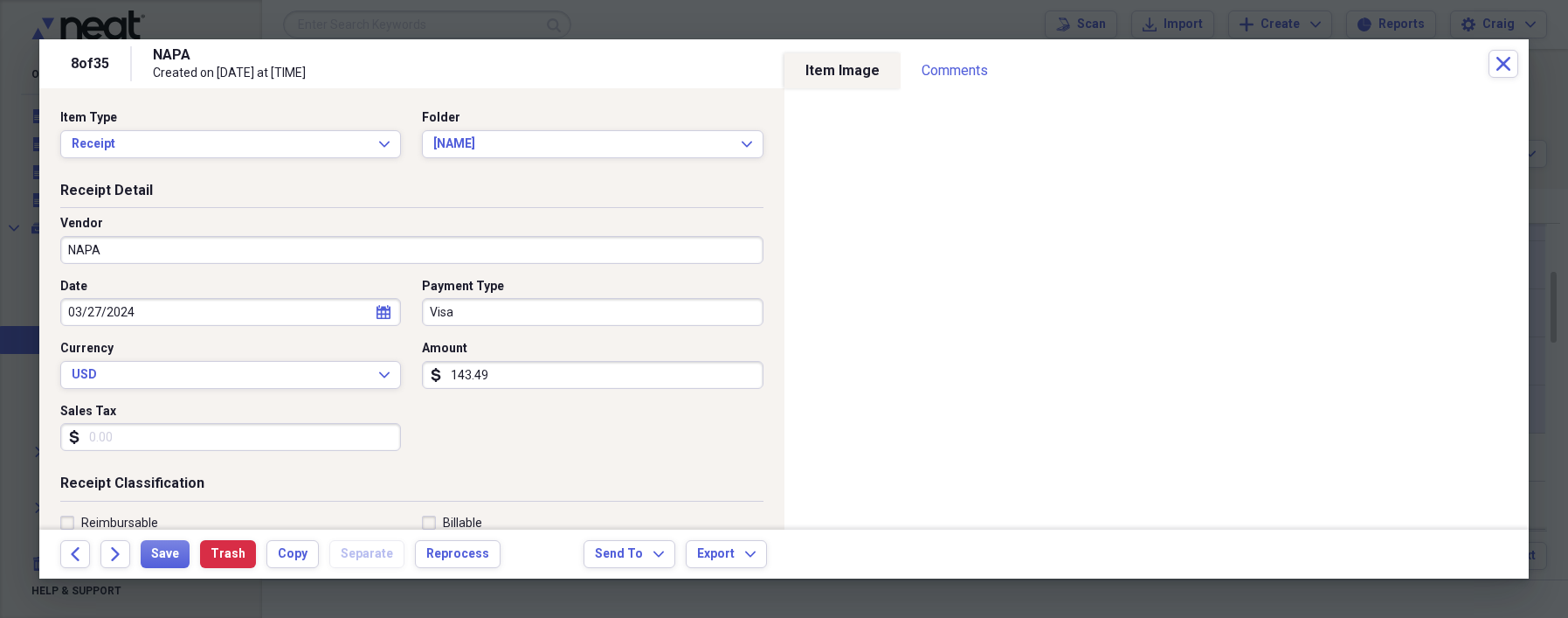 drag, startPoint x: 507, startPoint y: 373, endPoint x: 555, endPoint y: 376, distance: 48.093659 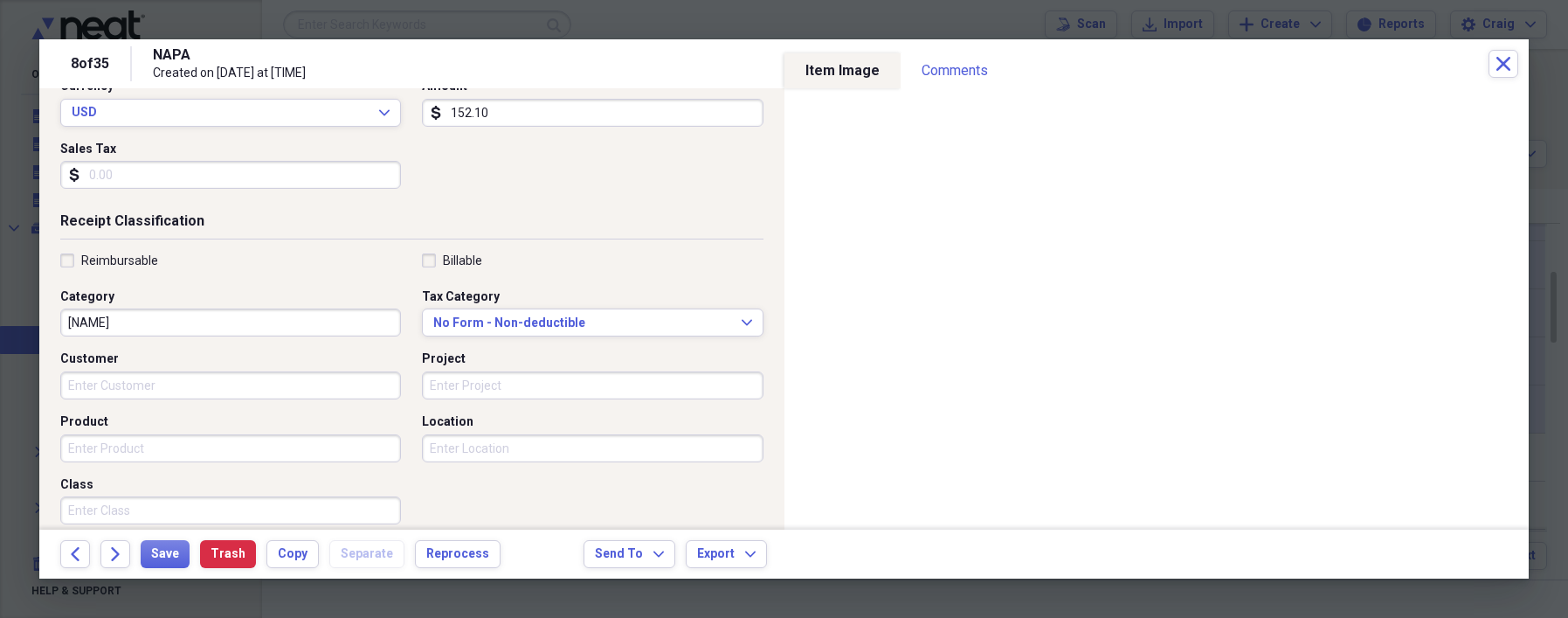 scroll, scrollTop: 407, scrollLeft: 0, axis: vertical 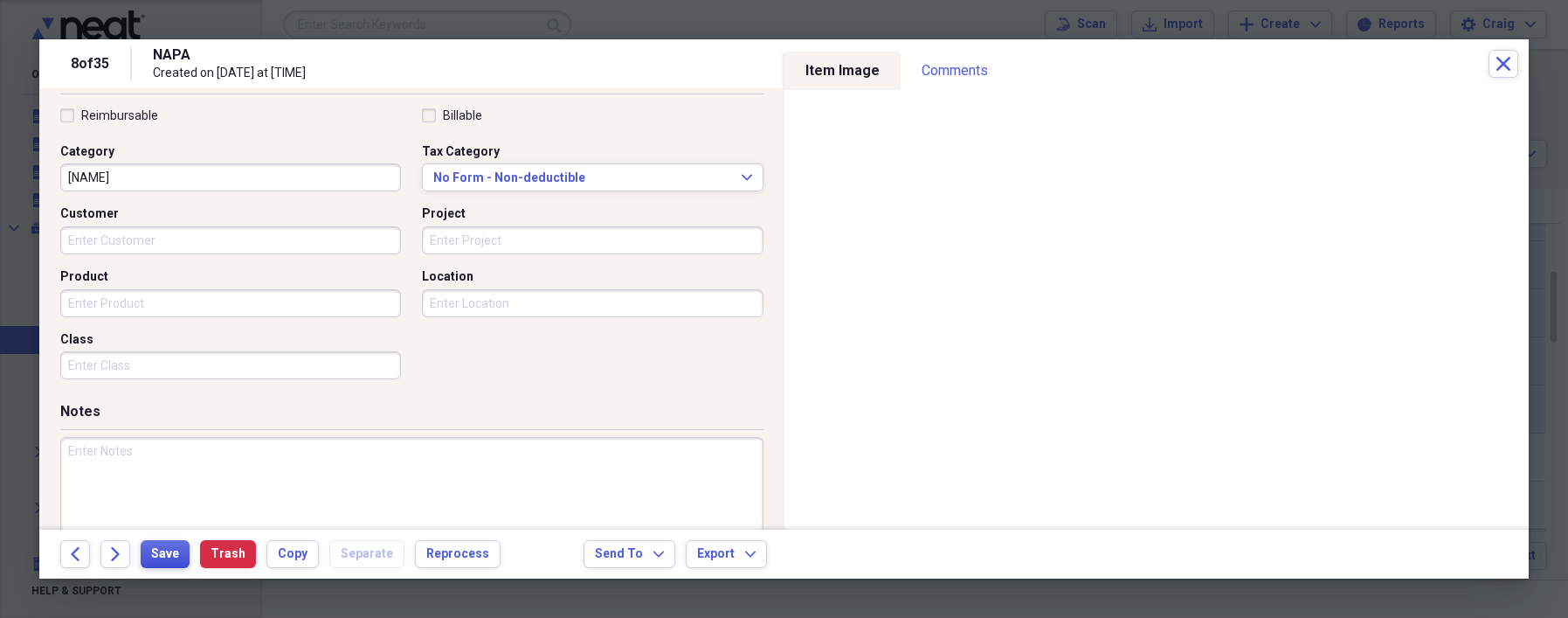 type on "152.10" 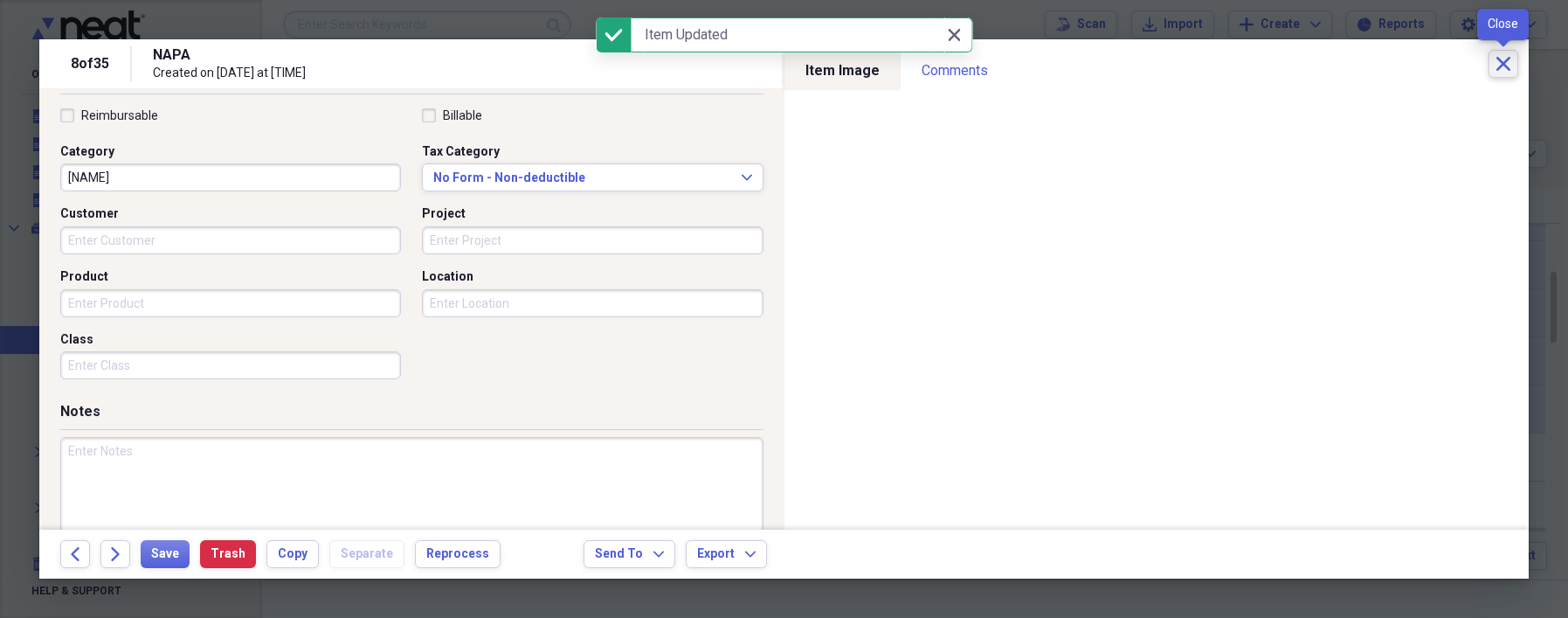 click on "Close" 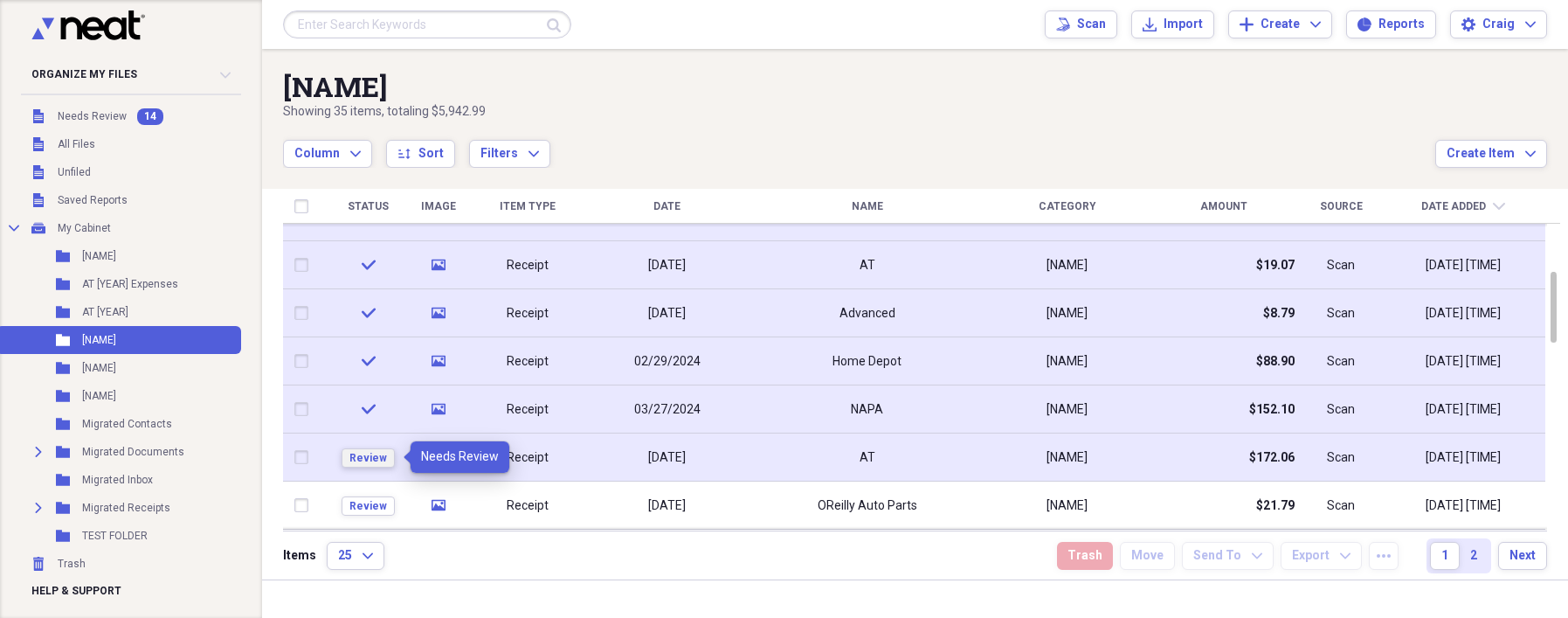 click on "Review" at bounding box center [368, 458] 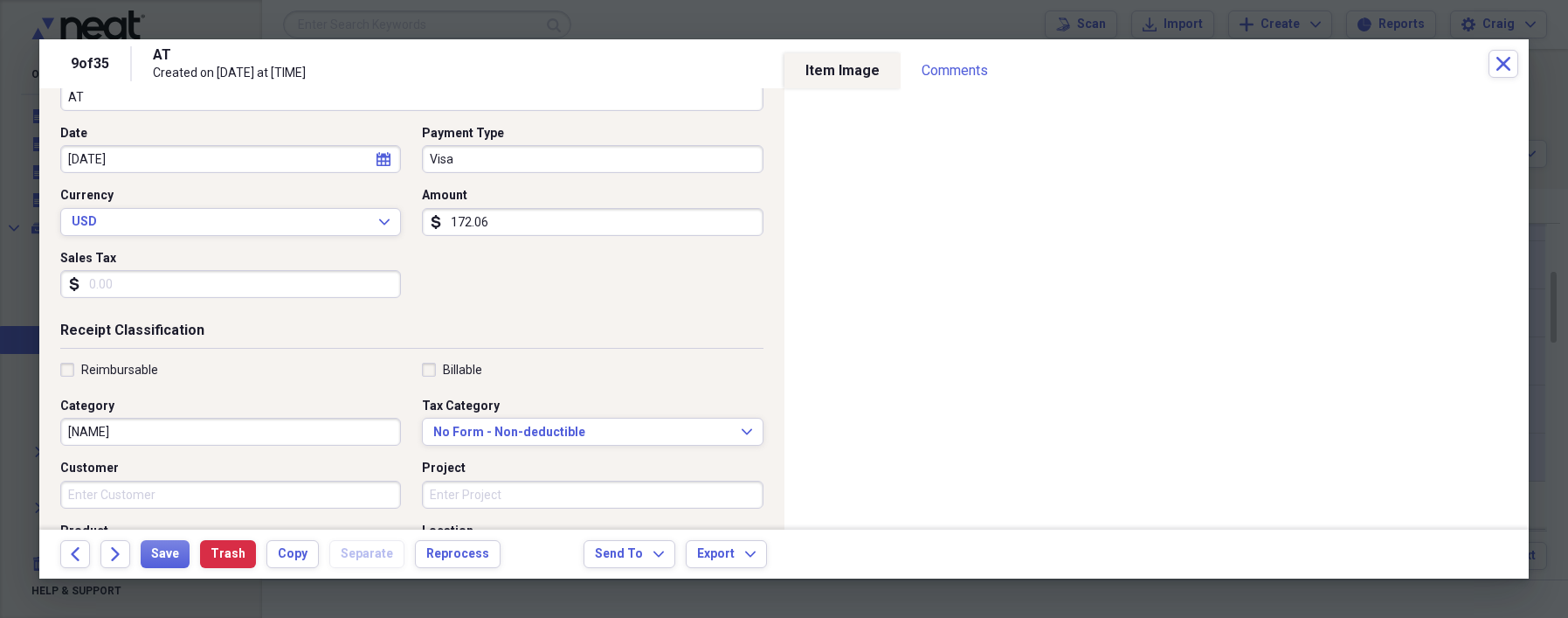 scroll, scrollTop: 299, scrollLeft: 0, axis: vertical 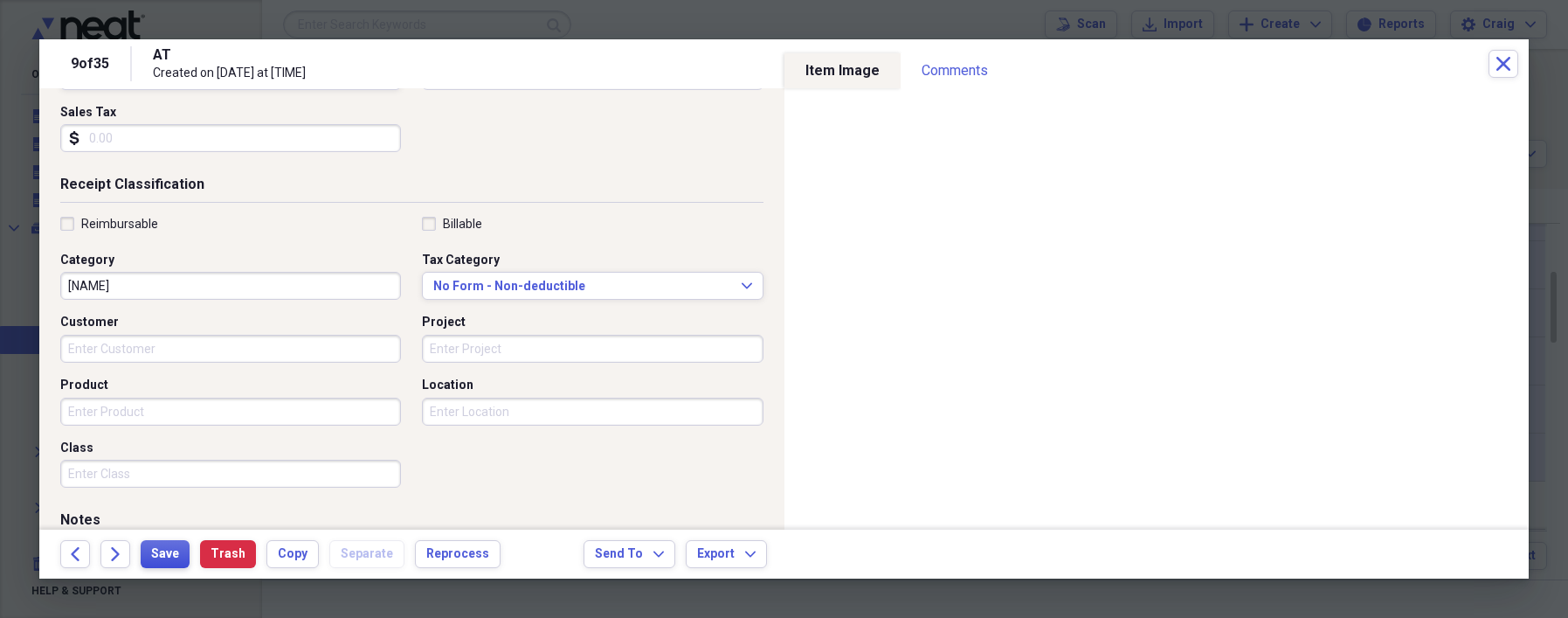 click on "Save" at bounding box center [165, 554] 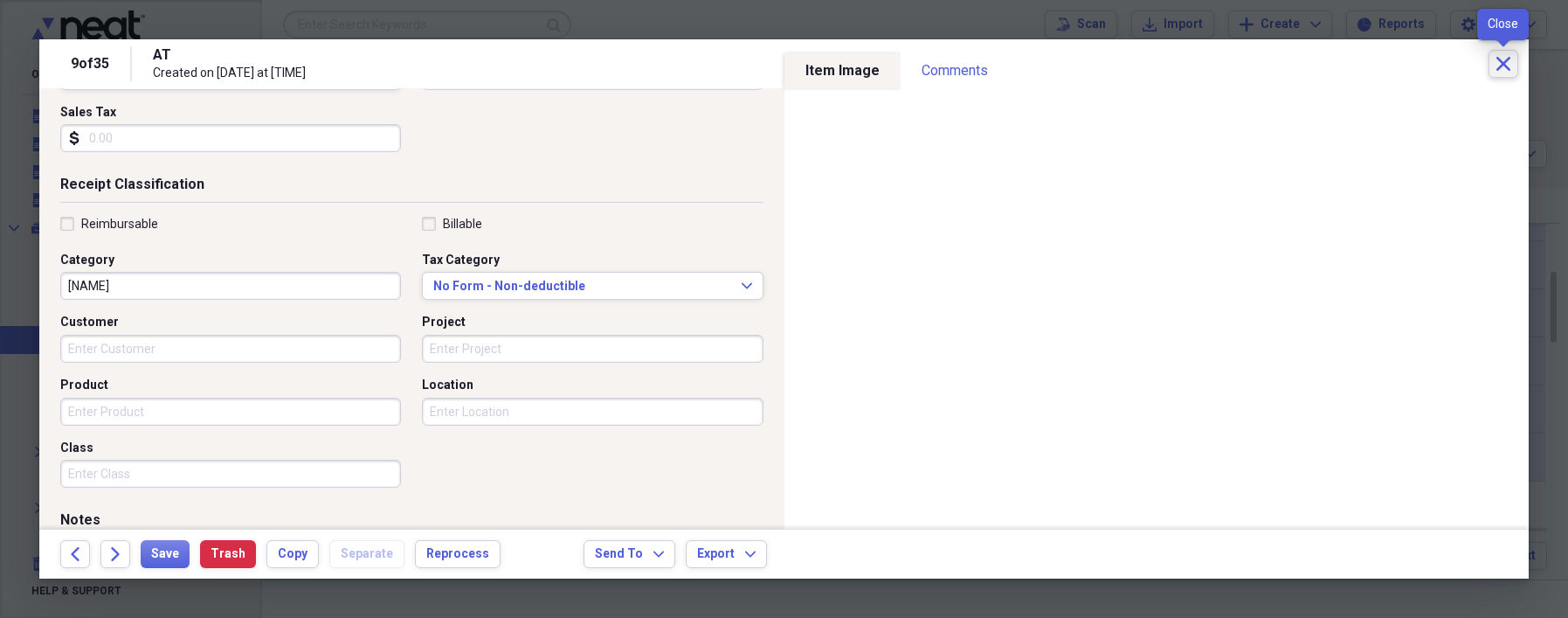 click on "Close" 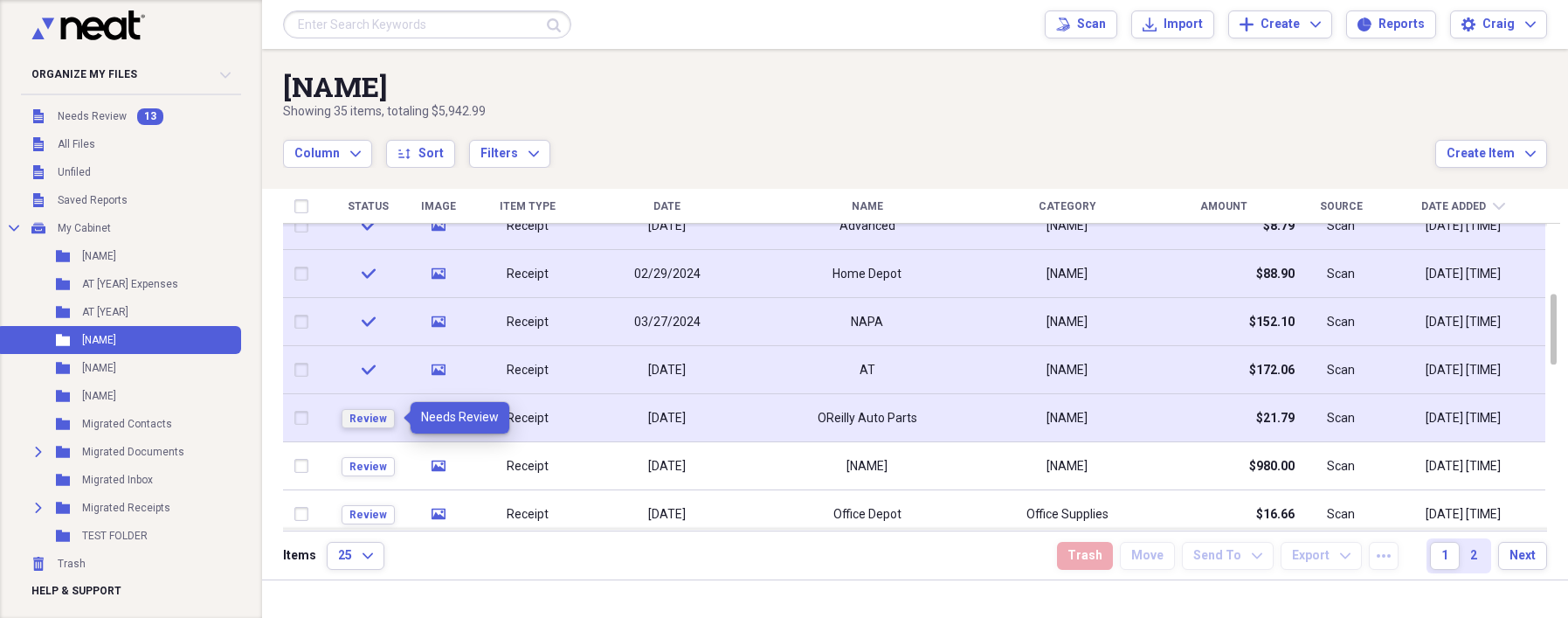 click on "Review" at bounding box center (368, 419) 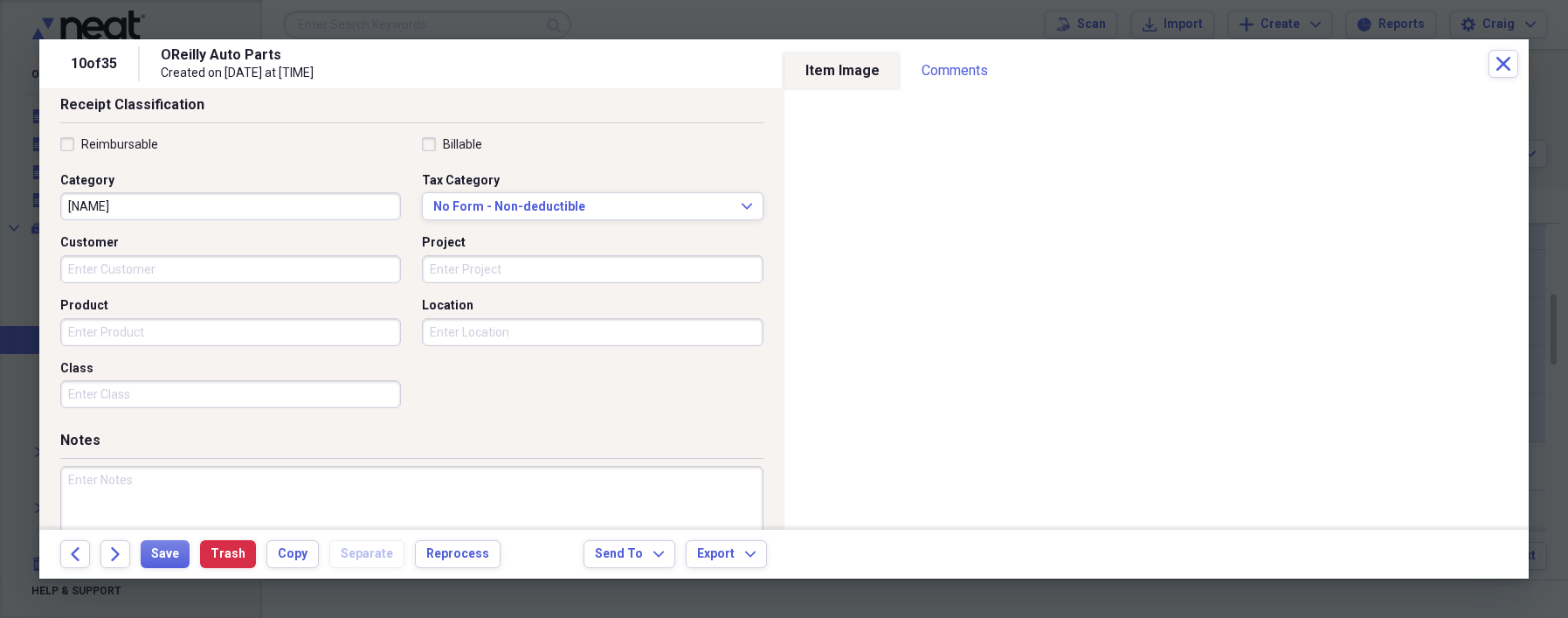scroll, scrollTop: 445, scrollLeft: 0, axis: vertical 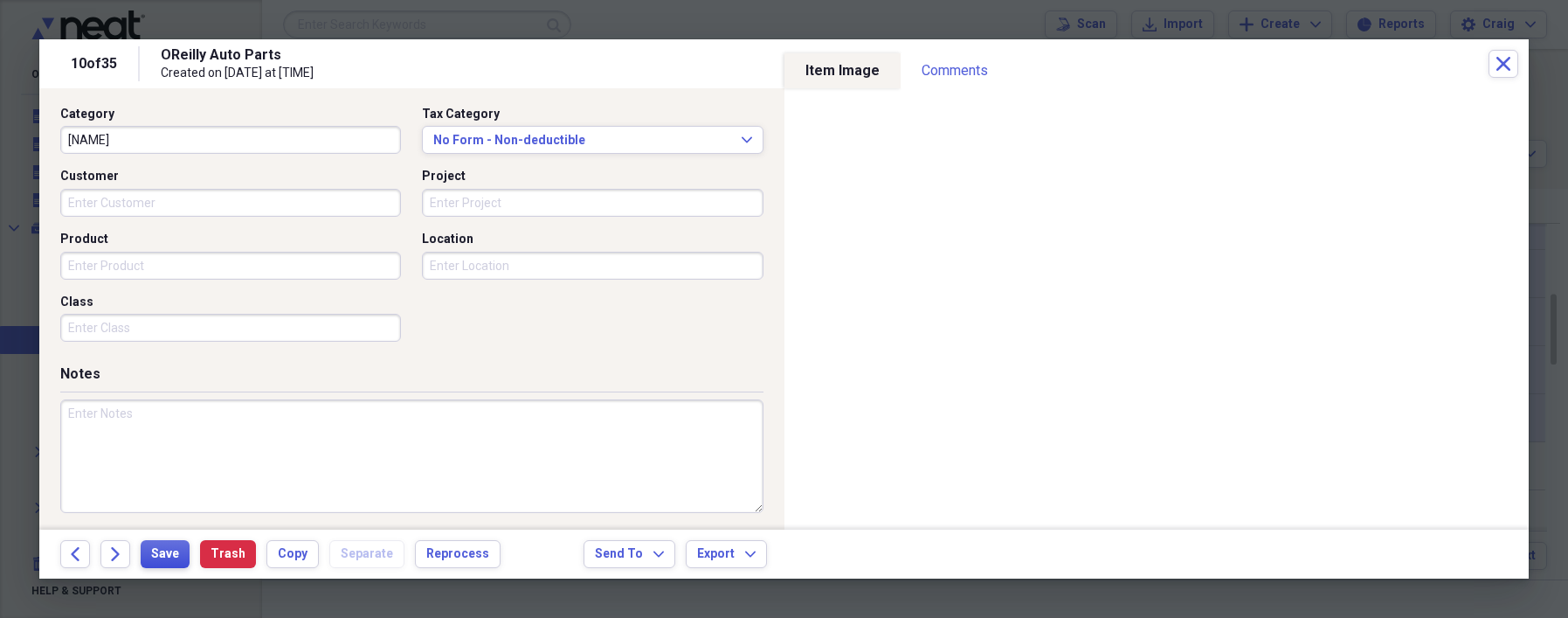 click on "Save" at bounding box center (165, 554) 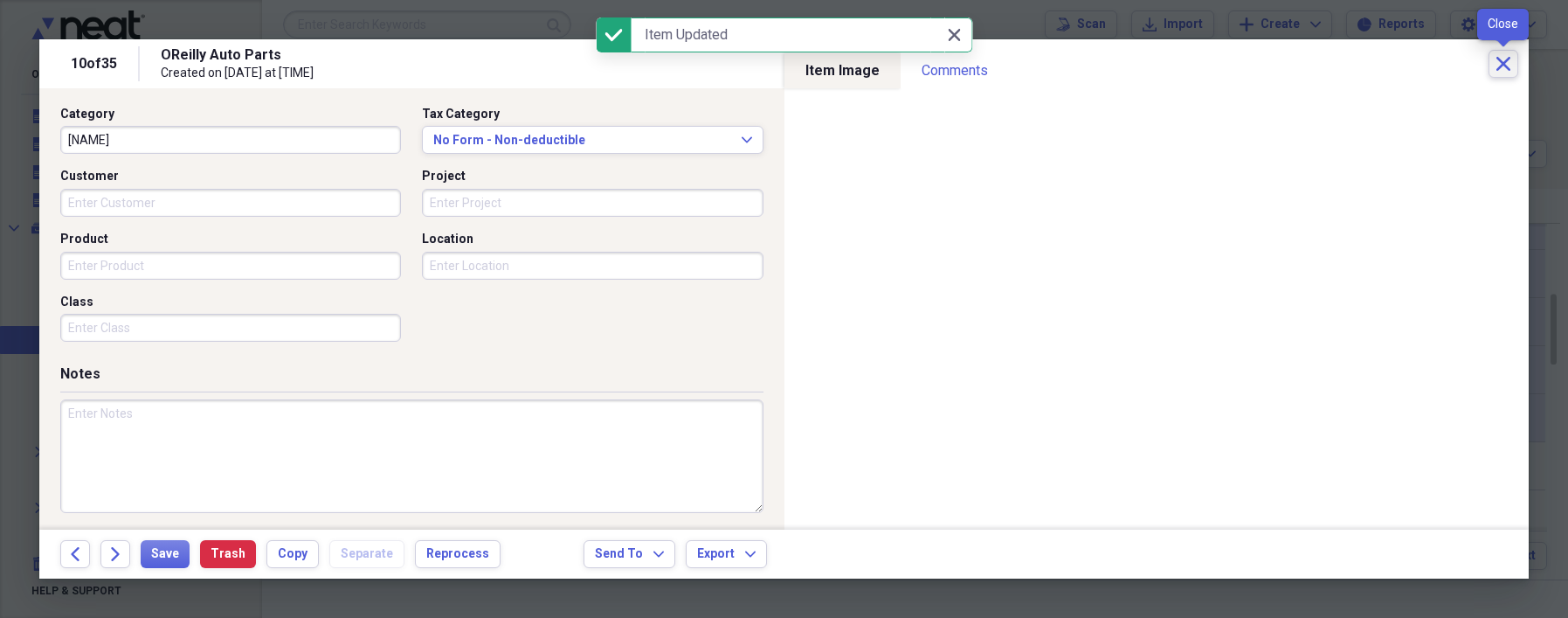 click 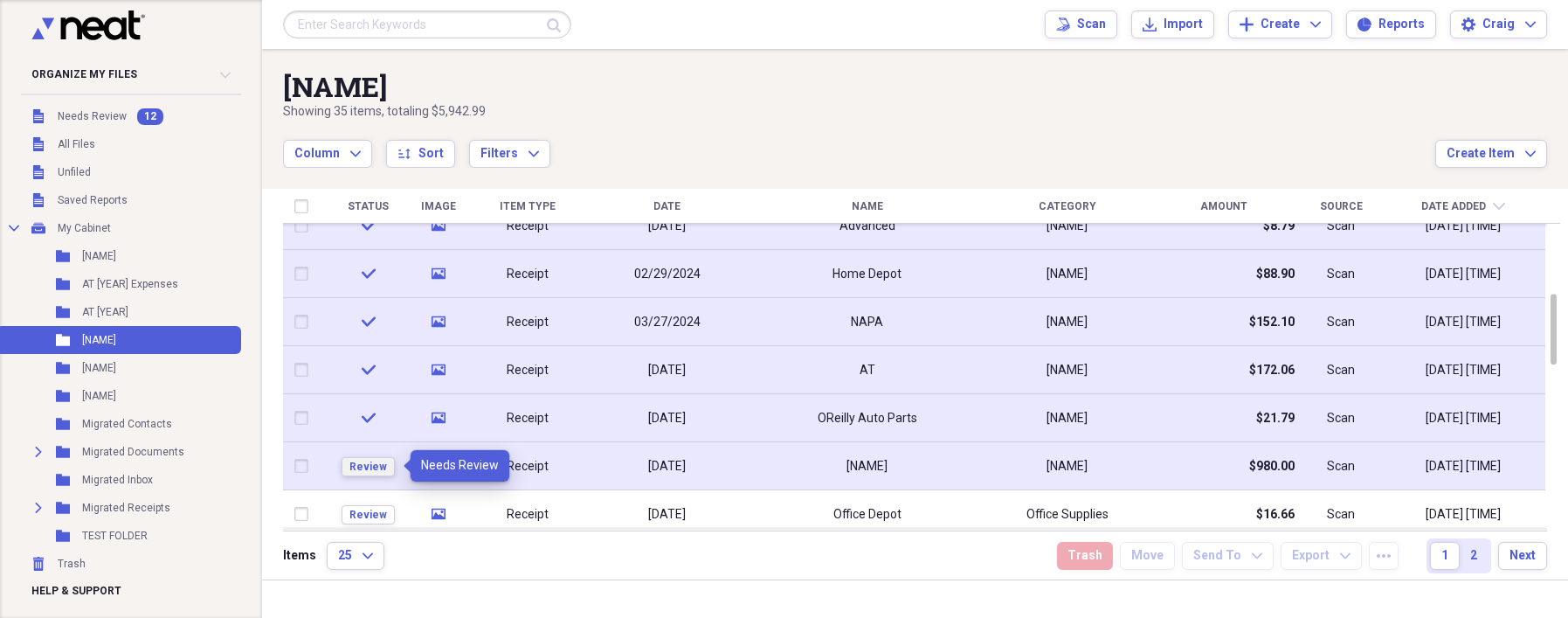 click on "Review" at bounding box center (368, 467) 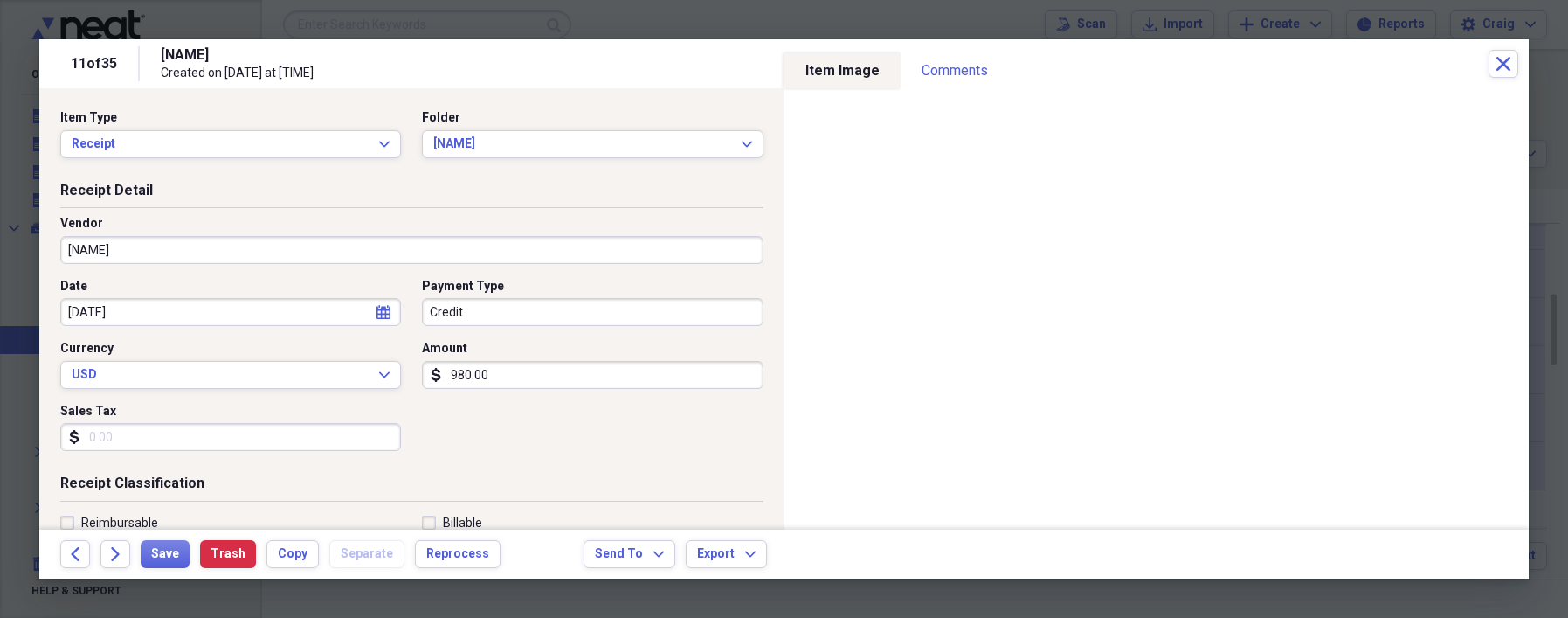 drag, startPoint x: 494, startPoint y: 371, endPoint x: 516, endPoint y: 375, distance: 22.36068 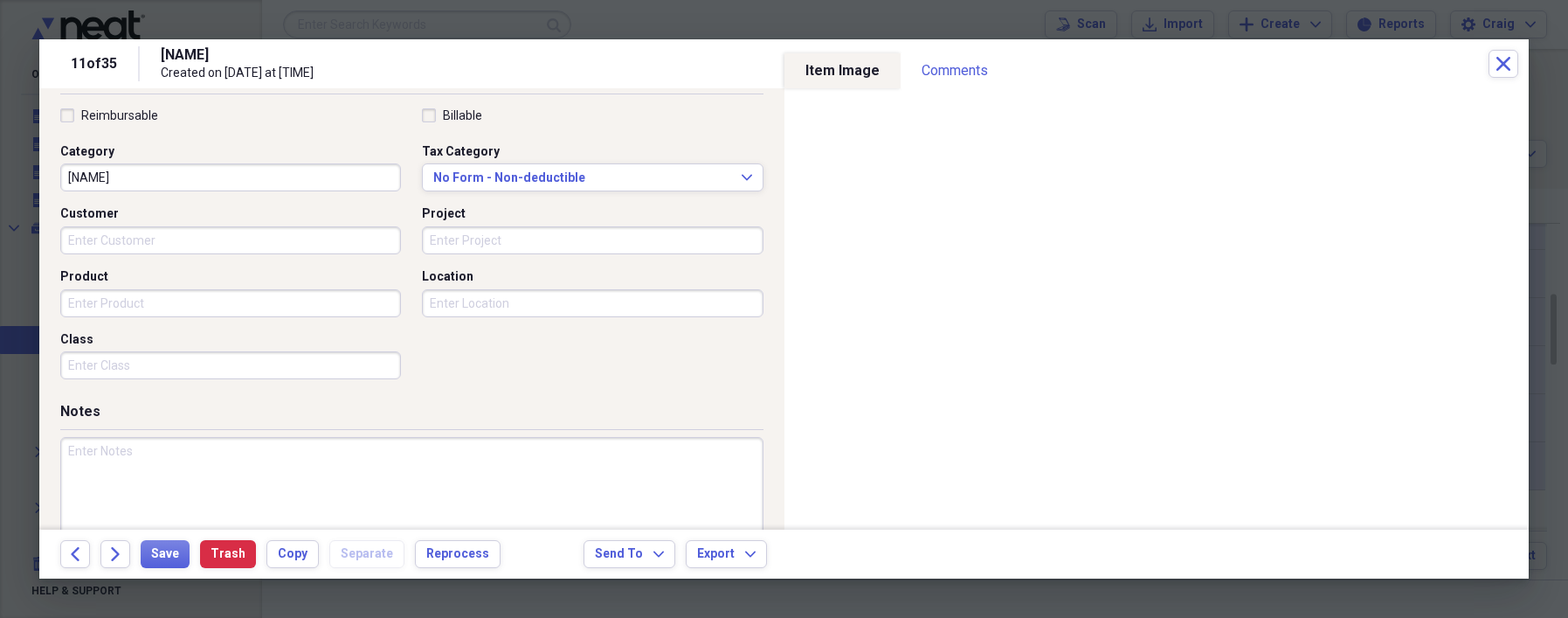 scroll, scrollTop: 445, scrollLeft: 0, axis: vertical 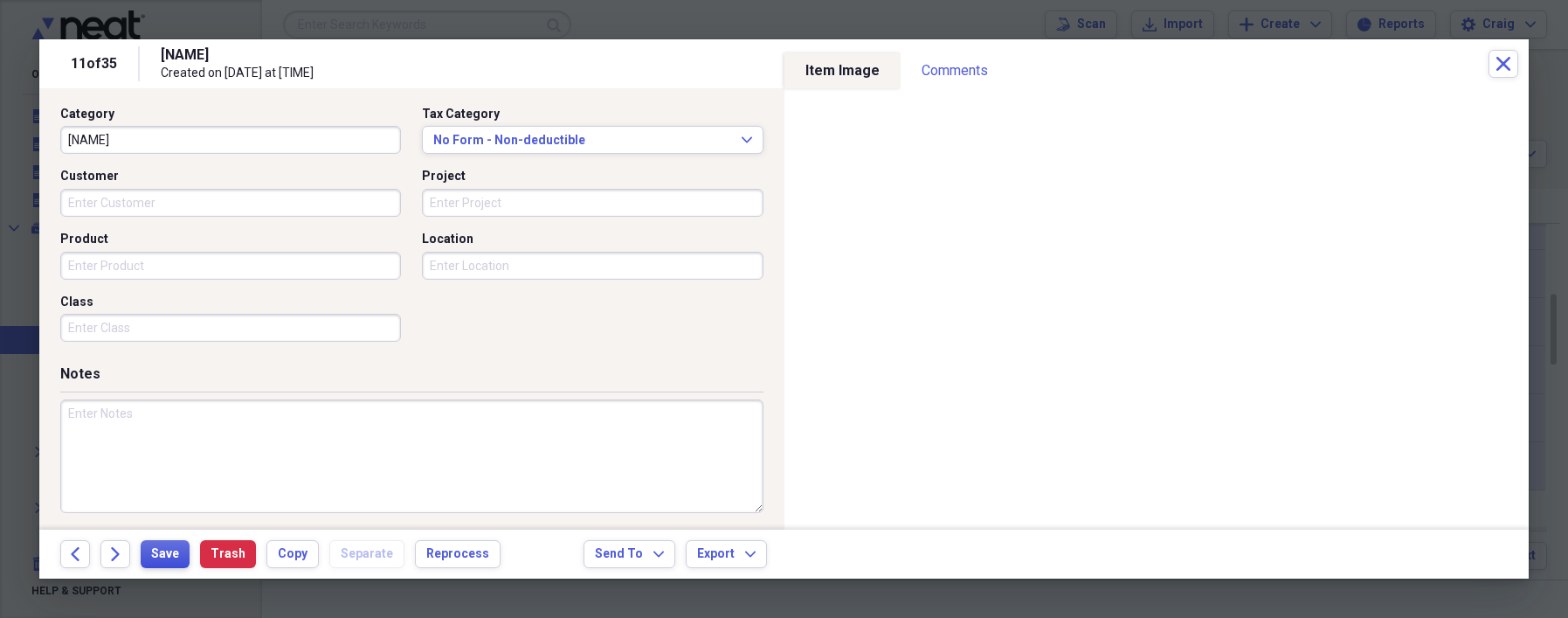type on "1072.40" 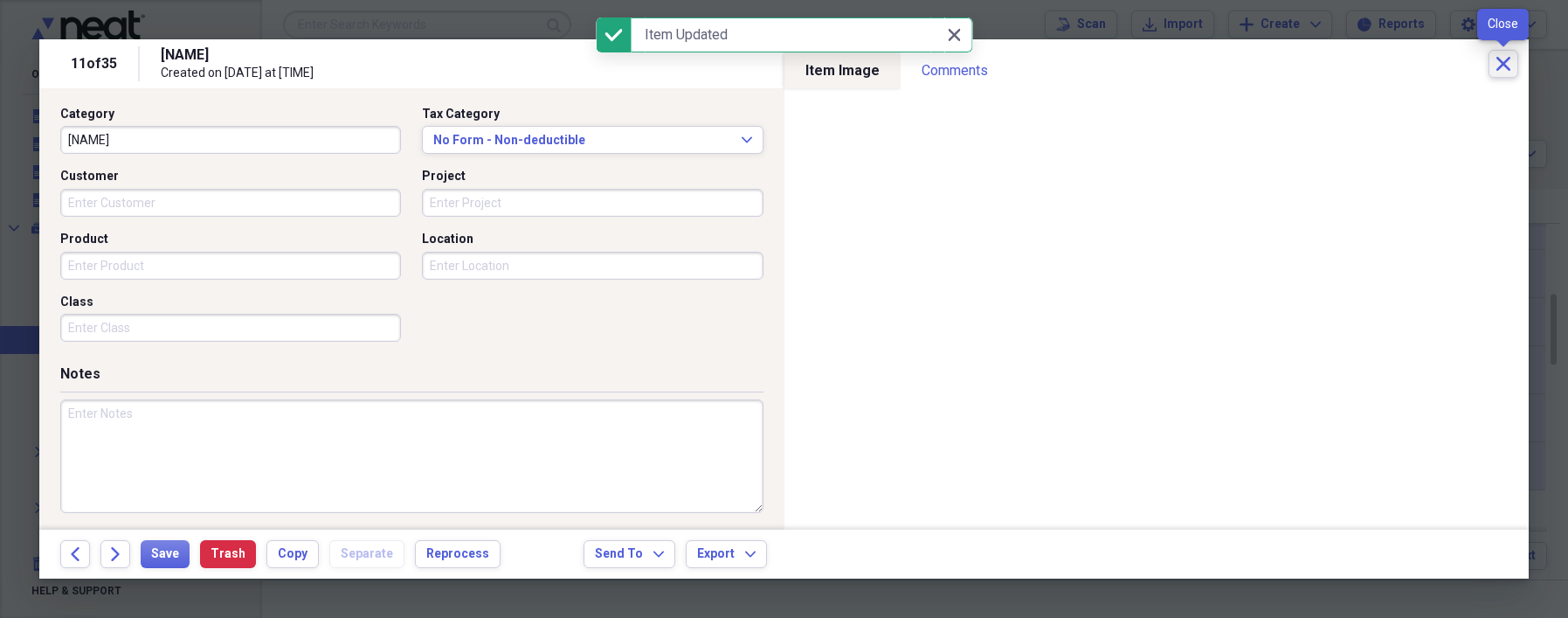 click 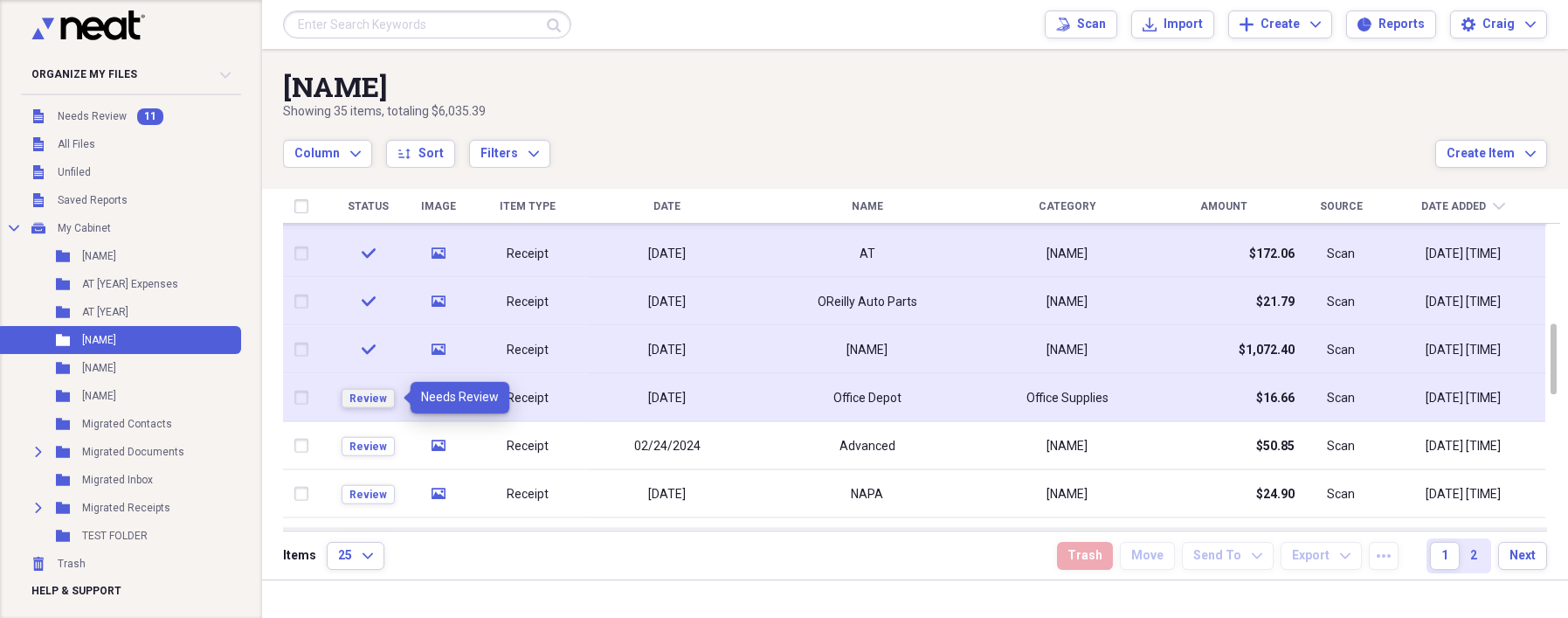 click on "Review" at bounding box center (368, 398) 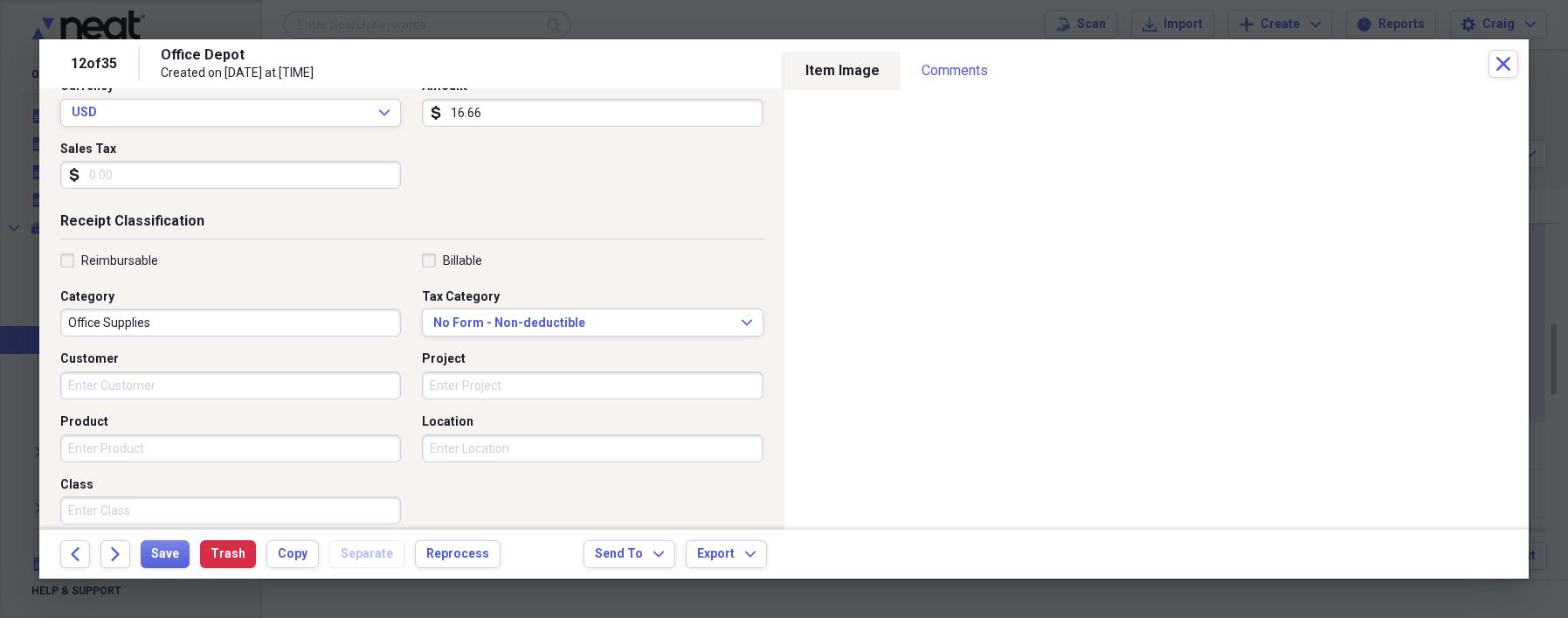 scroll, scrollTop: 407, scrollLeft: 0, axis: vertical 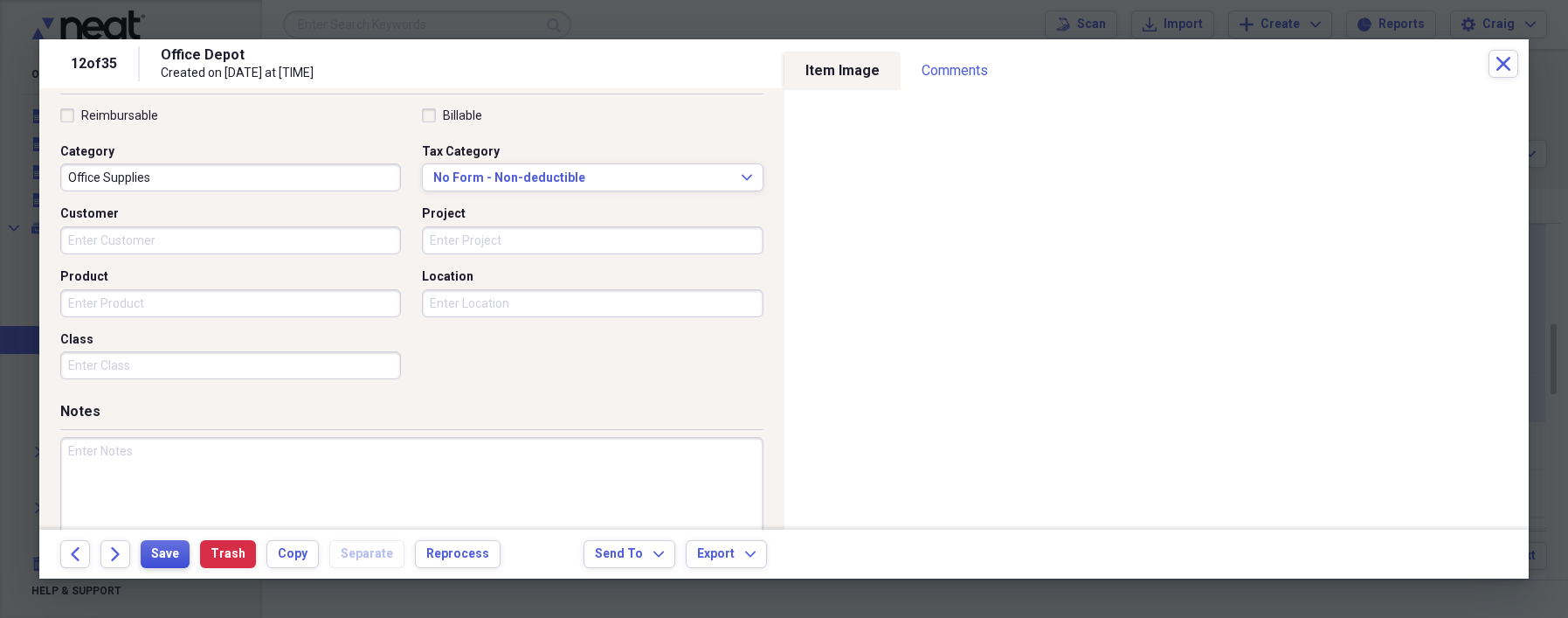 click on "Save" at bounding box center [165, 554] 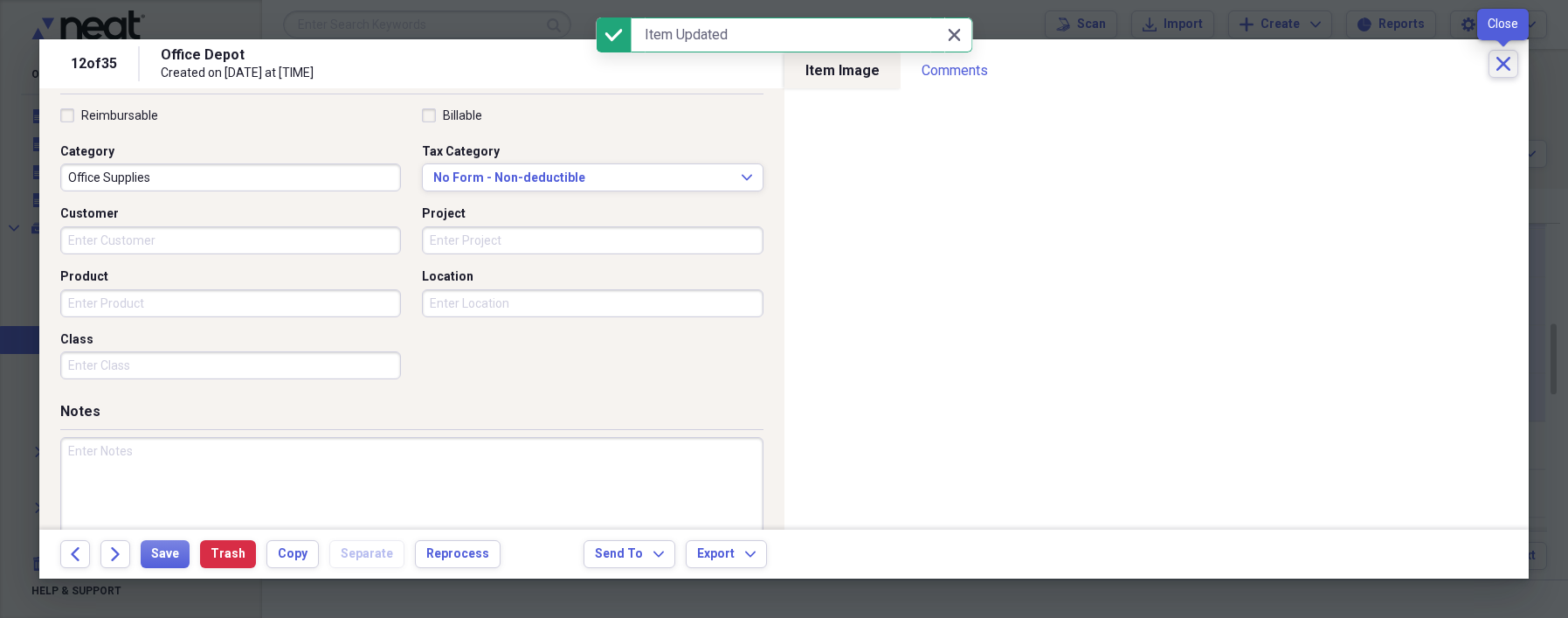 click on "Close" at bounding box center [1503, 64] 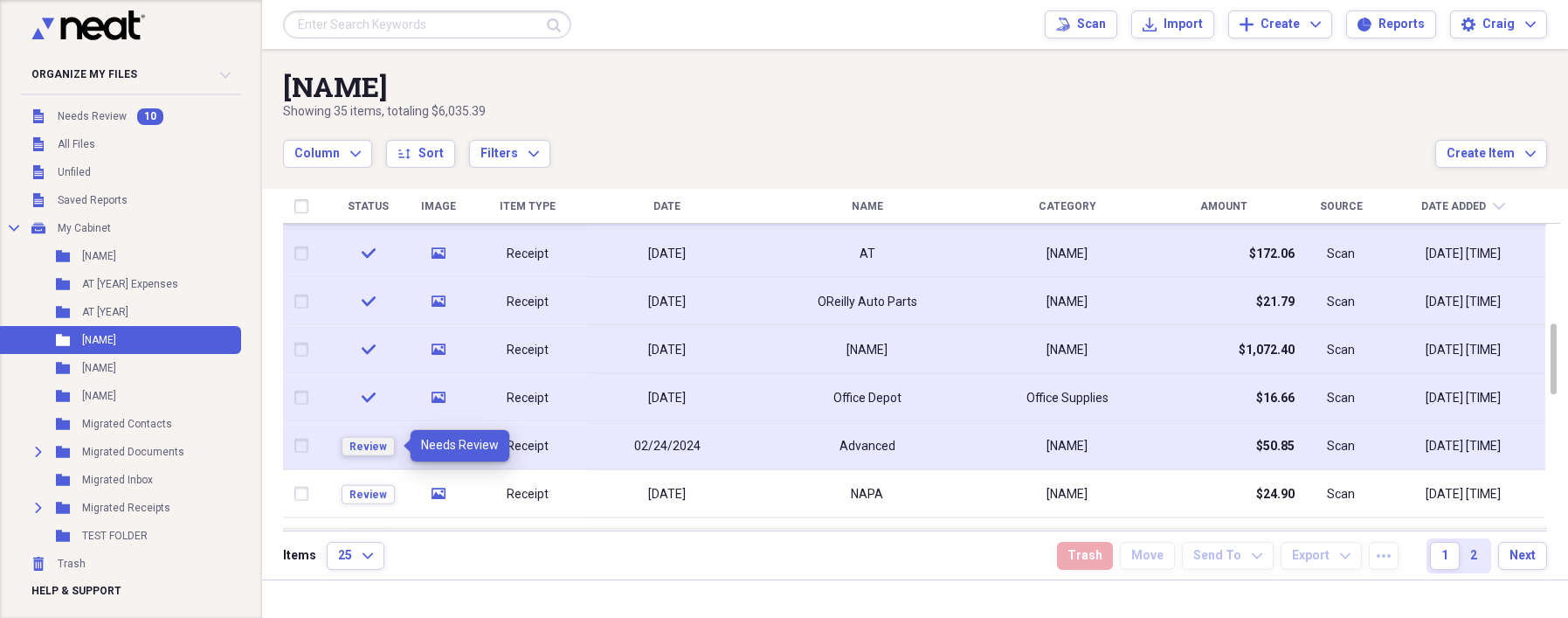 click on "Review" at bounding box center [368, 446] 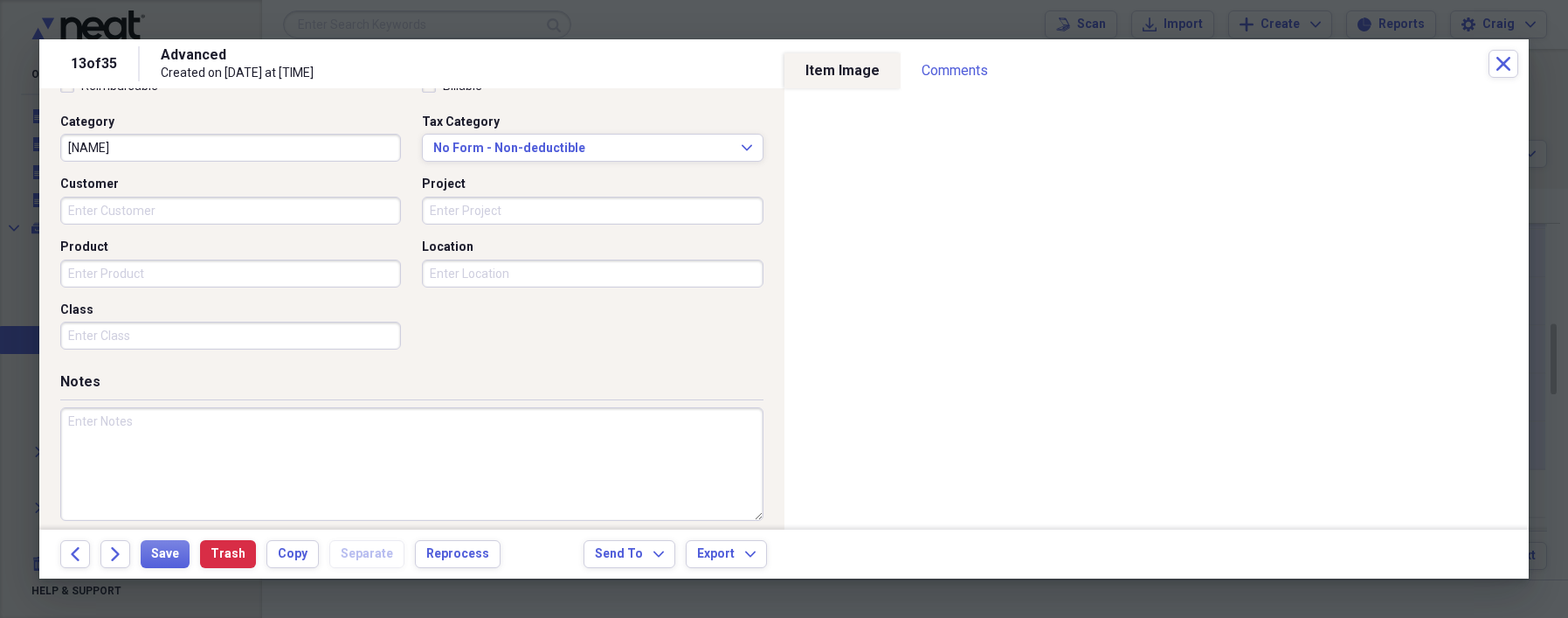 scroll, scrollTop: 445, scrollLeft: 0, axis: vertical 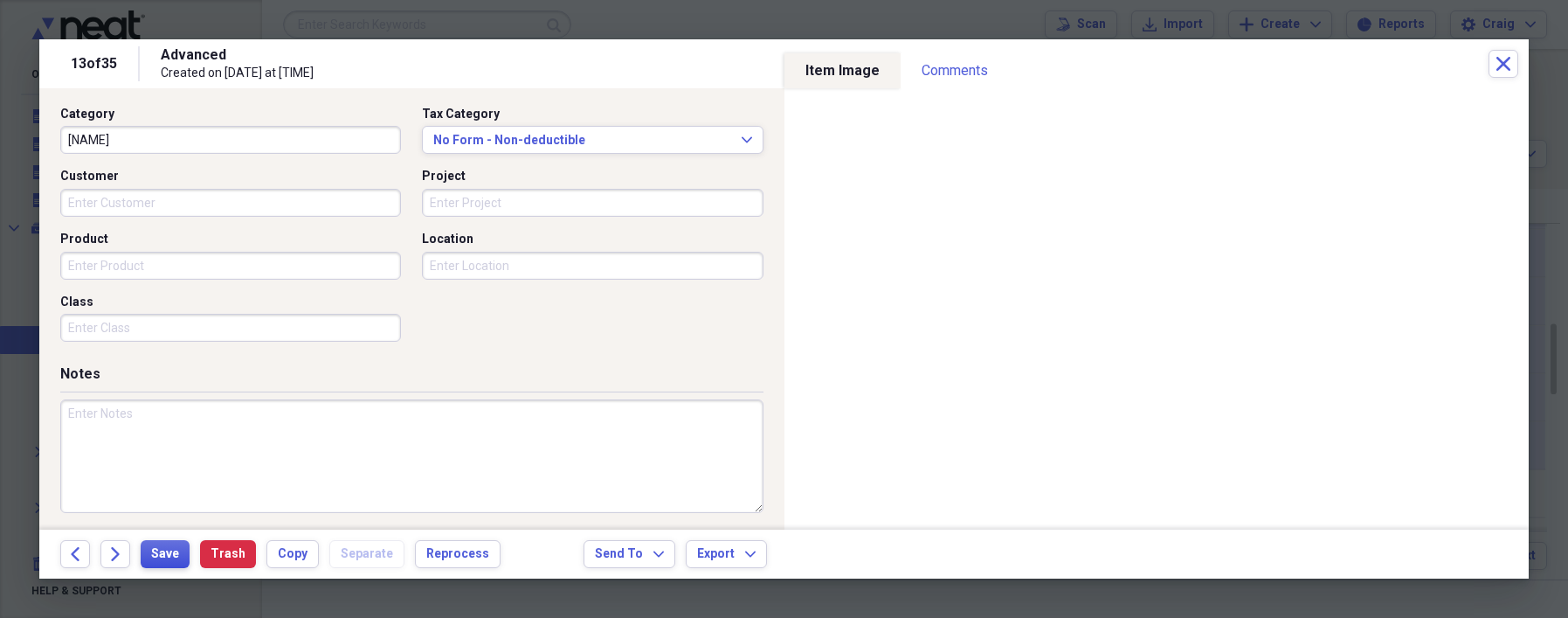 click on "Save" at bounding box center (165, 554) 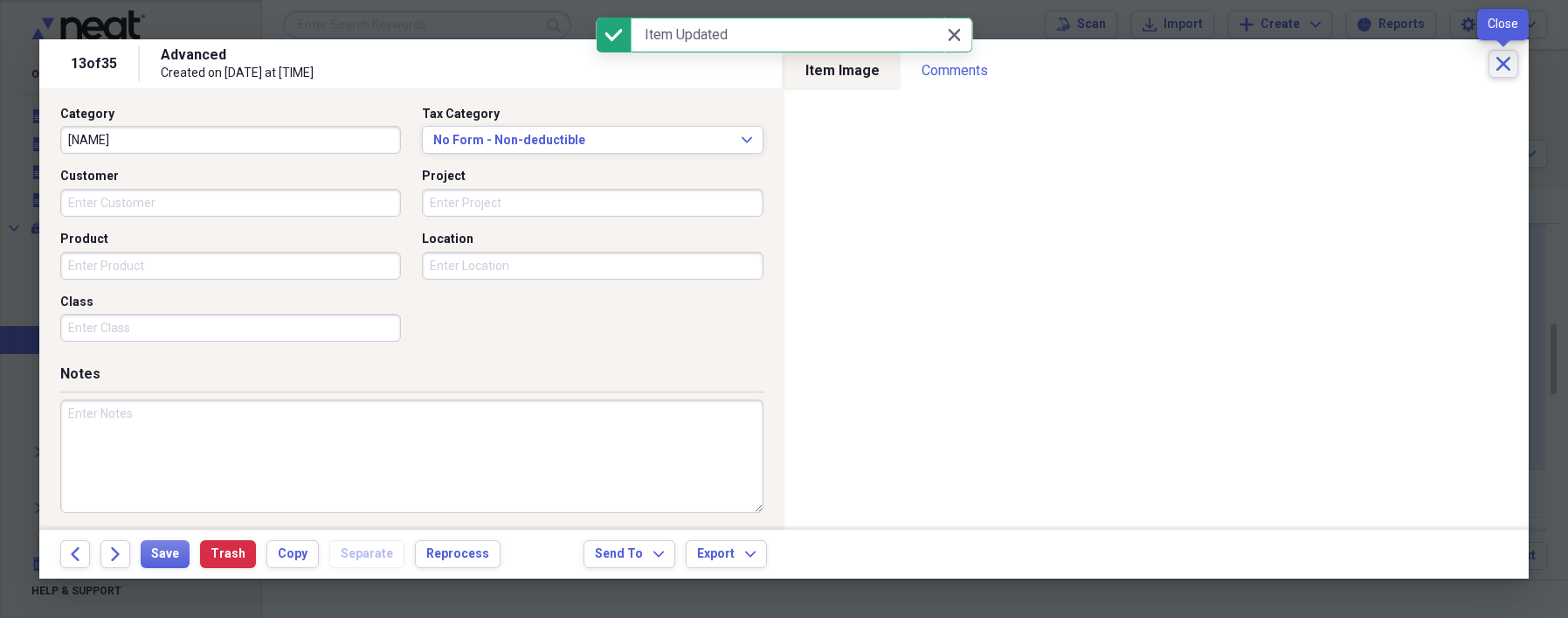 click 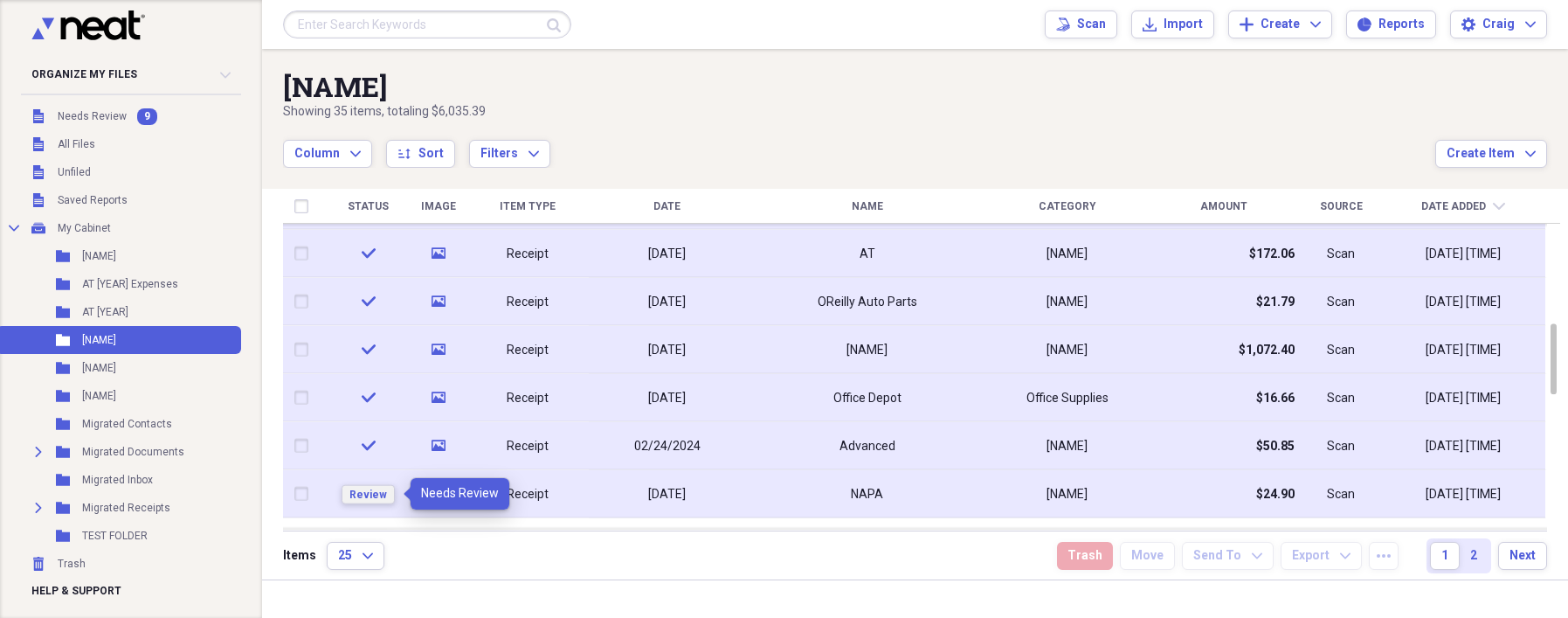 click on "Review" at bounding box center (368, 494) 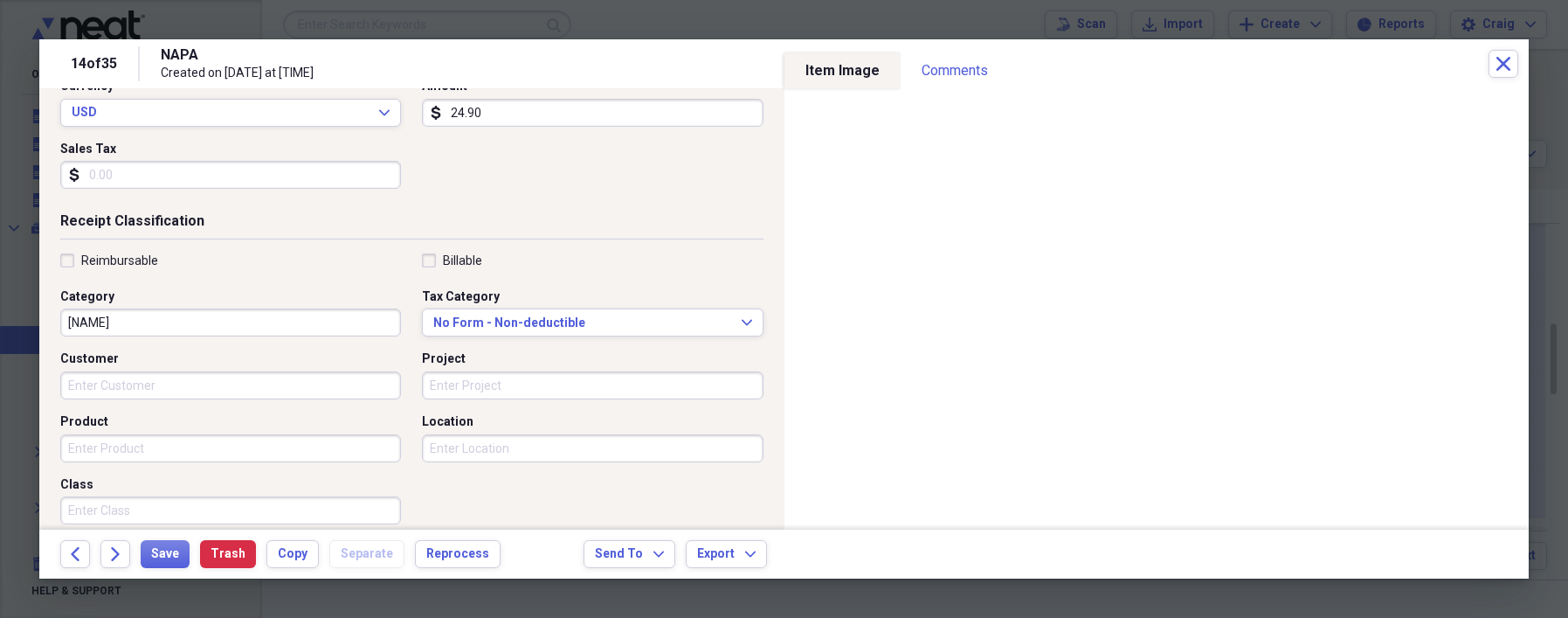 scroll, scrollTop: 407, scrollLeft: 0, axis: vertical 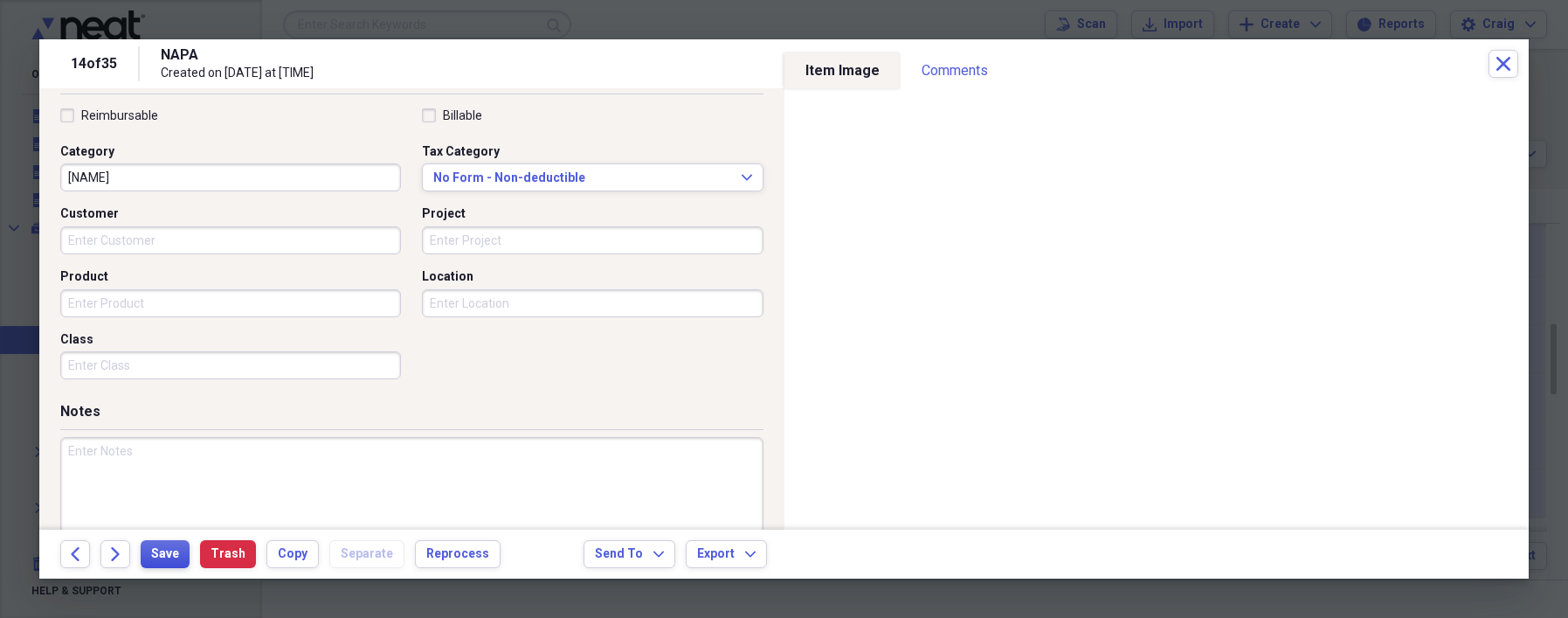 click on "Save" at bounding box center [165, 554] 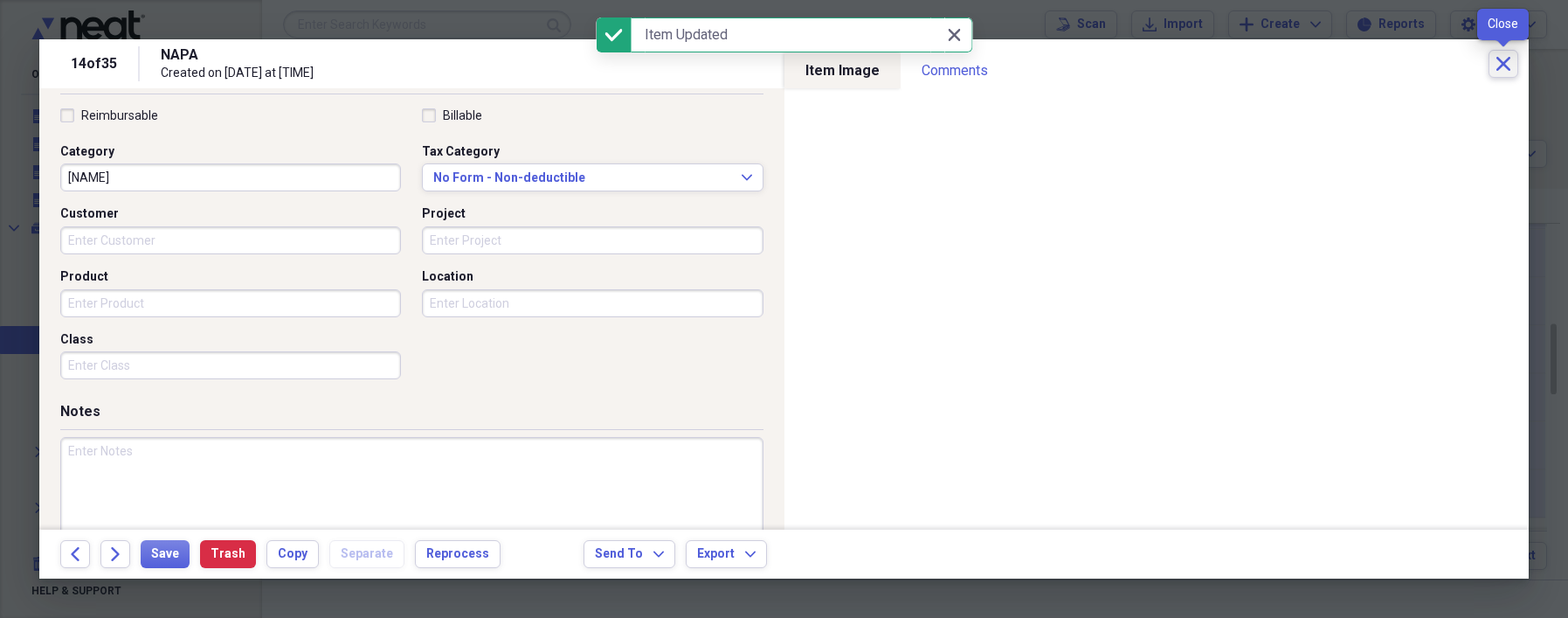click on "Close" at bounding box center [1503, 64] 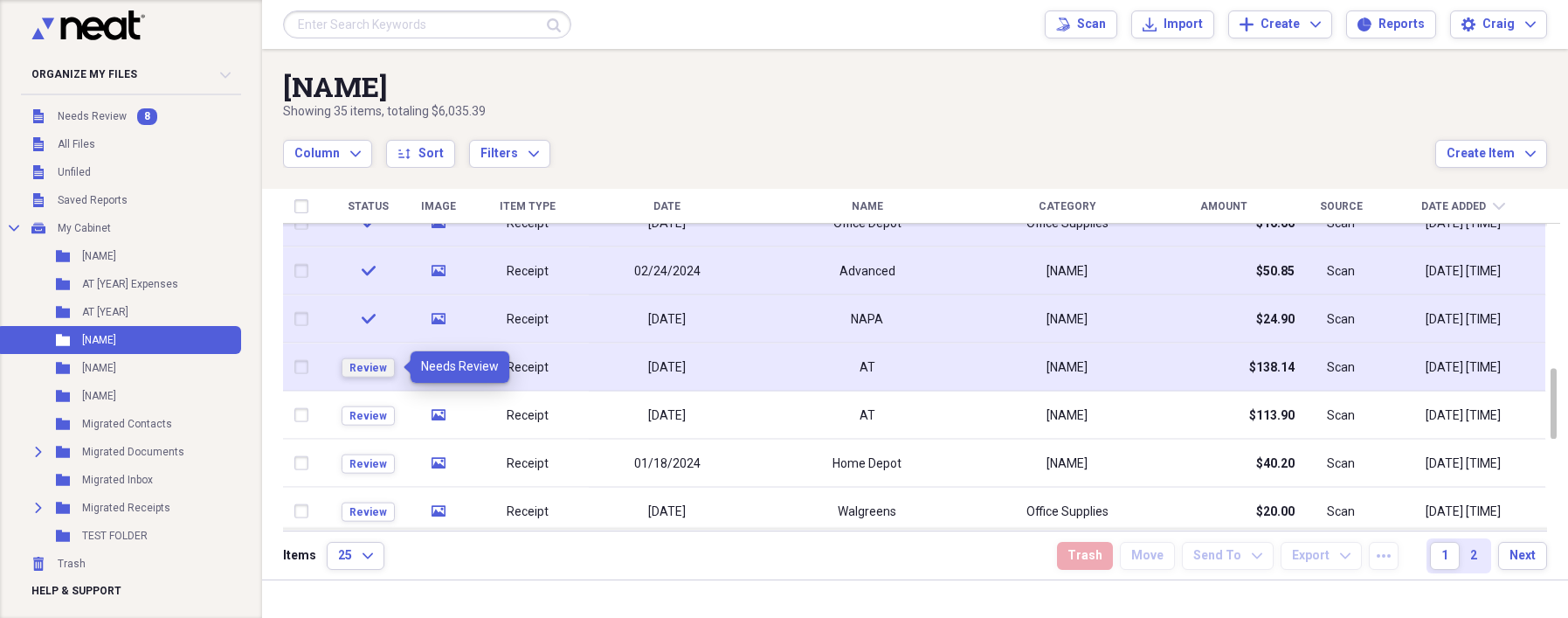 click on "Review" at bounding box center (368, 367) 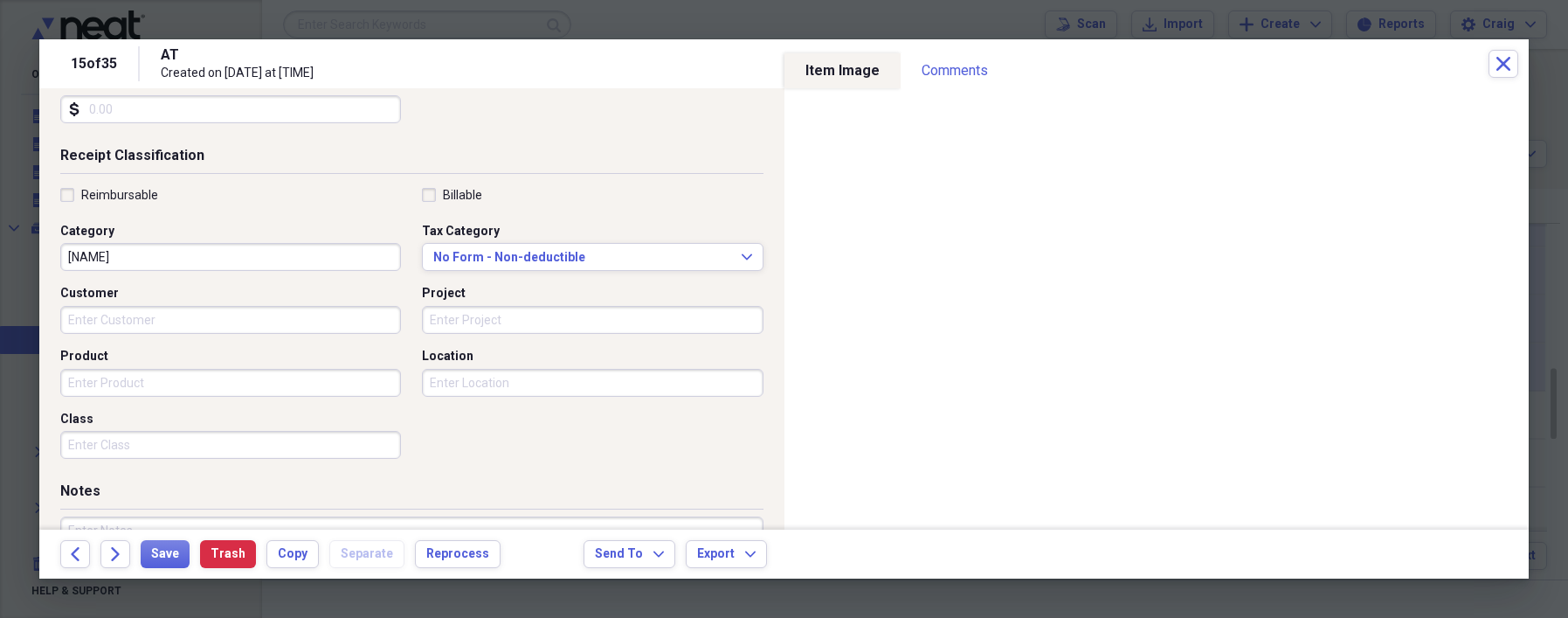 scroll, scrollTop: 445, scrollLeft: 0, axis: vertical 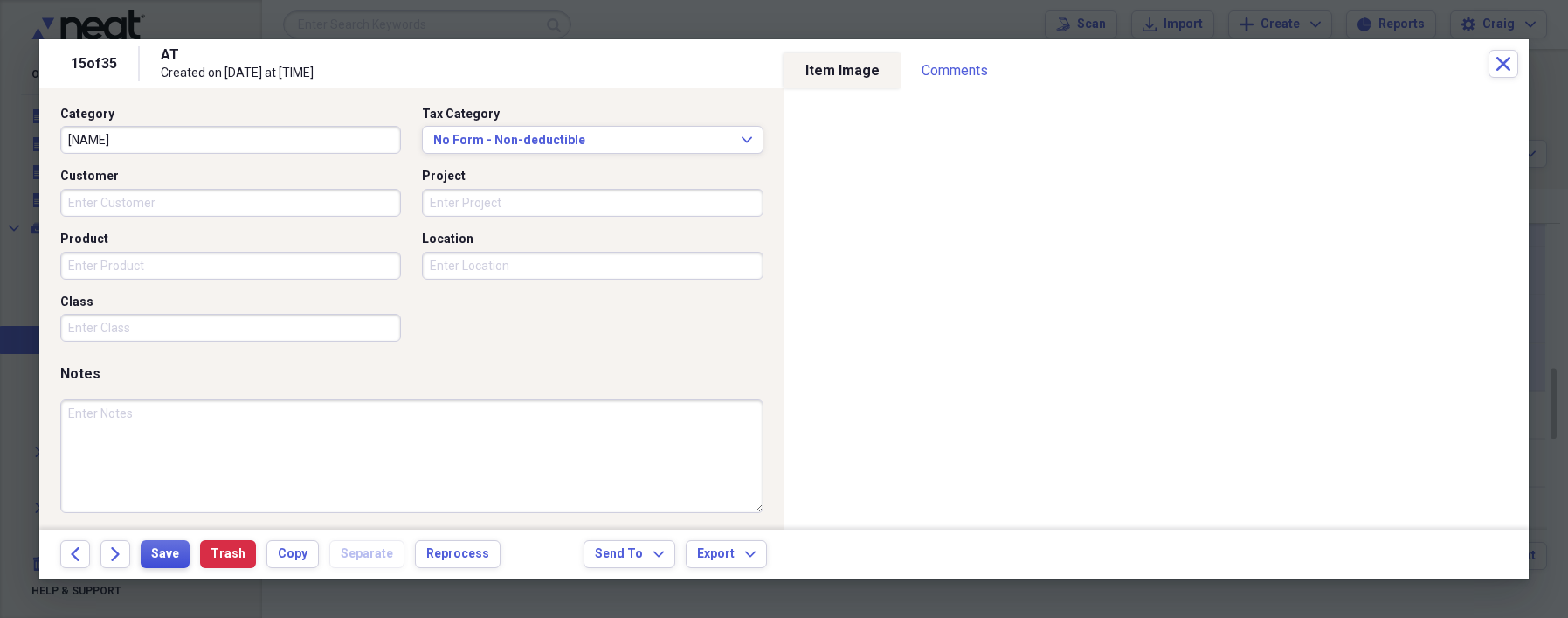 click on "Save" at bounding box center [165, 554] 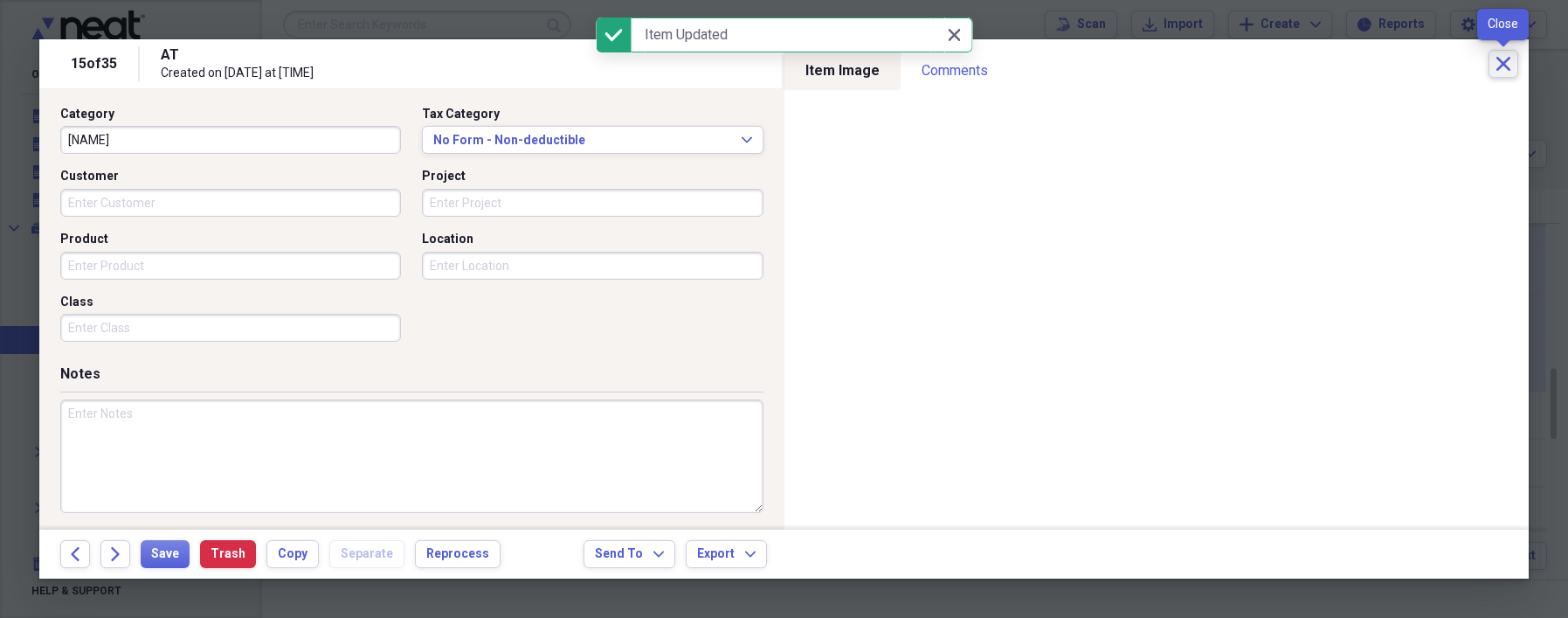 click on "Close" at bounding box center (1503, 64) 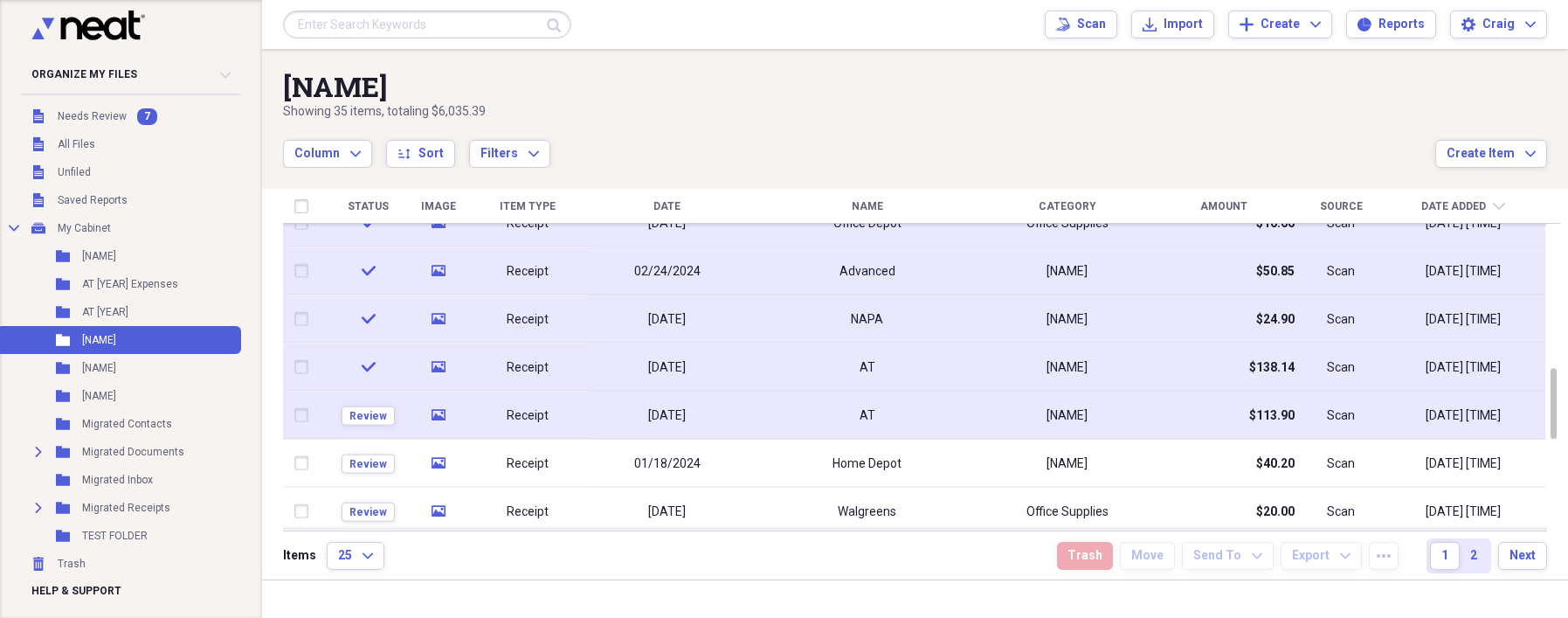 click on "Review" at bounding box center [368, 415] 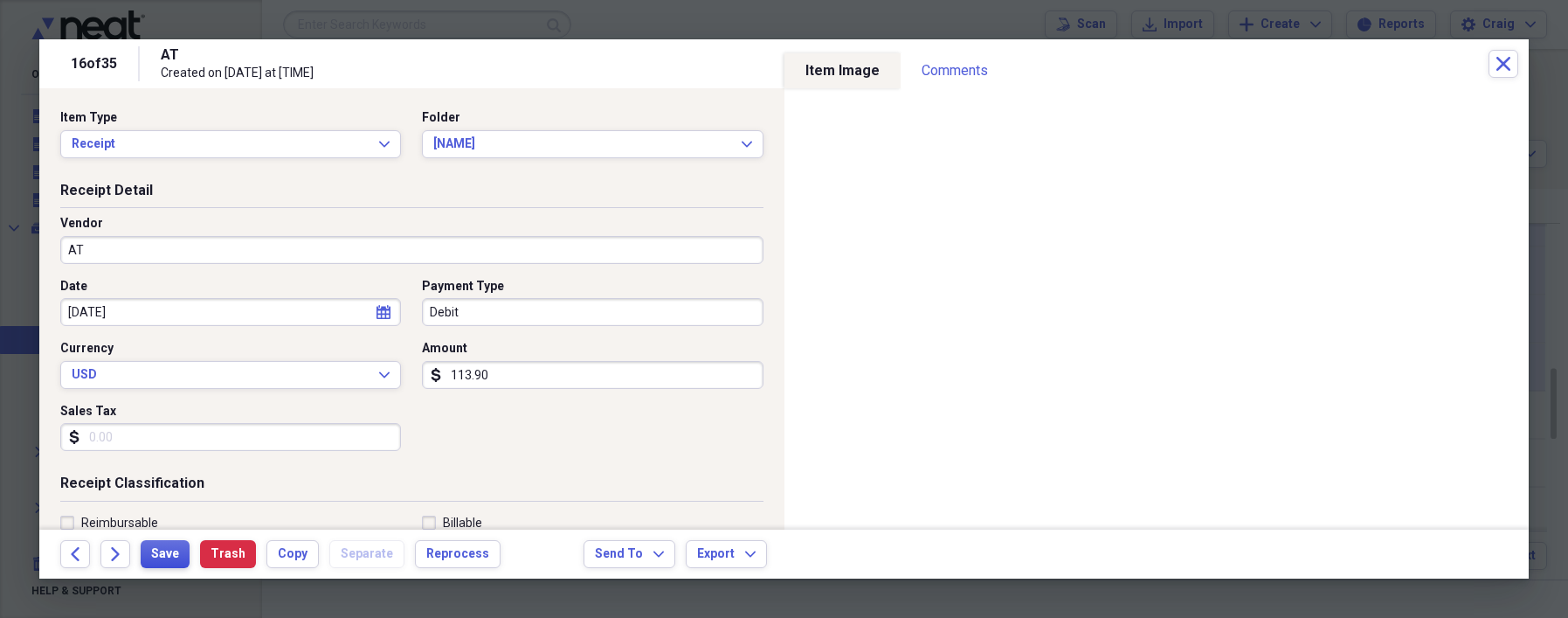 click on "Save" at bounding box center (165, 554) 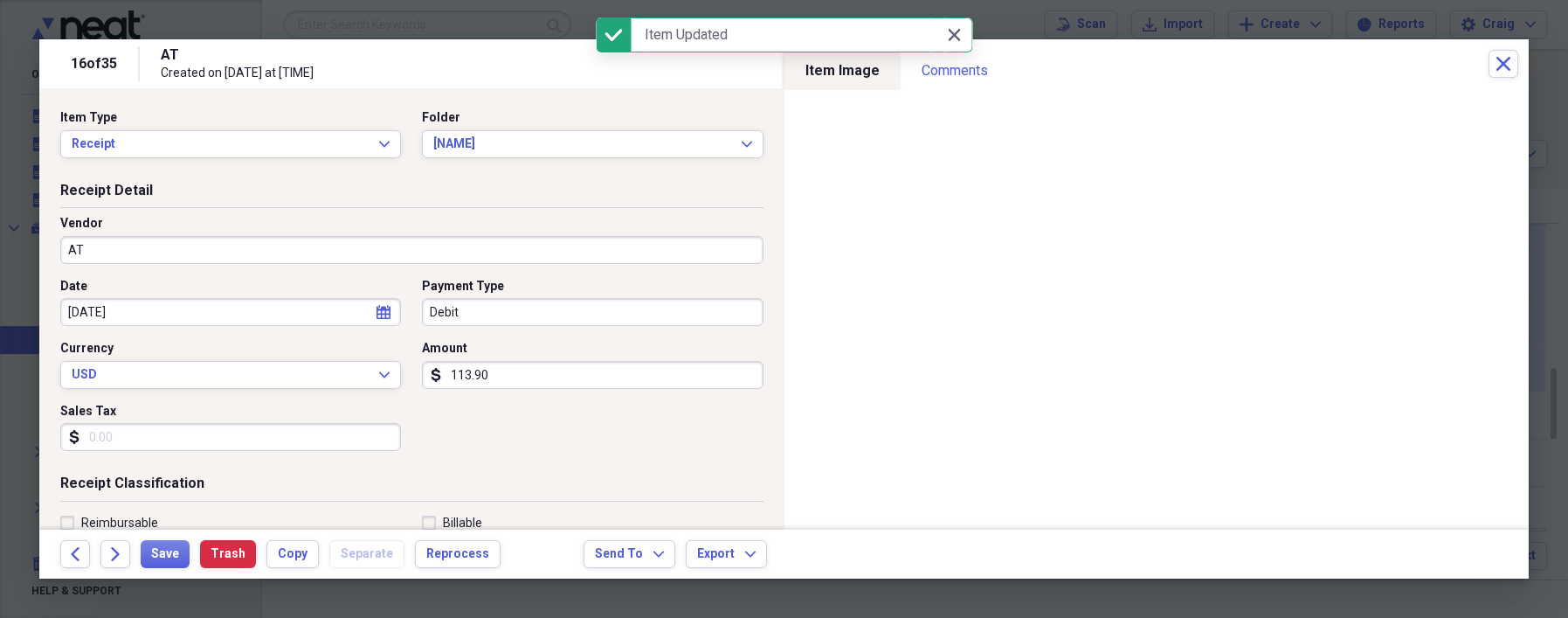 click on "calendar" 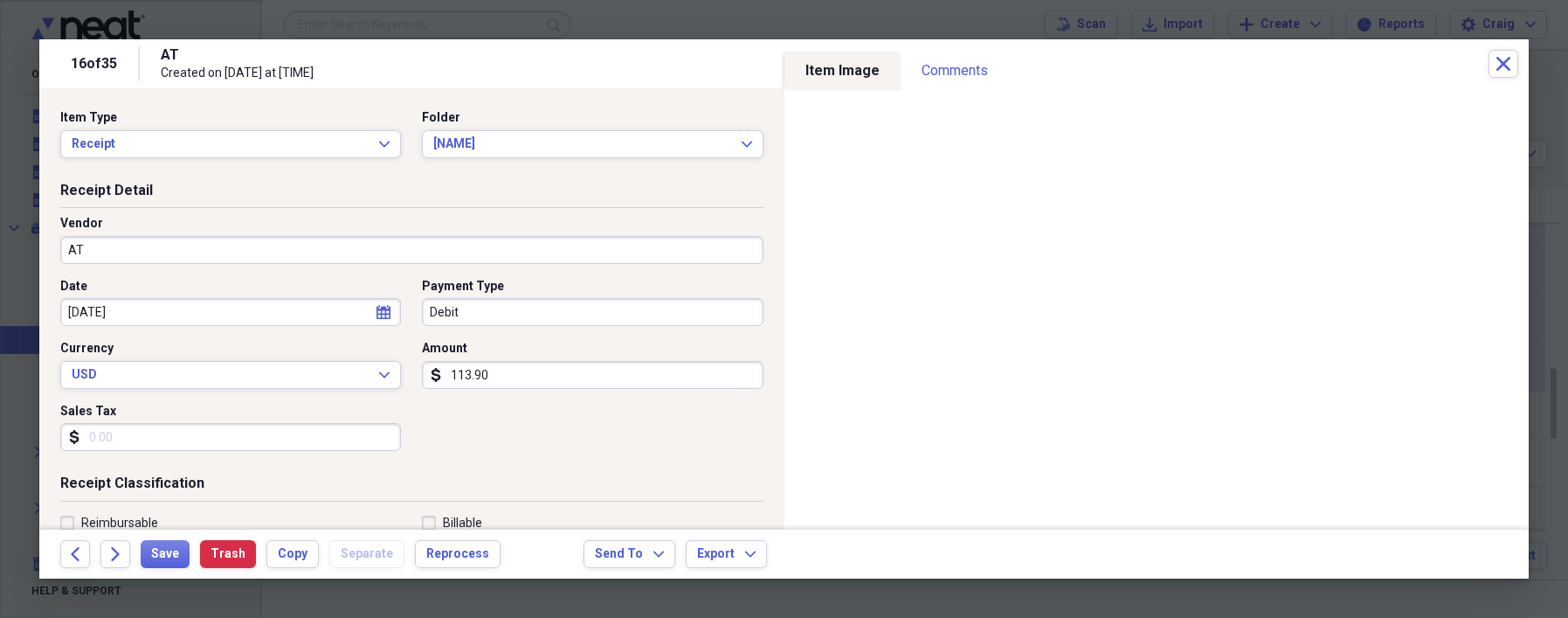 select on "5" 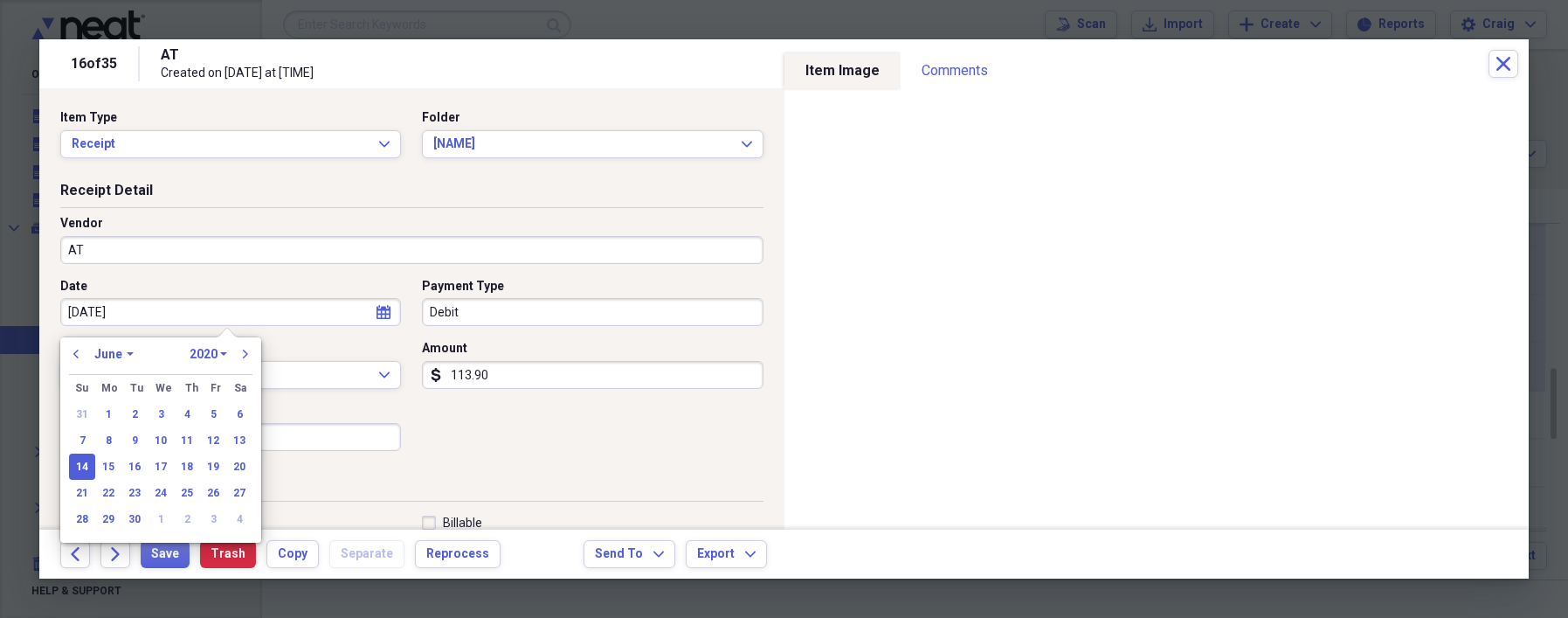 click 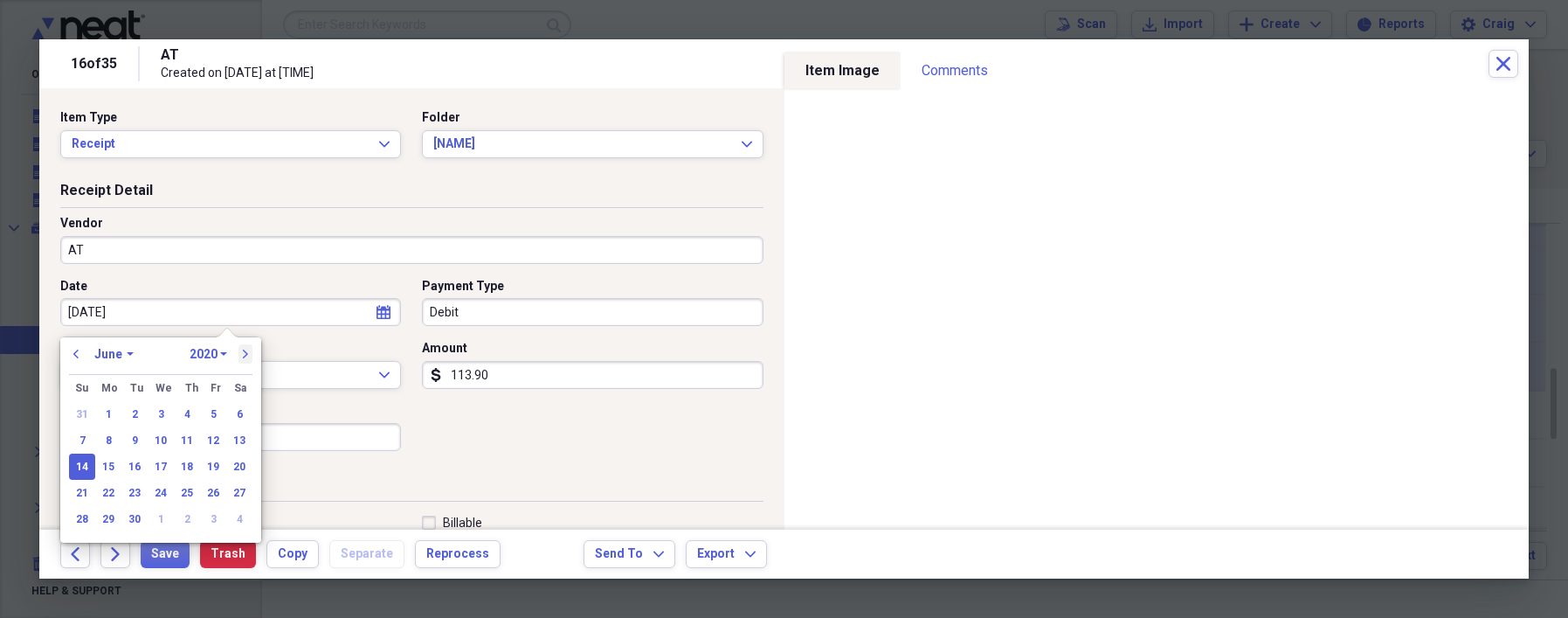 click on "next" at bounding box center [245, 354] 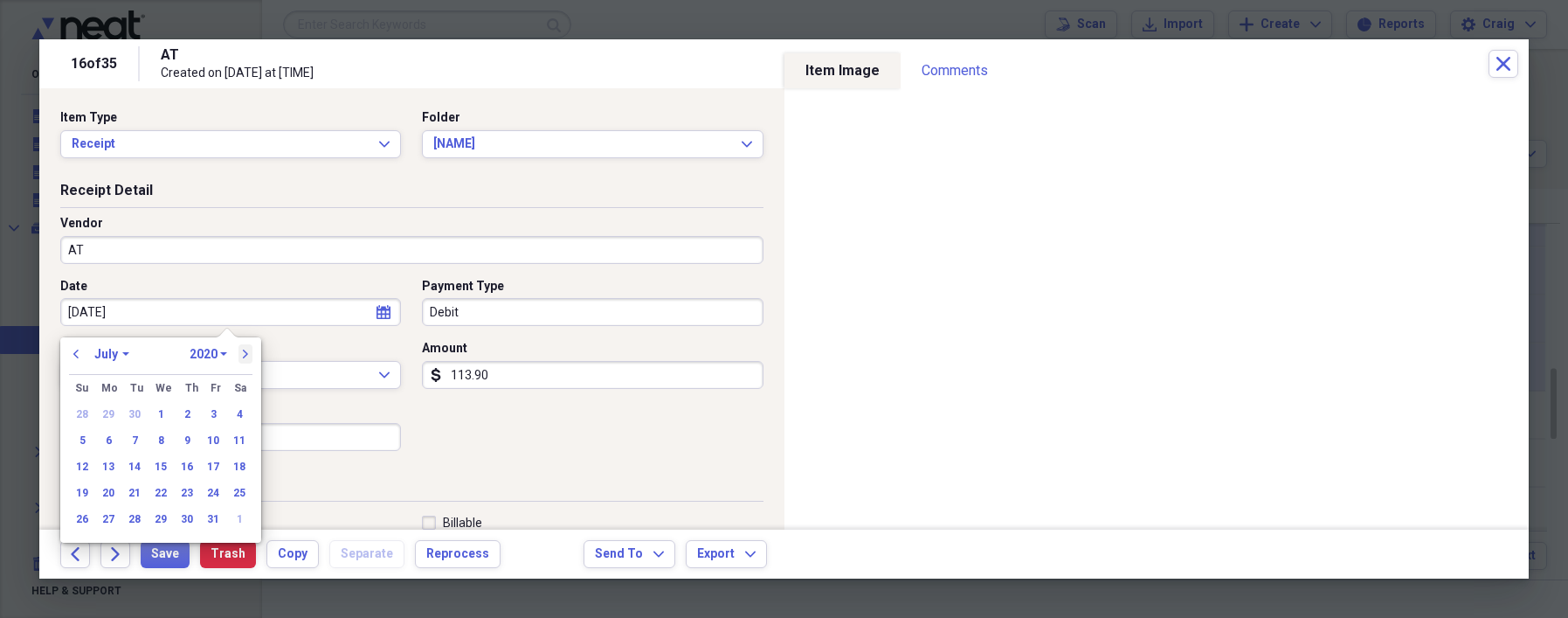 click on "next" at bounding box center [245, 354] 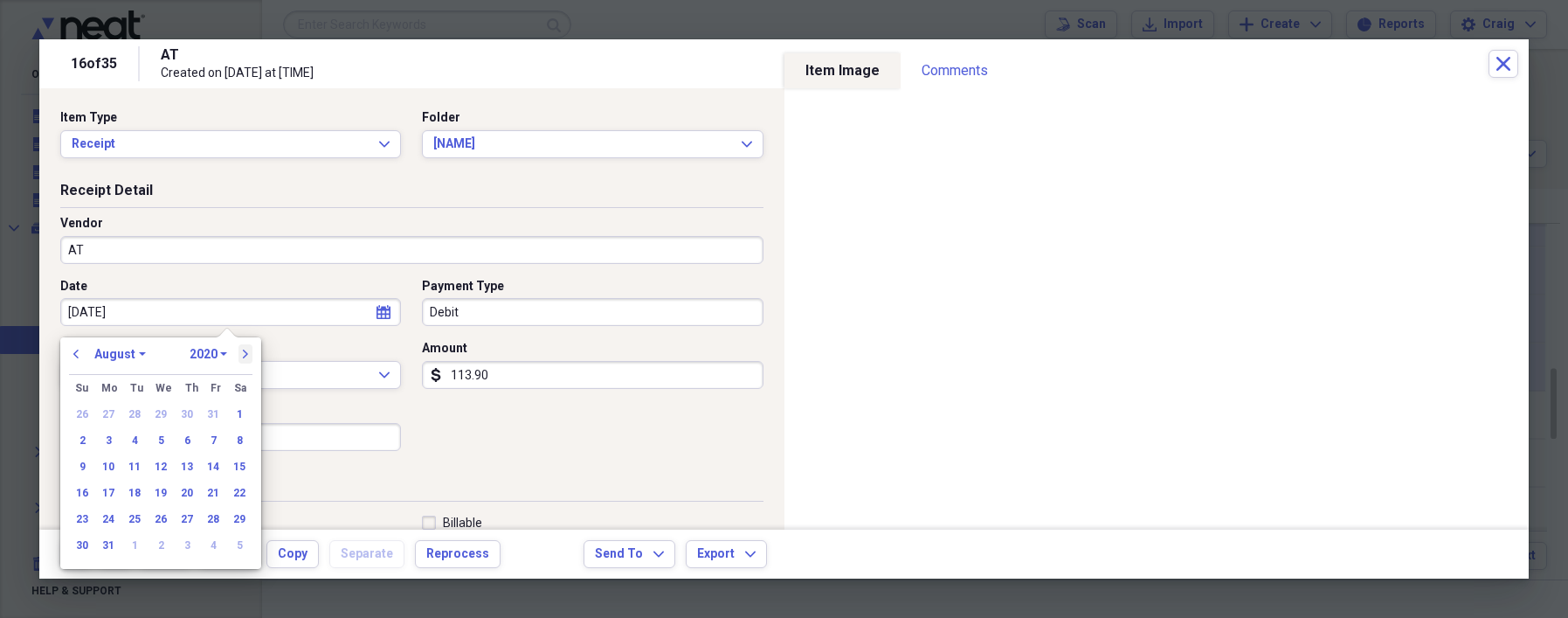 click on "next" at bounding box center (245, 354) 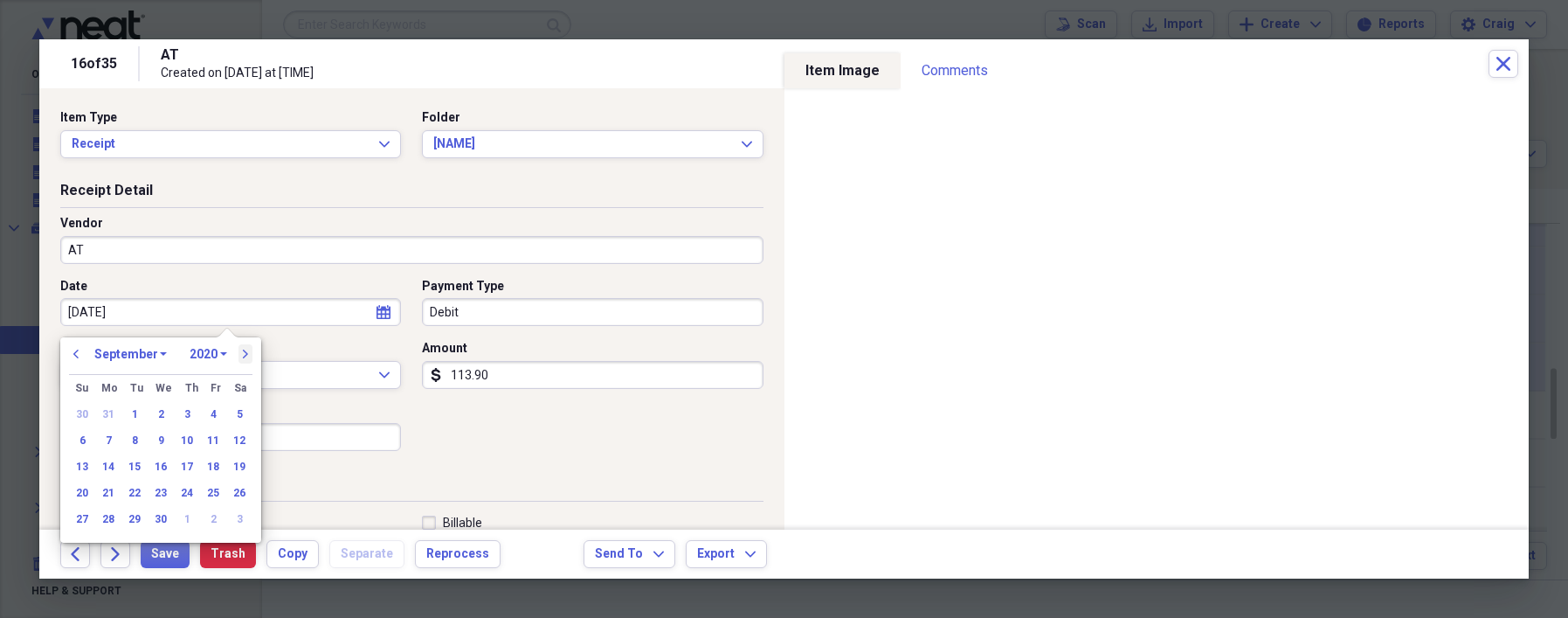 click on "next" at bounding box center (245, 354) 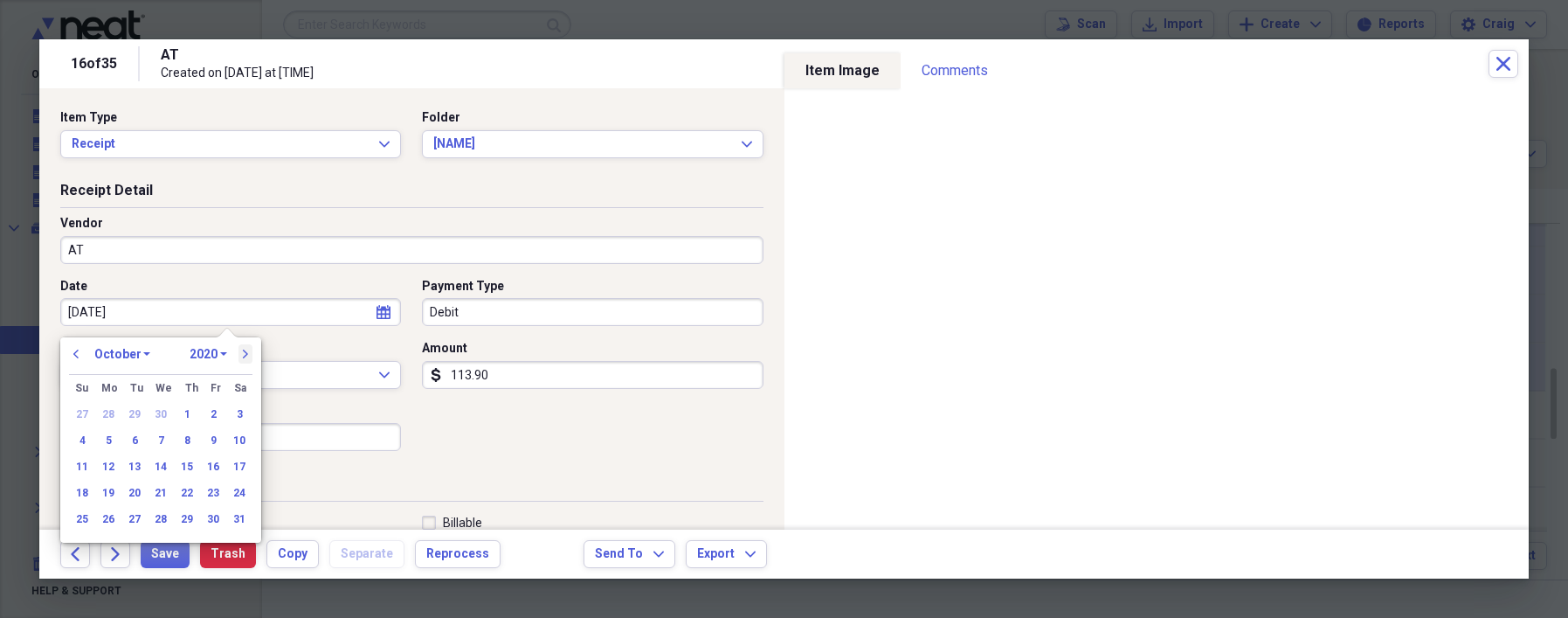 click on "next" at bounding box center [245, 354] 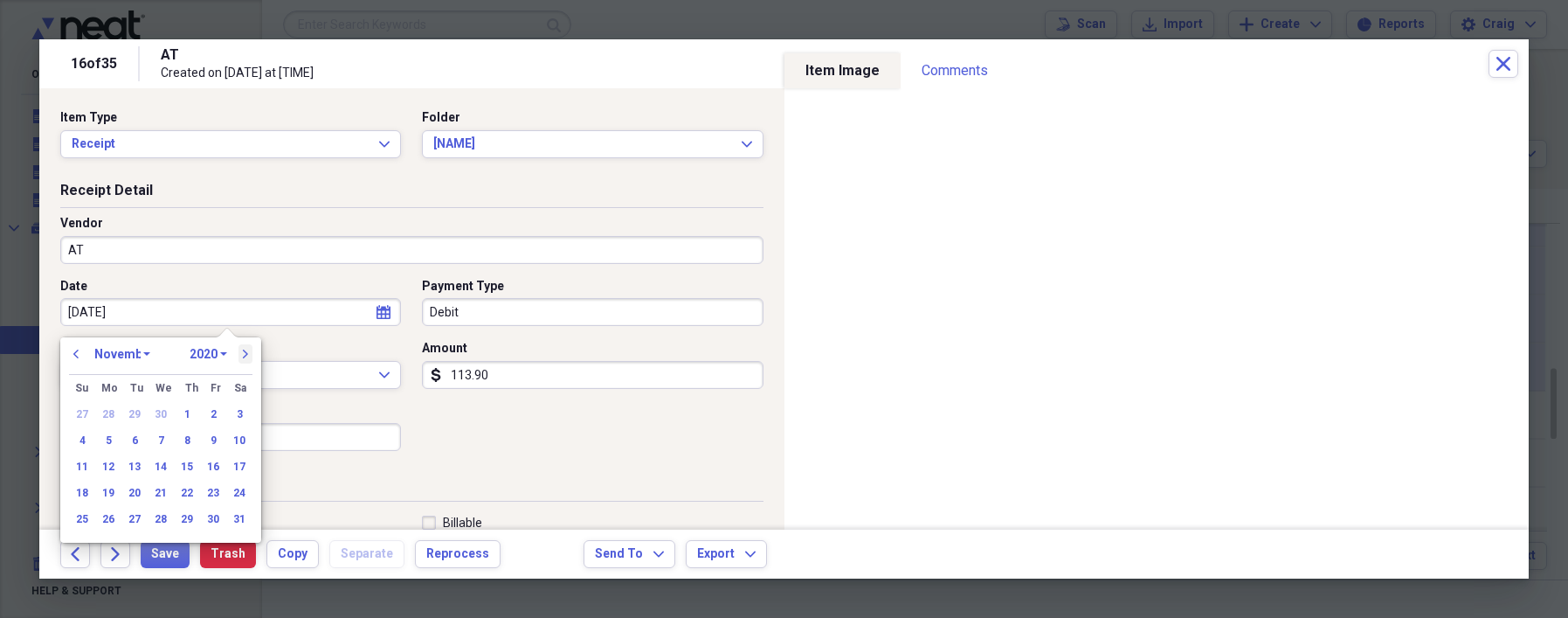click on "next" at bounding box center (245, 354) 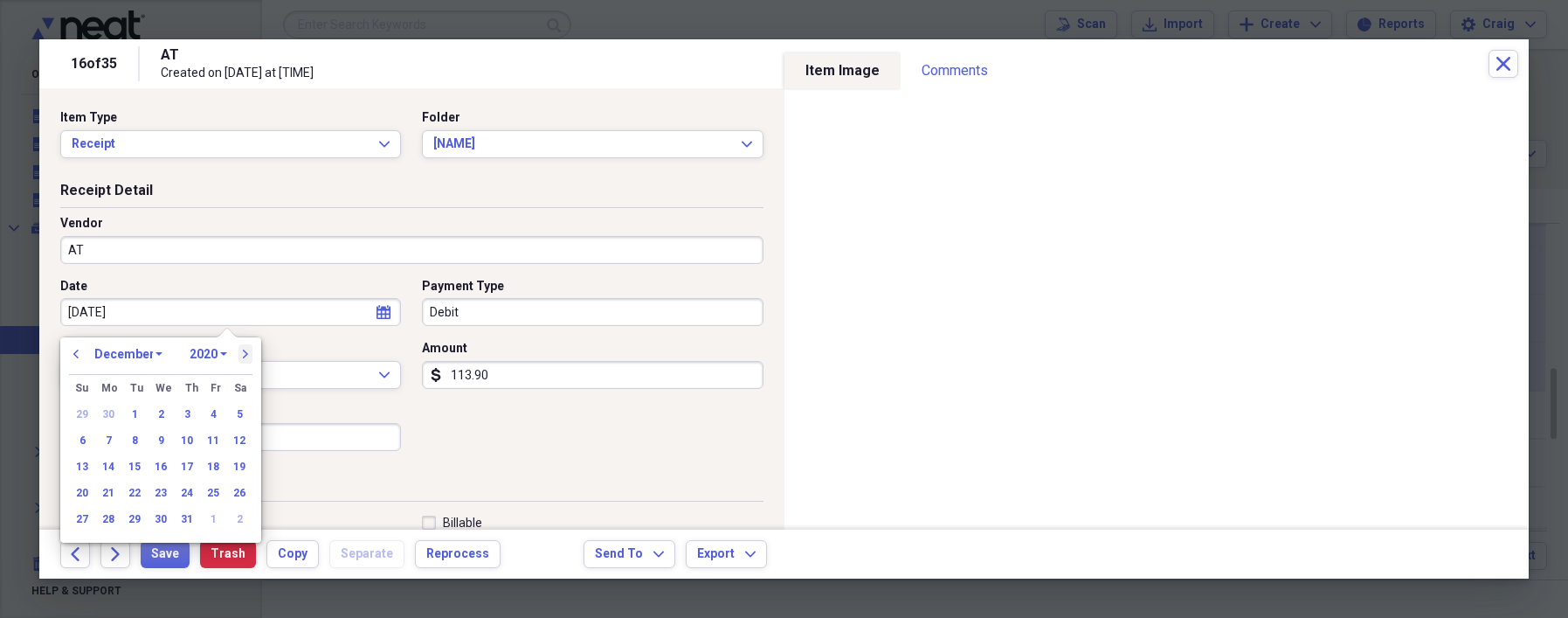 click on "next" at bounding box center [245, 354] 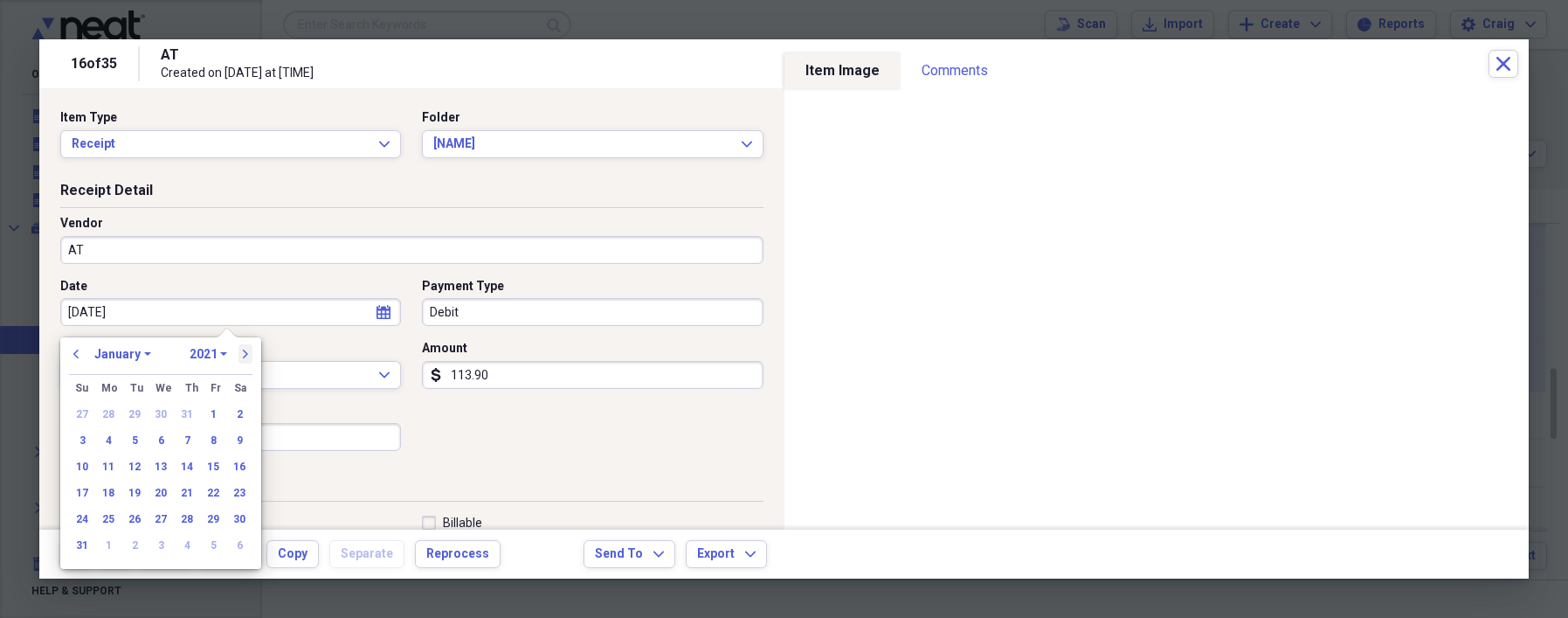 click on "next" at bounding box center [245, 354] 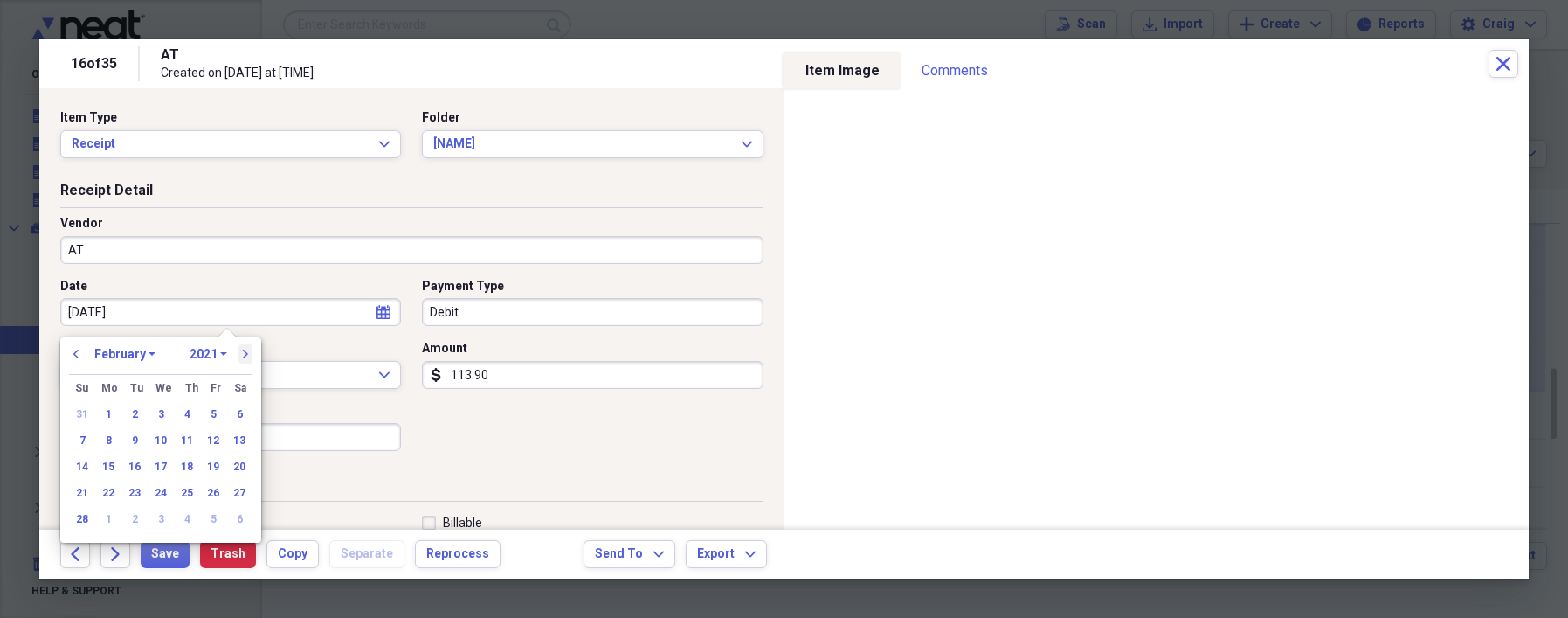 click on "next" at bounding box center (245, 354) 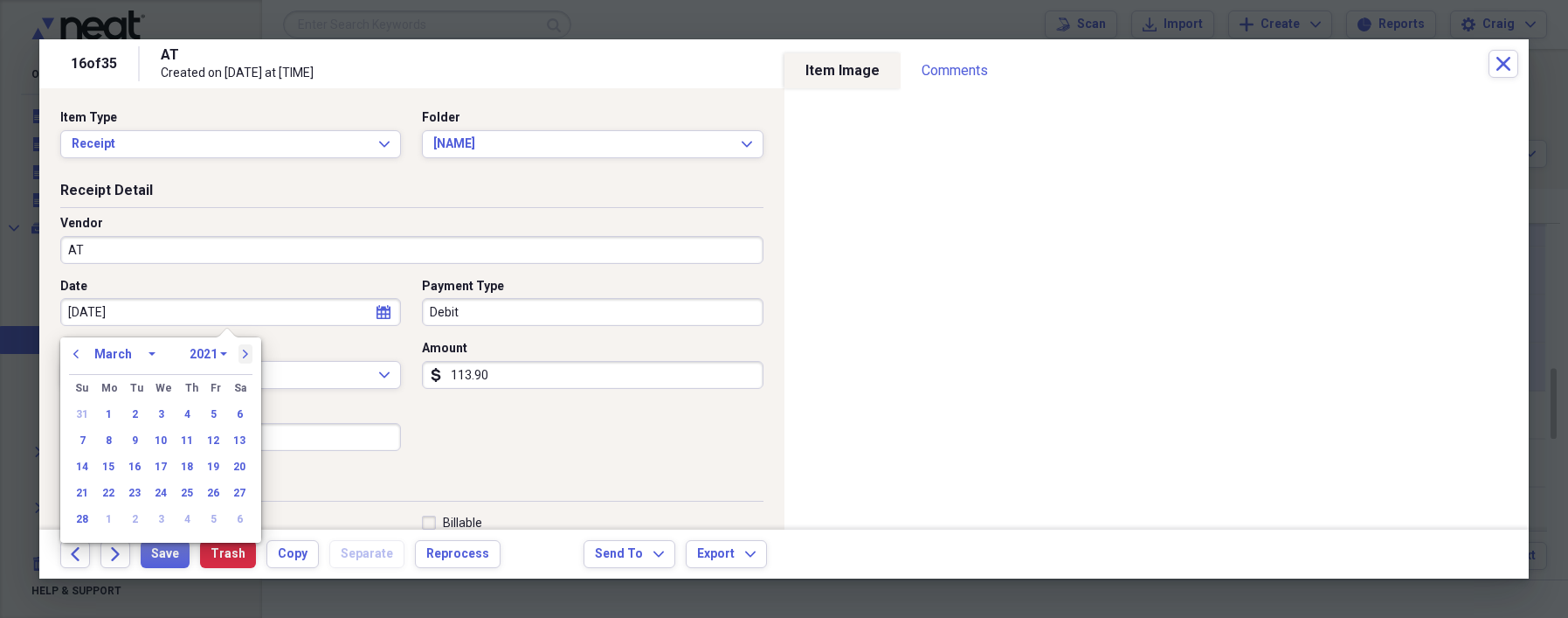 click on "next" at bounding box center [245, 354] 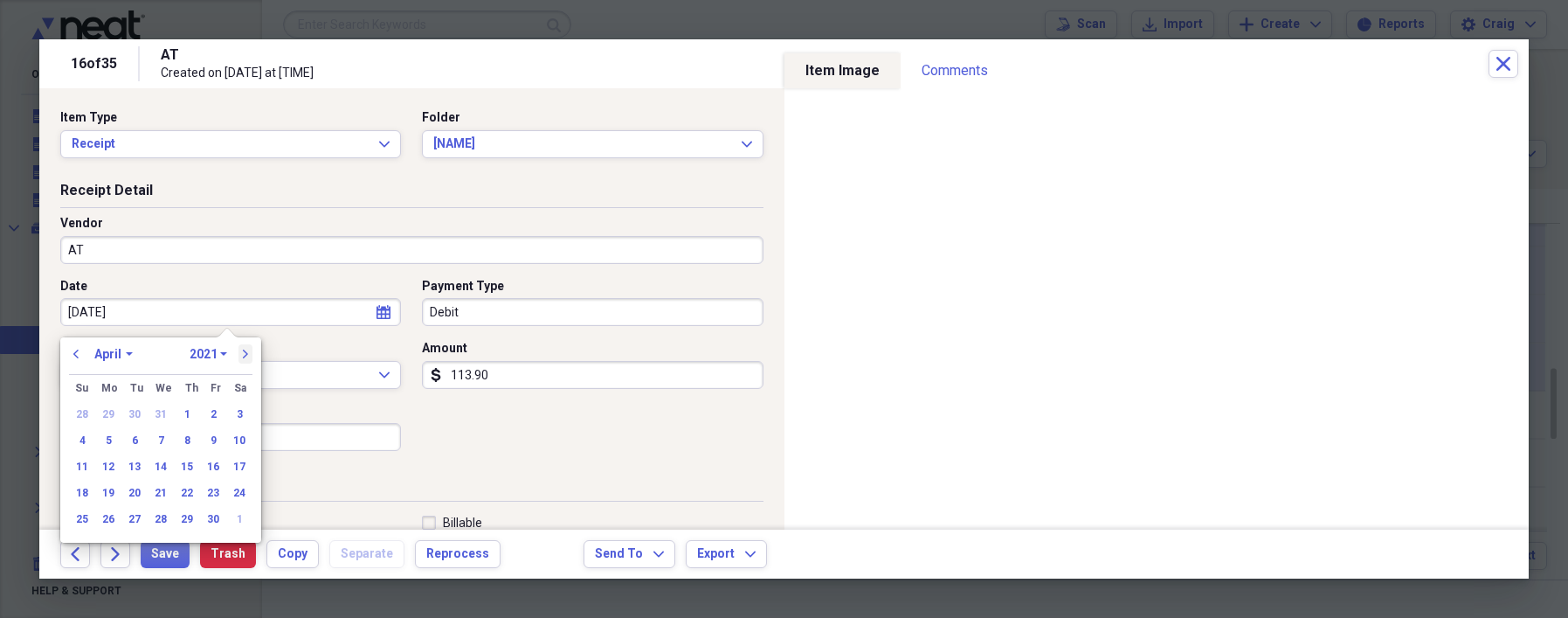 click on "next" at bounding box center [245, 354] 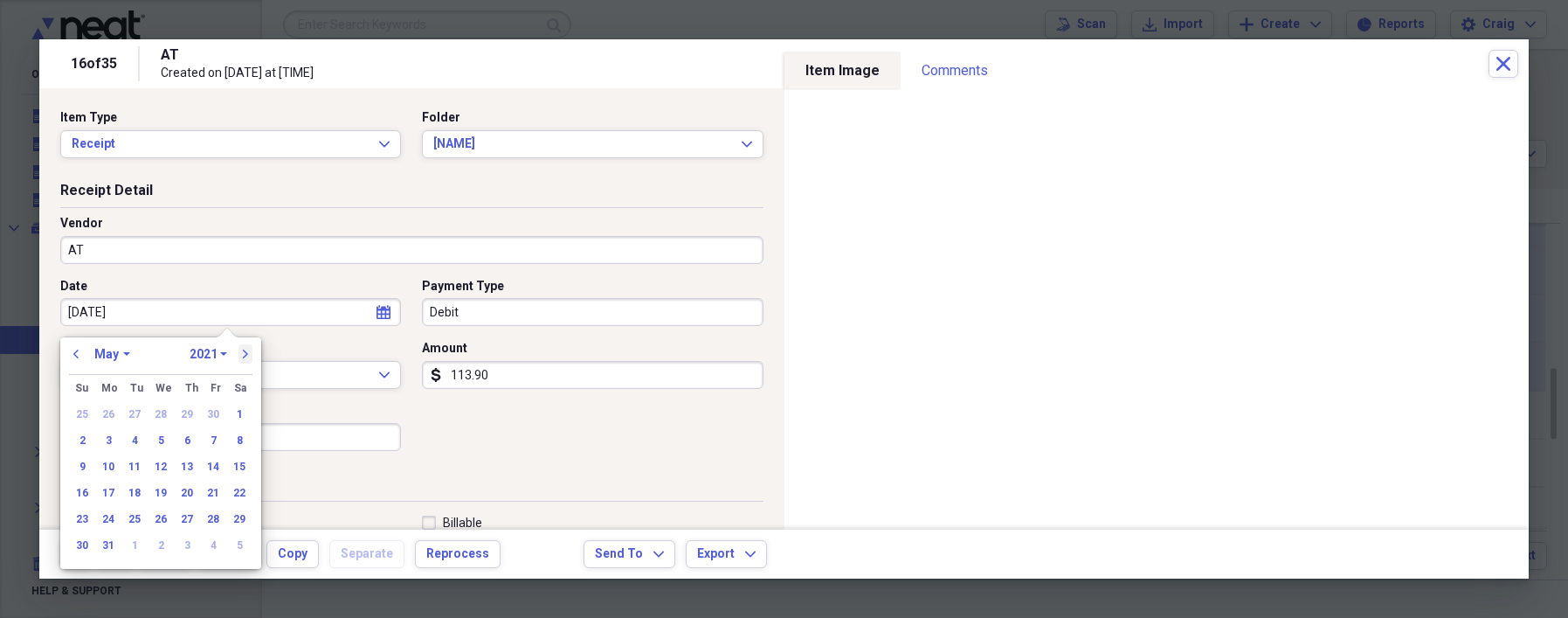 click on "next" at bounding box center [245, 354] 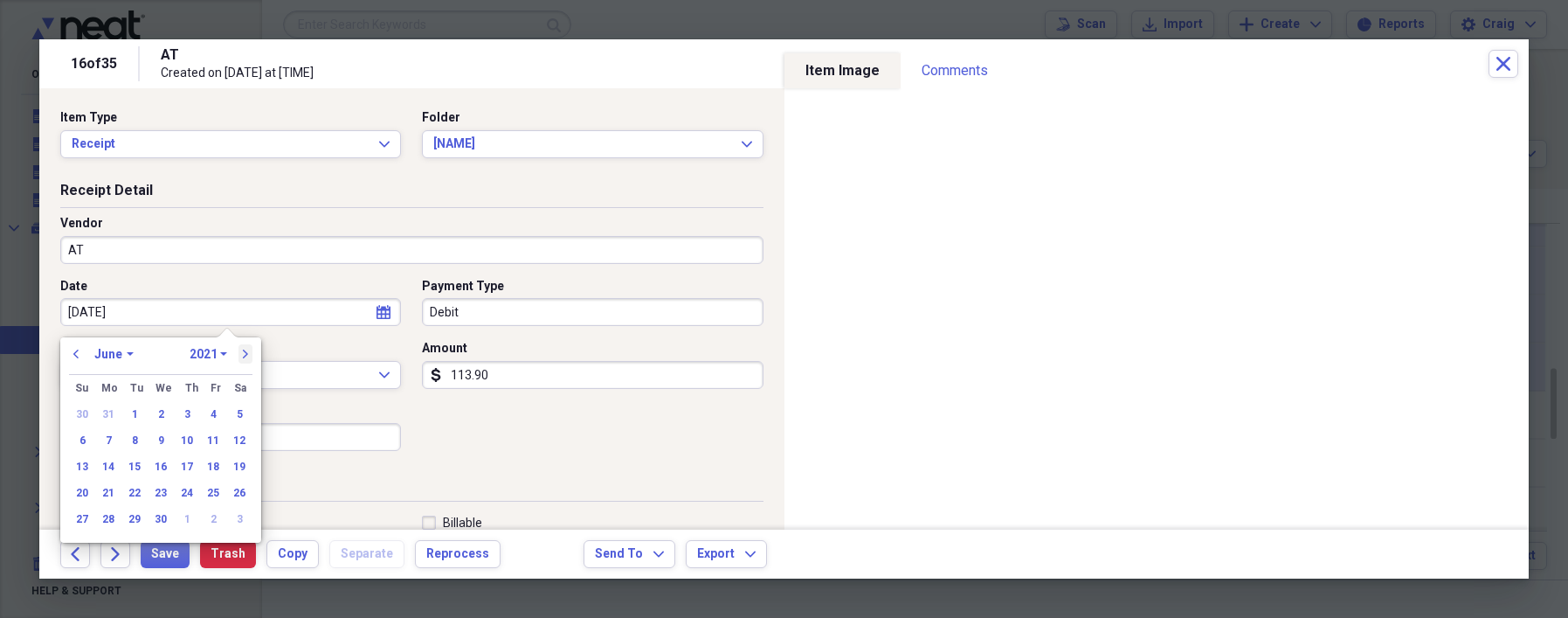 click on "next" at bounding box center [245, 354] 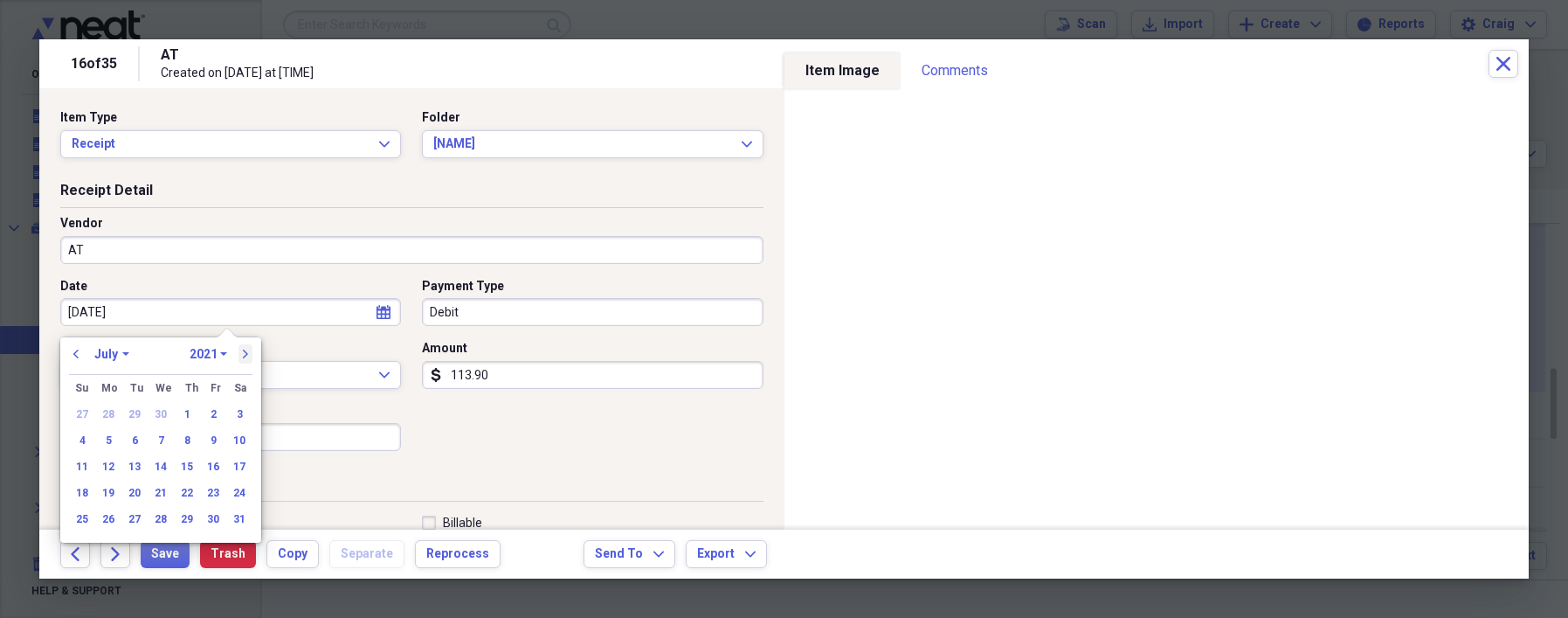 click on "next" at bounding box center (245, 354) 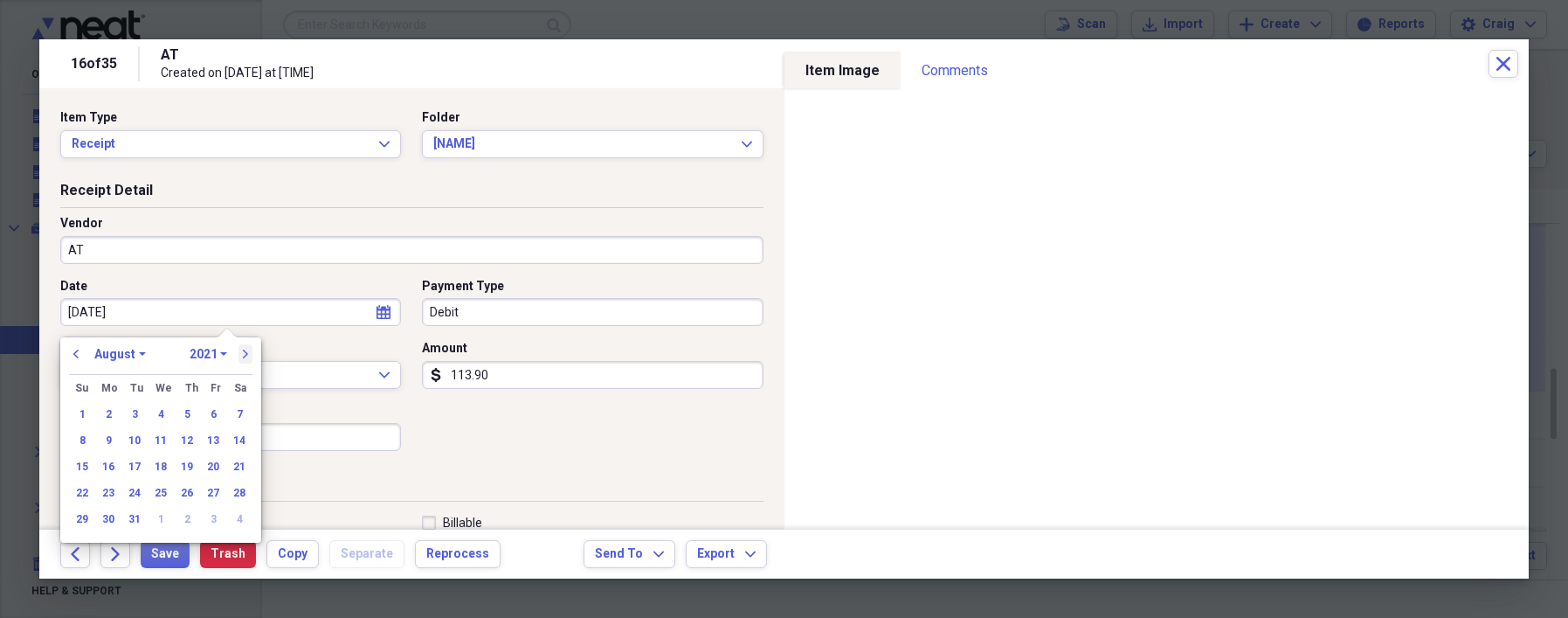 click on "next" at bounding box center (245, 354) 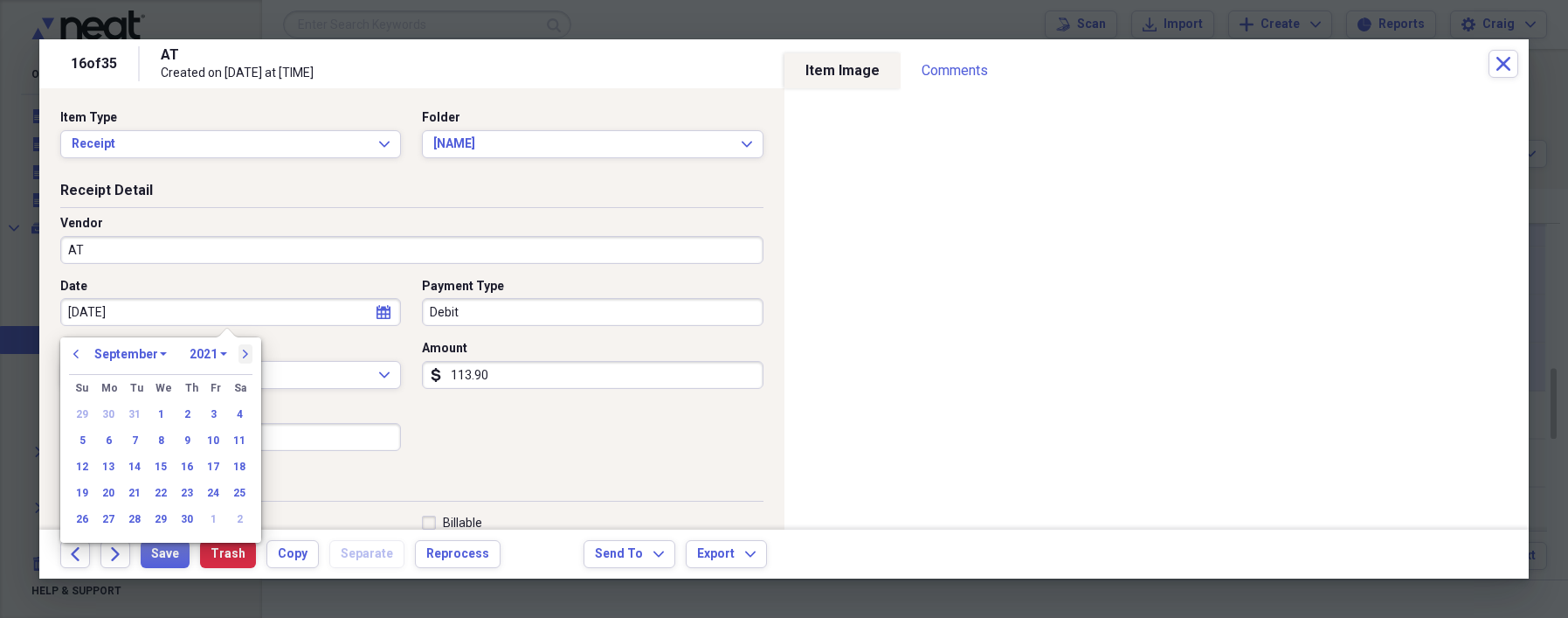 click on "next" at bounding box center [245, 354] 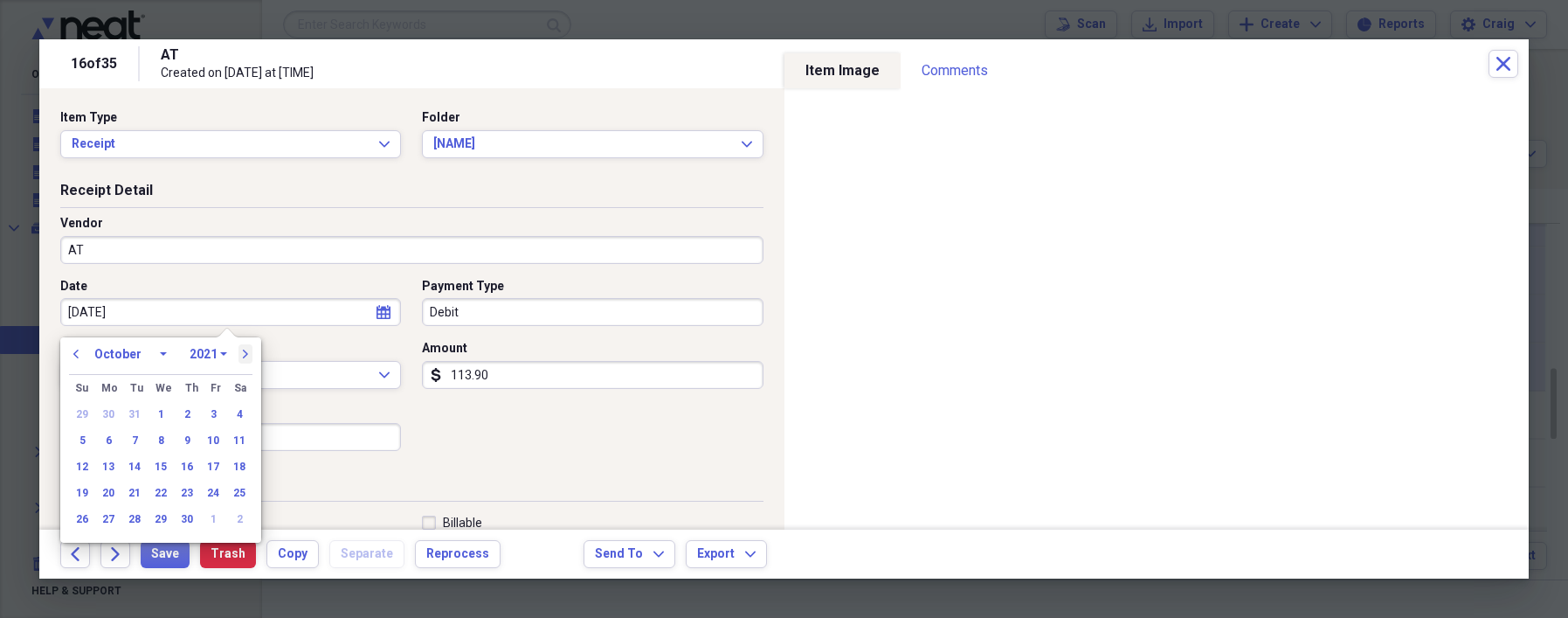 click on "next" at bounding box center (245, 354) 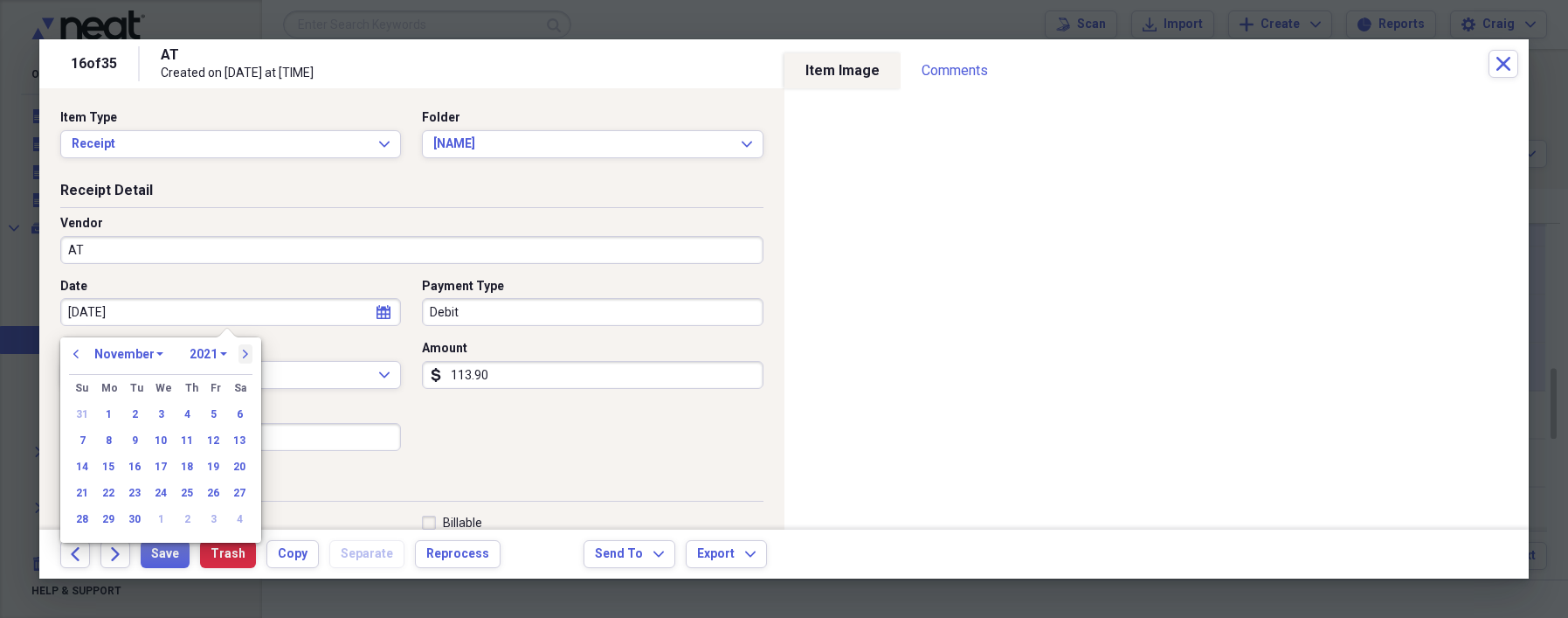 click on "next" at bounding box center (245, 354) 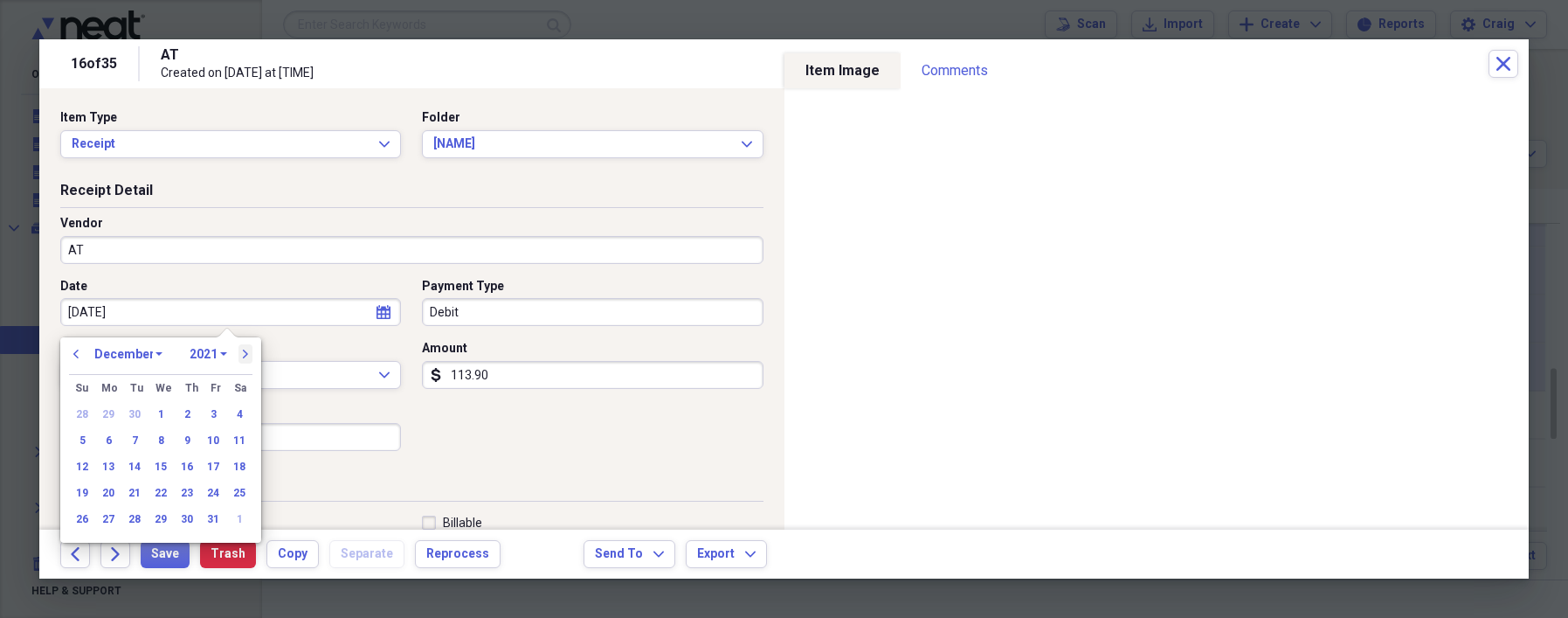 click on "next" at bounding box center (245, 354) 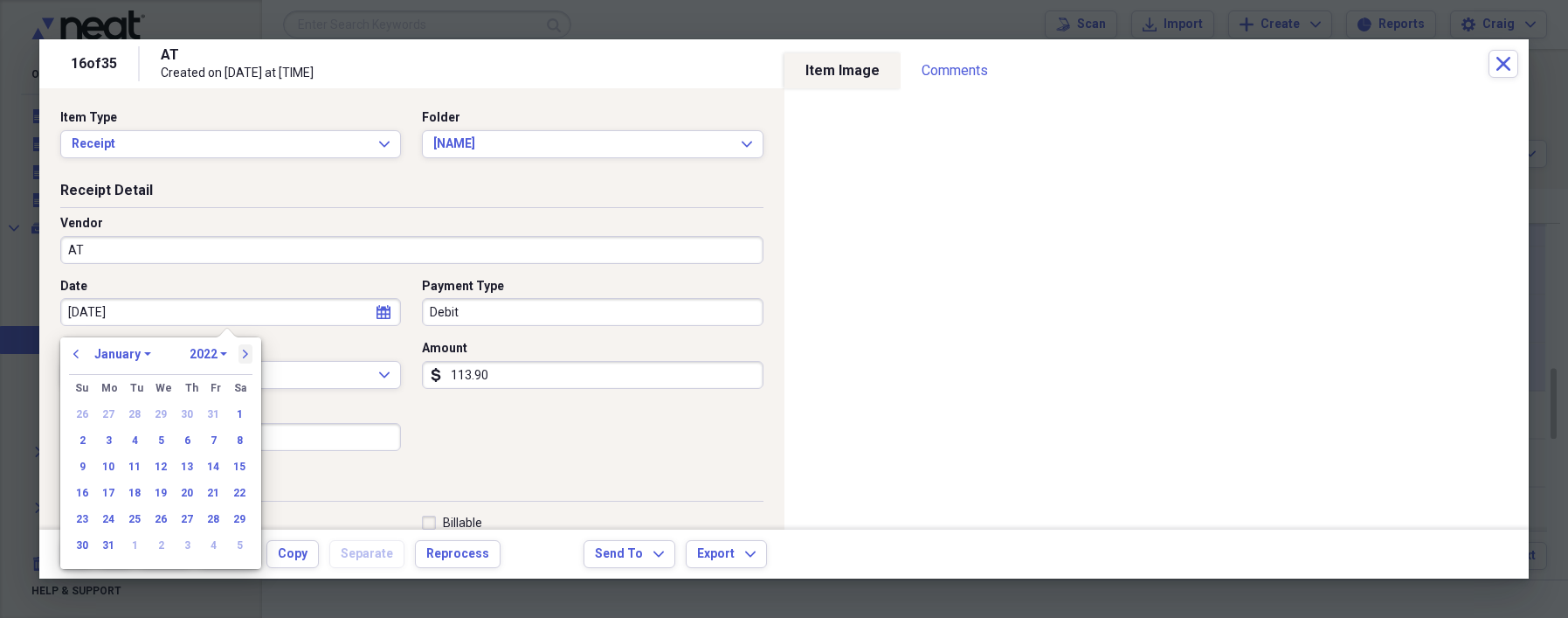 click on "next" at bounding box center [245, 354] 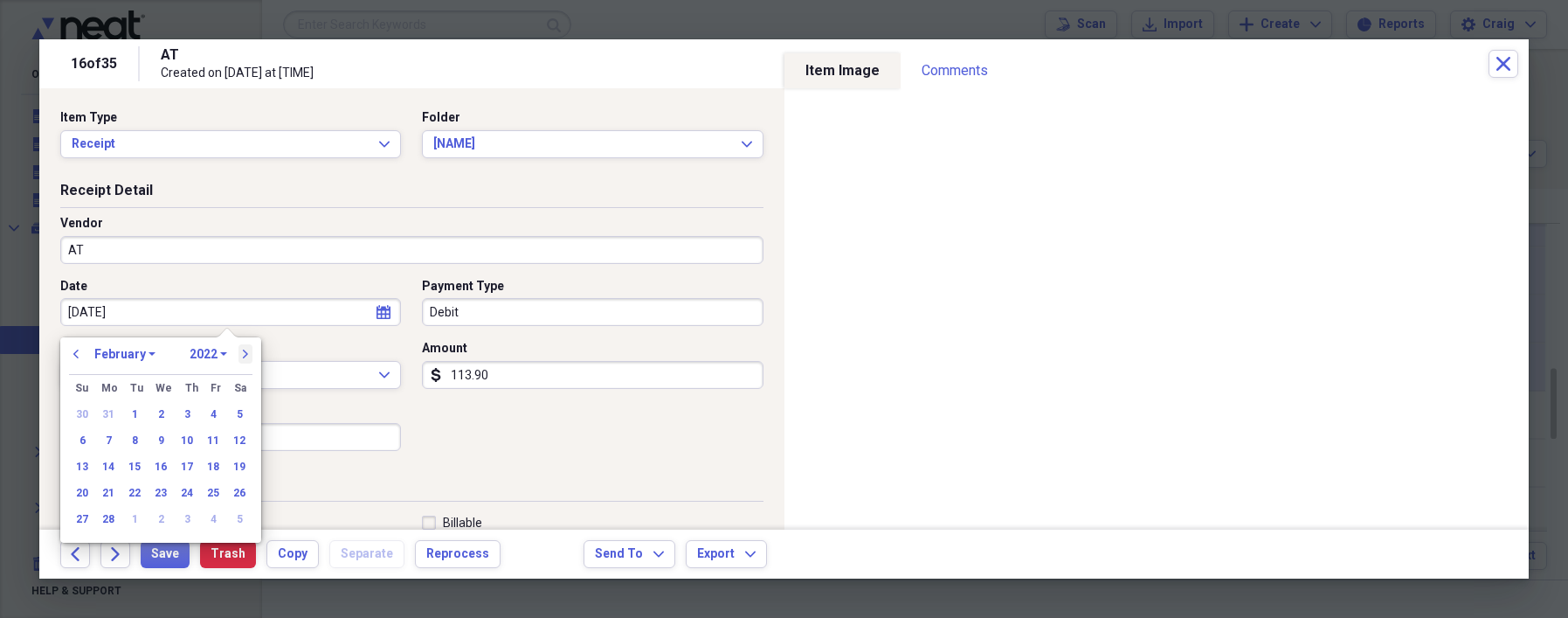 click on "next" at bounding box center [245, 354] 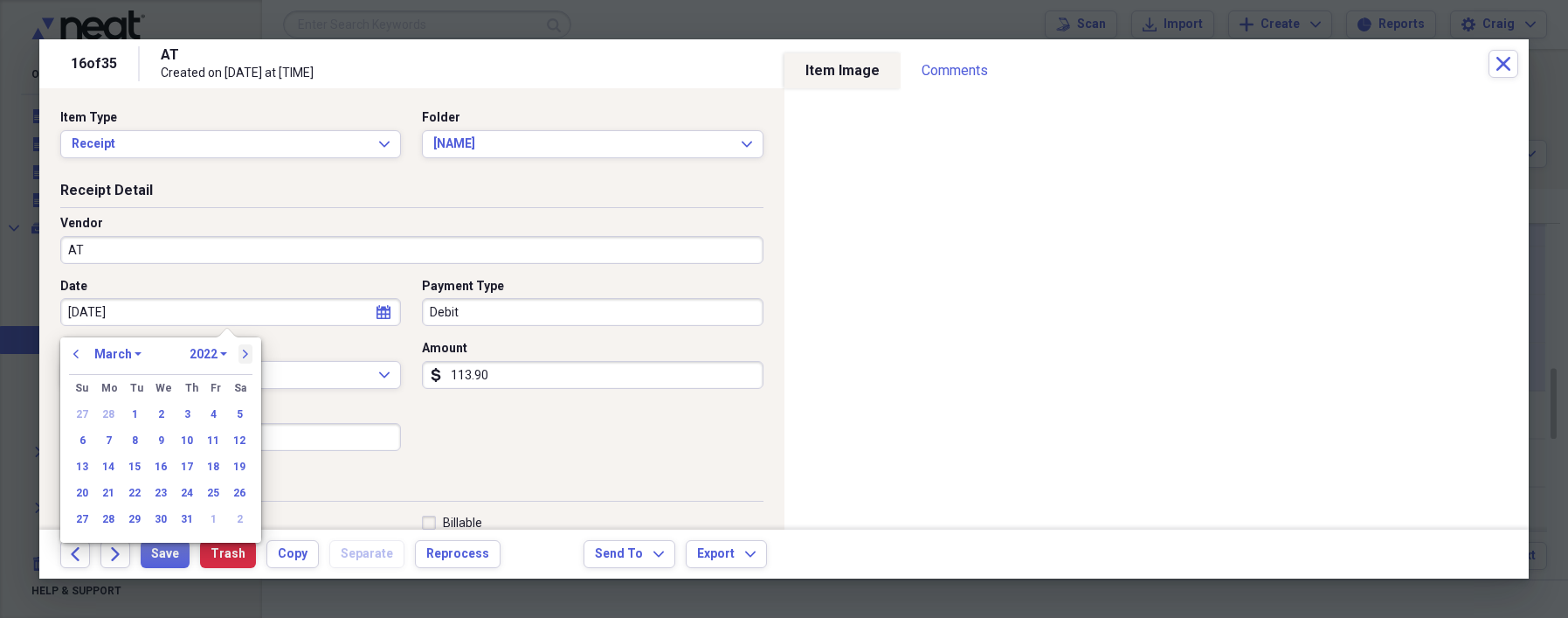 click on "next" at bounding box center (245, 354) 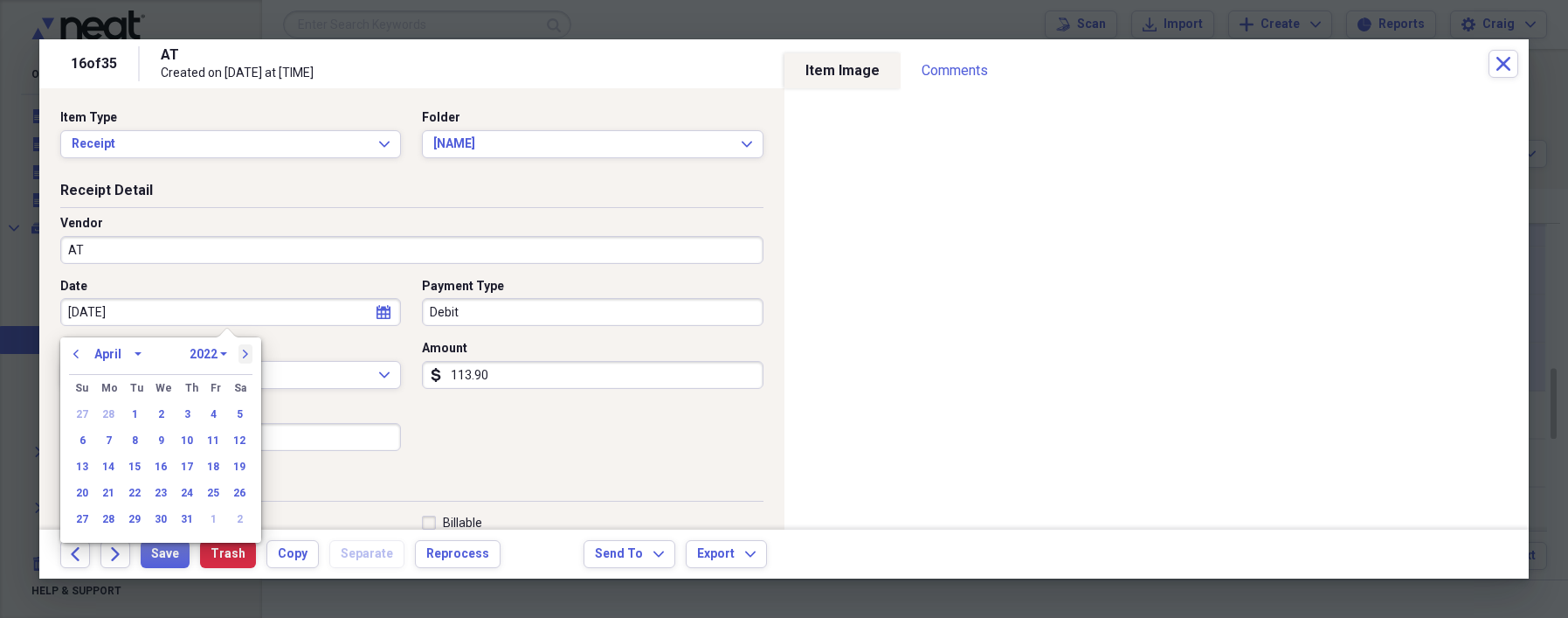 click on "next" at bounding box center [245, 354] 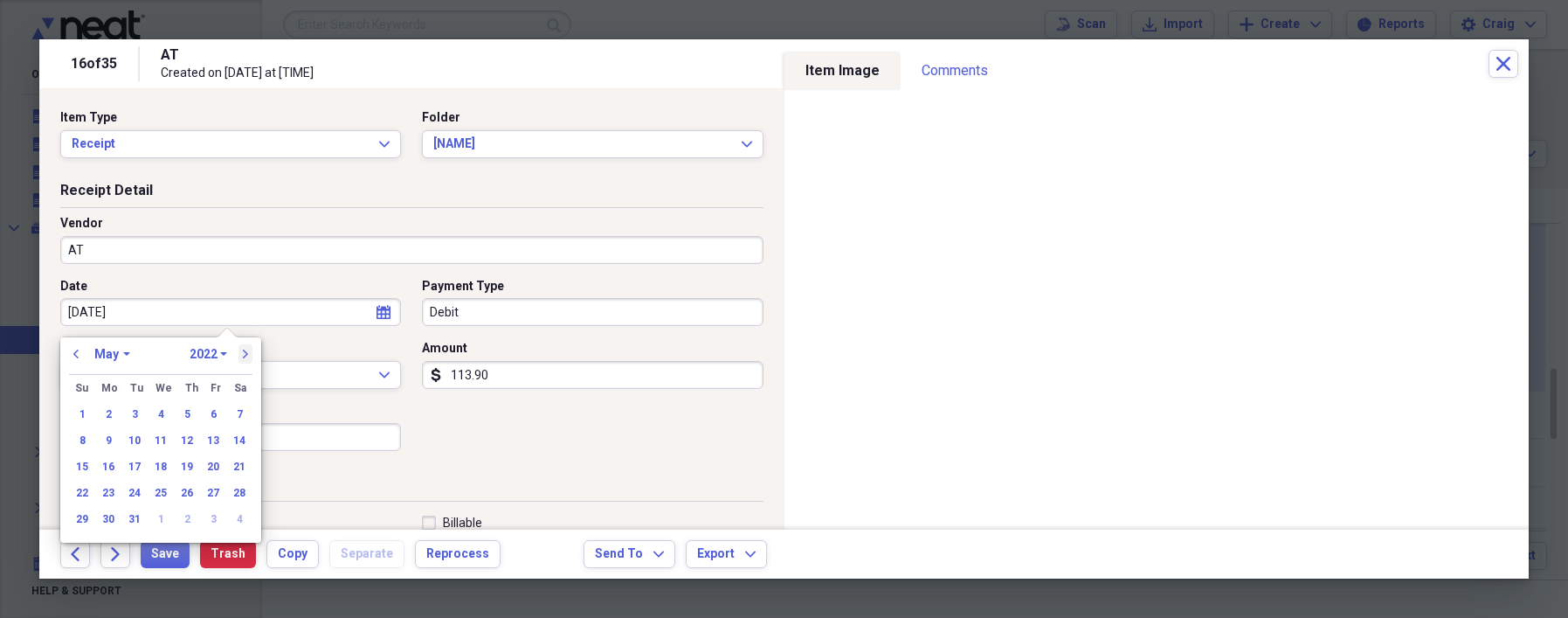 click on "next" at bounding box center (245, 354) 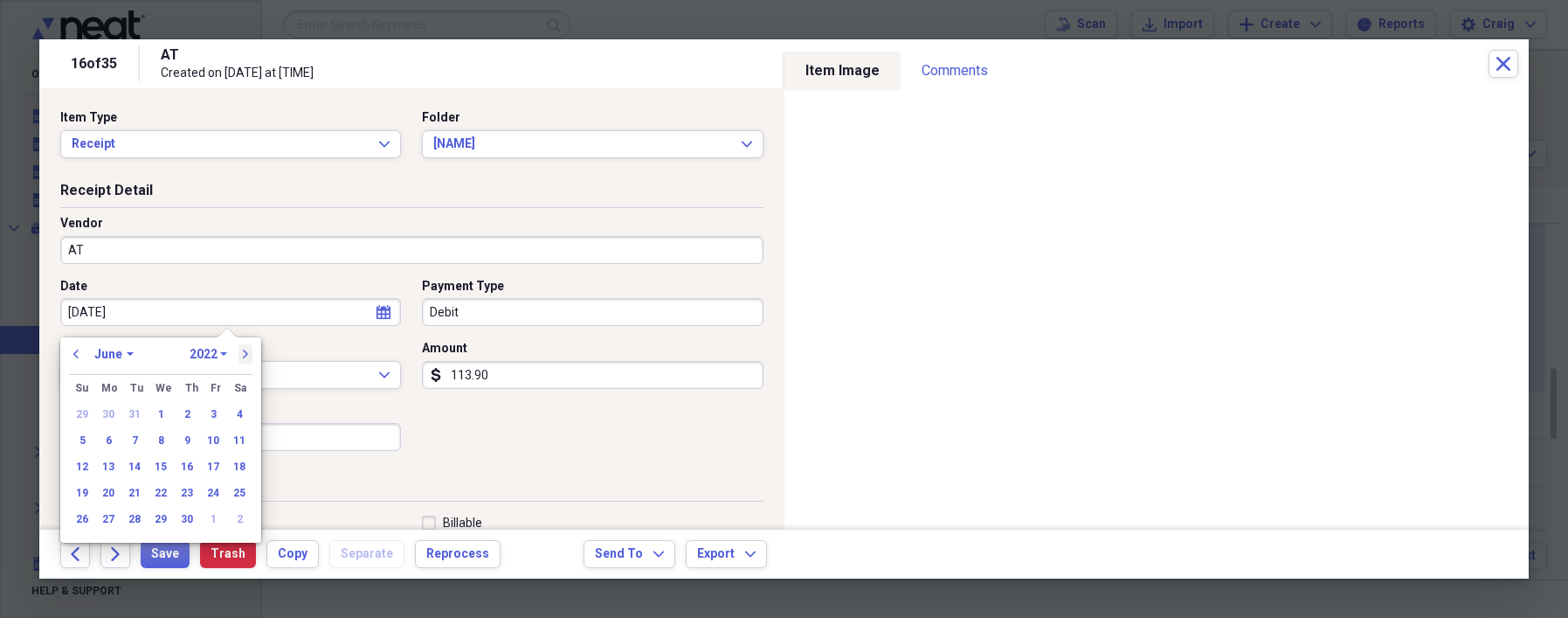 click on "next" at bounding box center [245, 354] 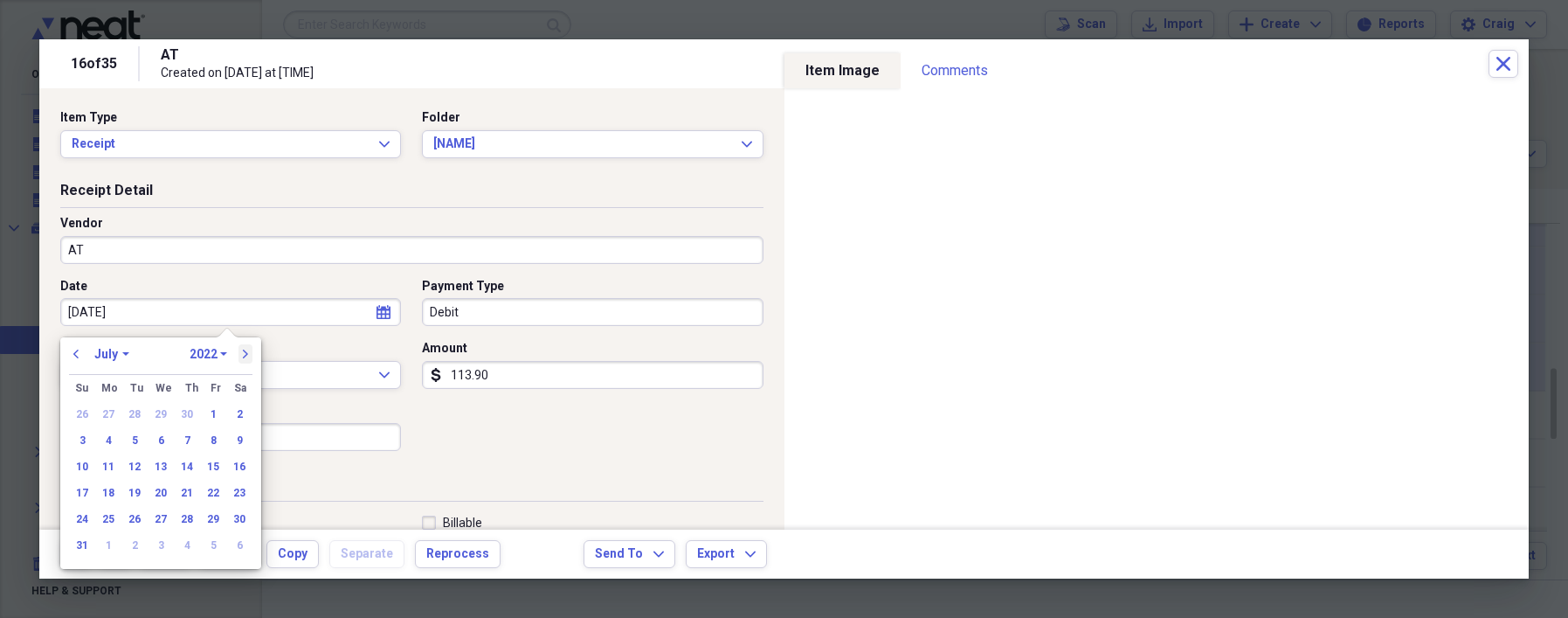 click on "next" at bounding box center (245, 354) 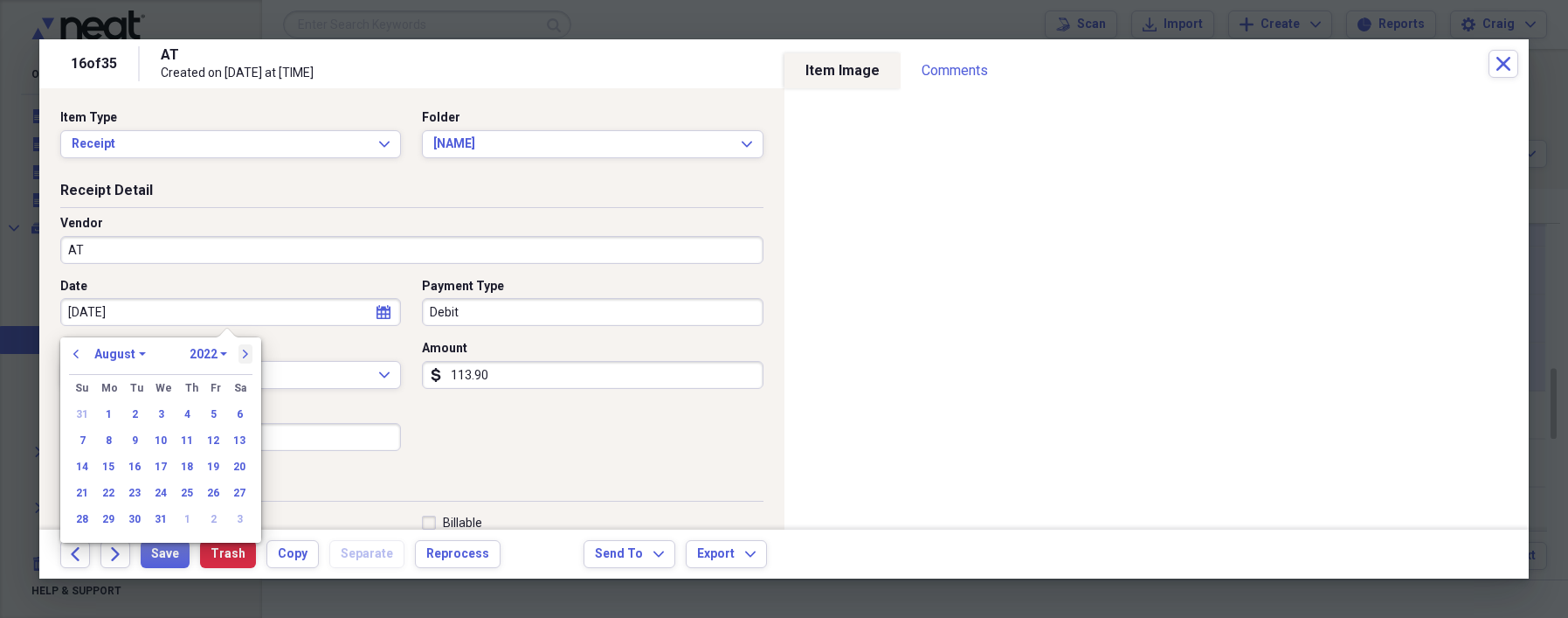 click on "next" at bounding box center (245, 354) 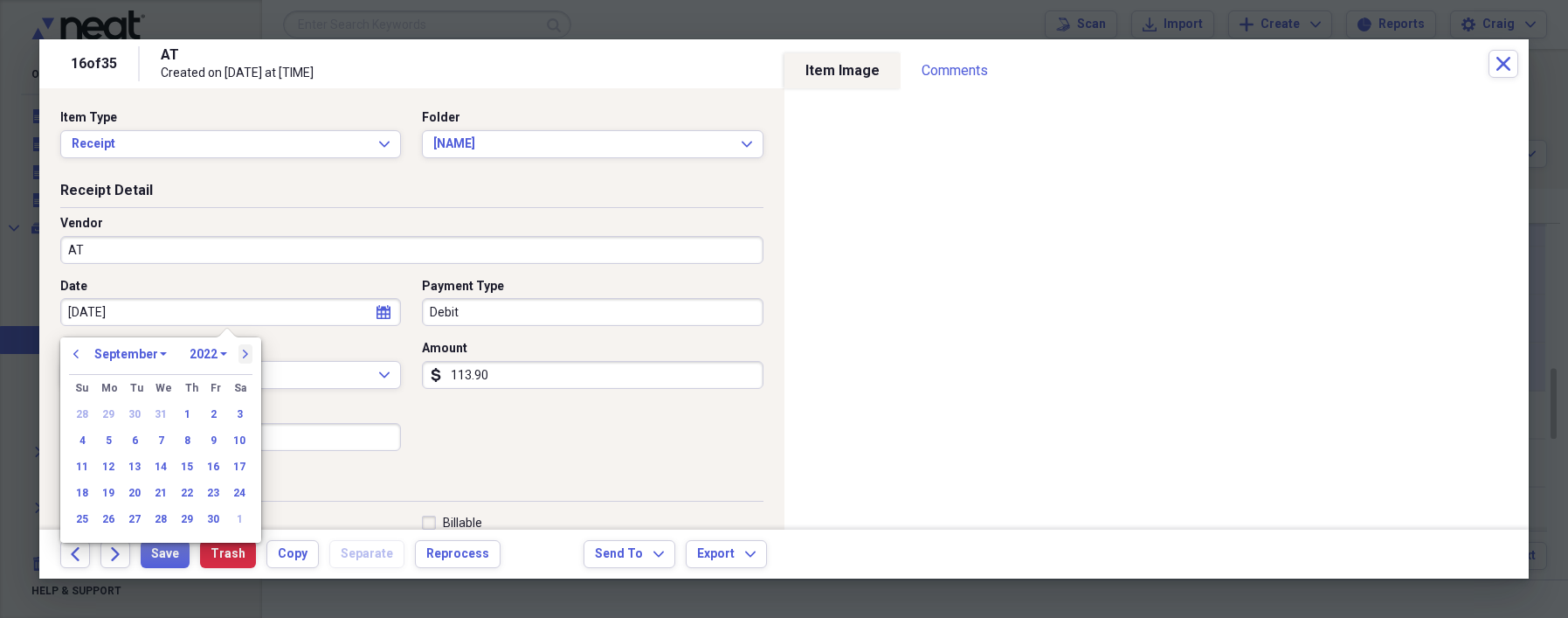 click on "next" at bounding box center [245, 354] 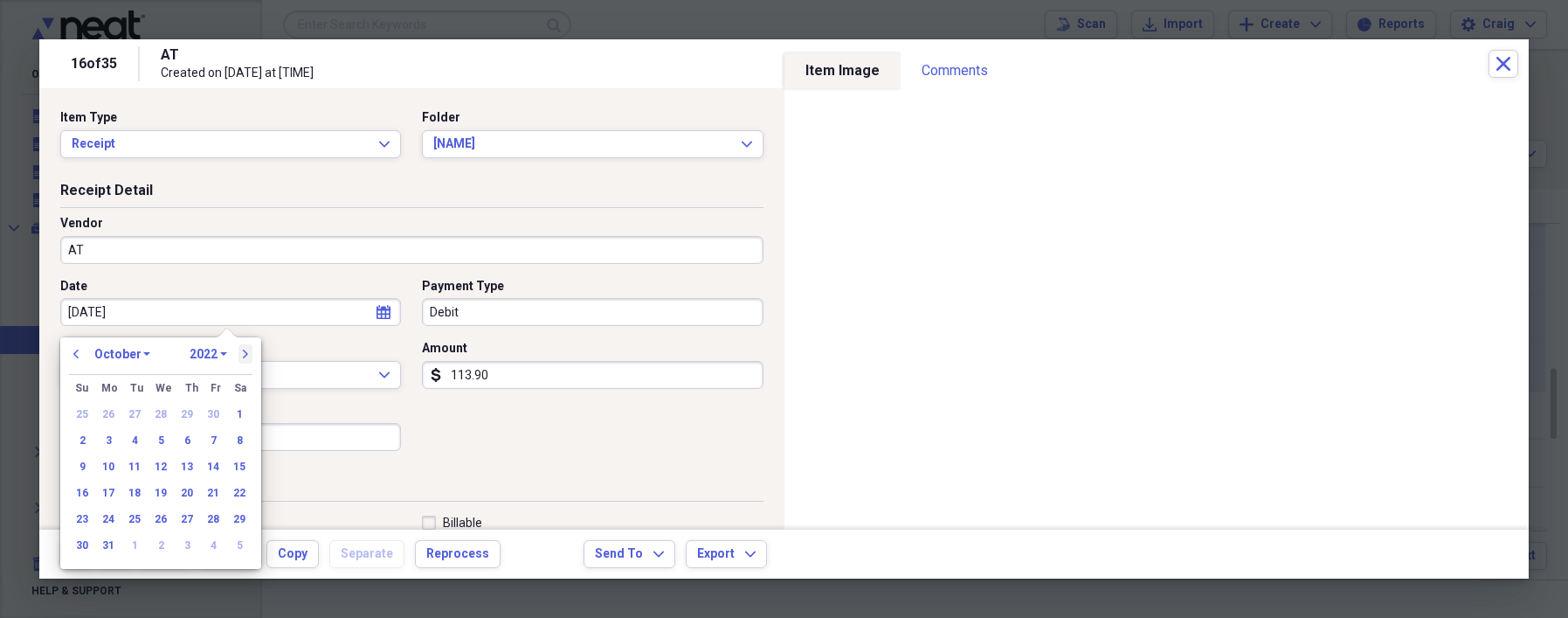 click on "next" at bounding box center [245, 354] 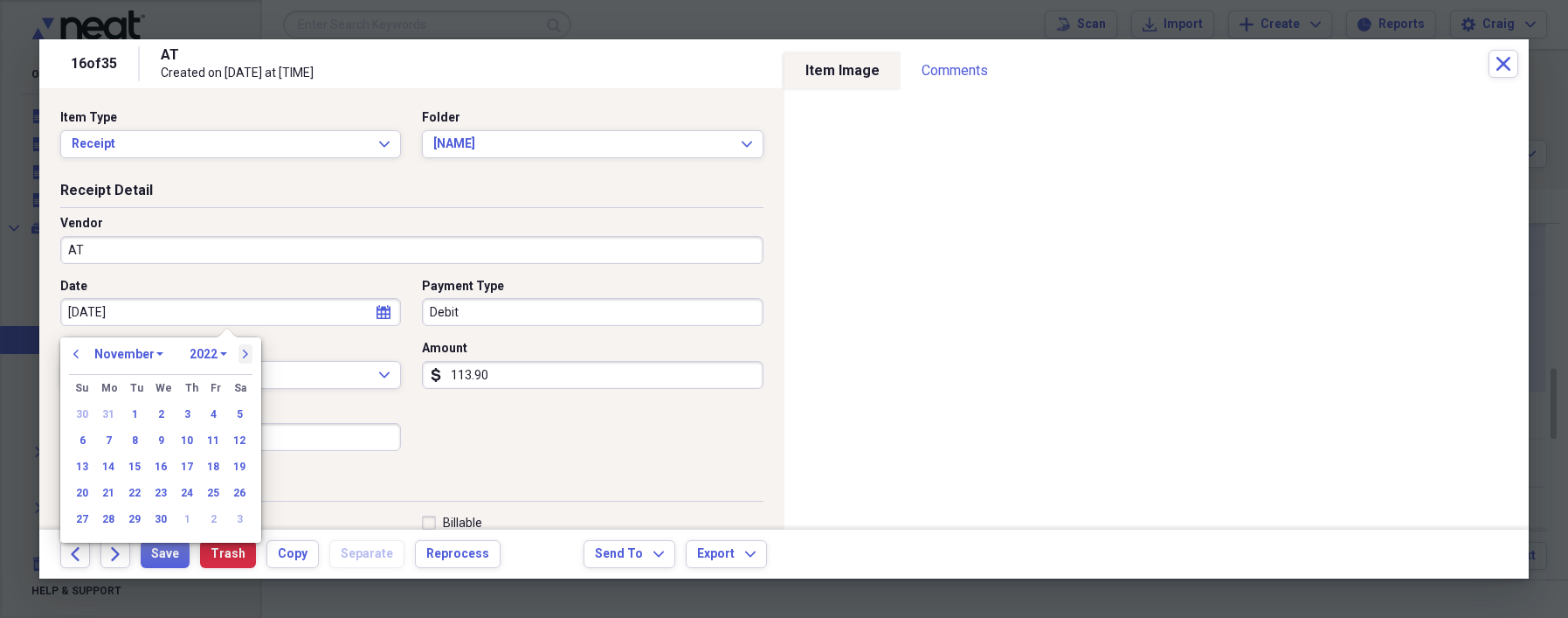 click on "next" at bounding box center [245, 354] 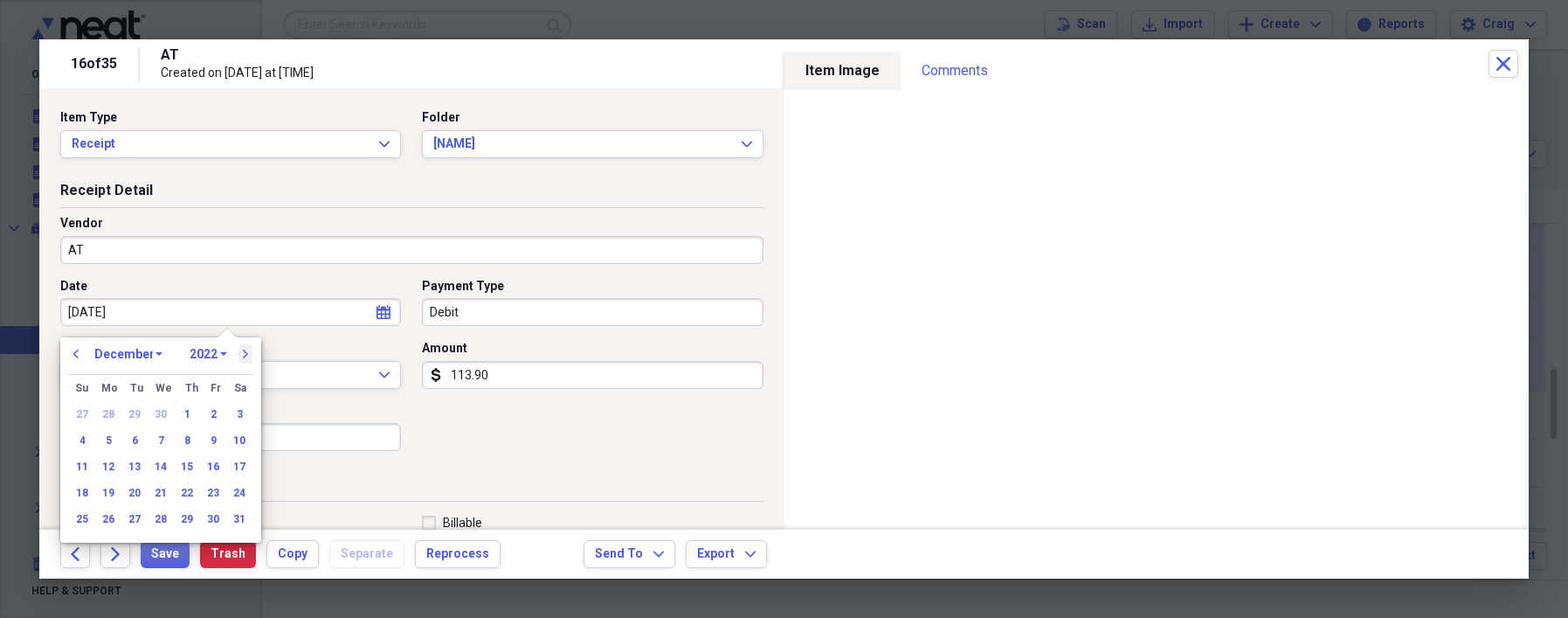 click on "next" at bounding box center (245, 354) 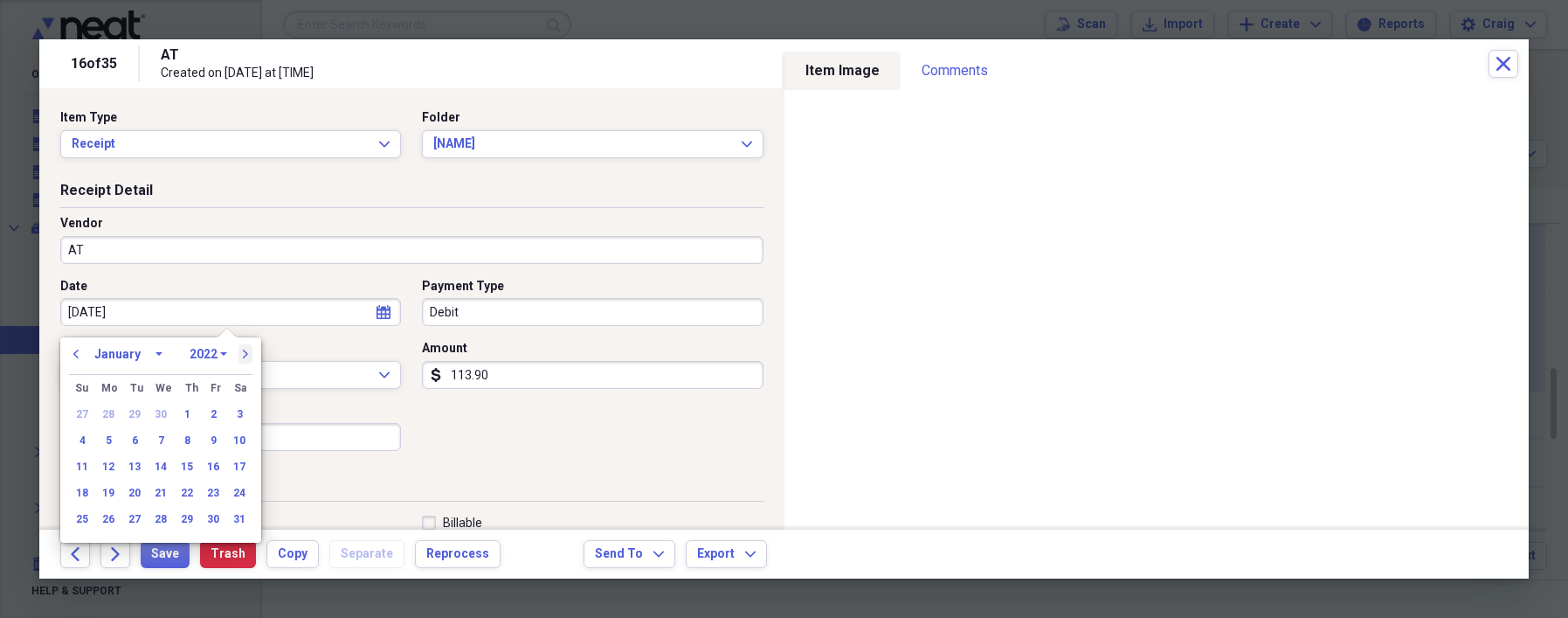 select on "2023" 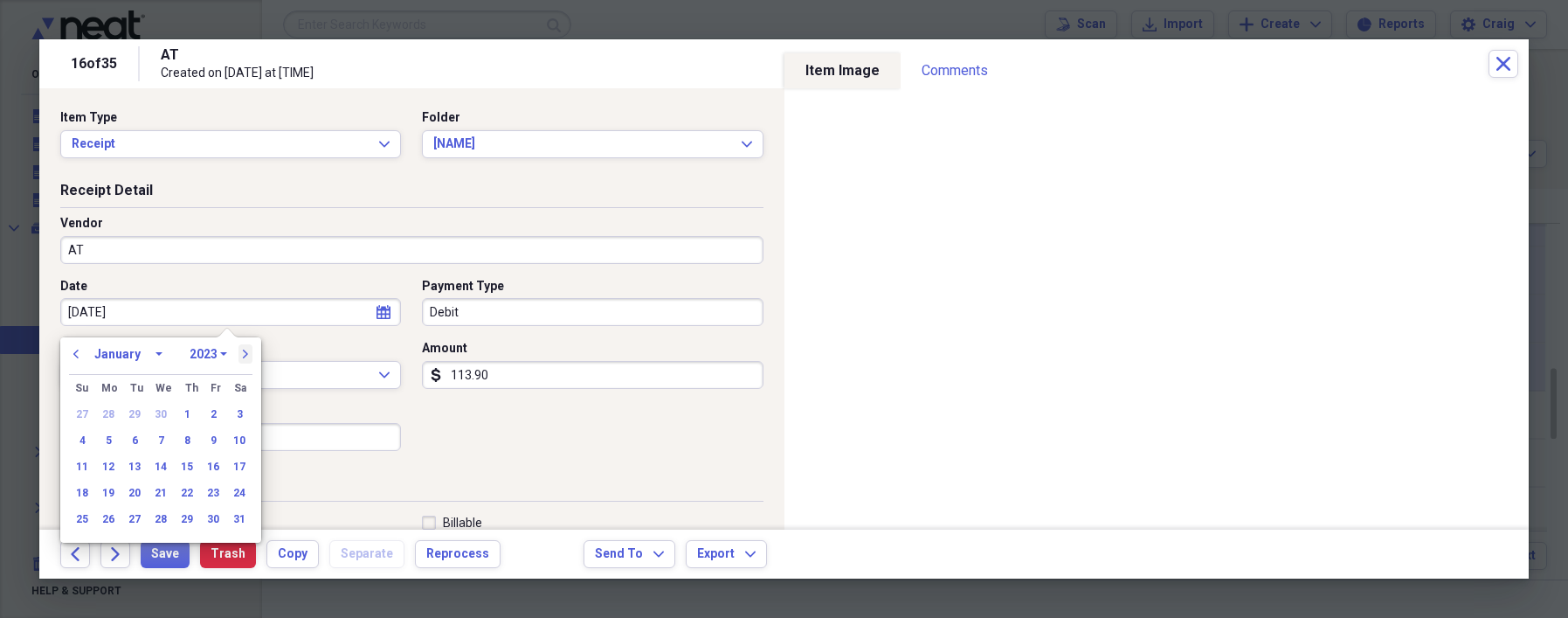 click on "next" at bounding box center (245, 354) 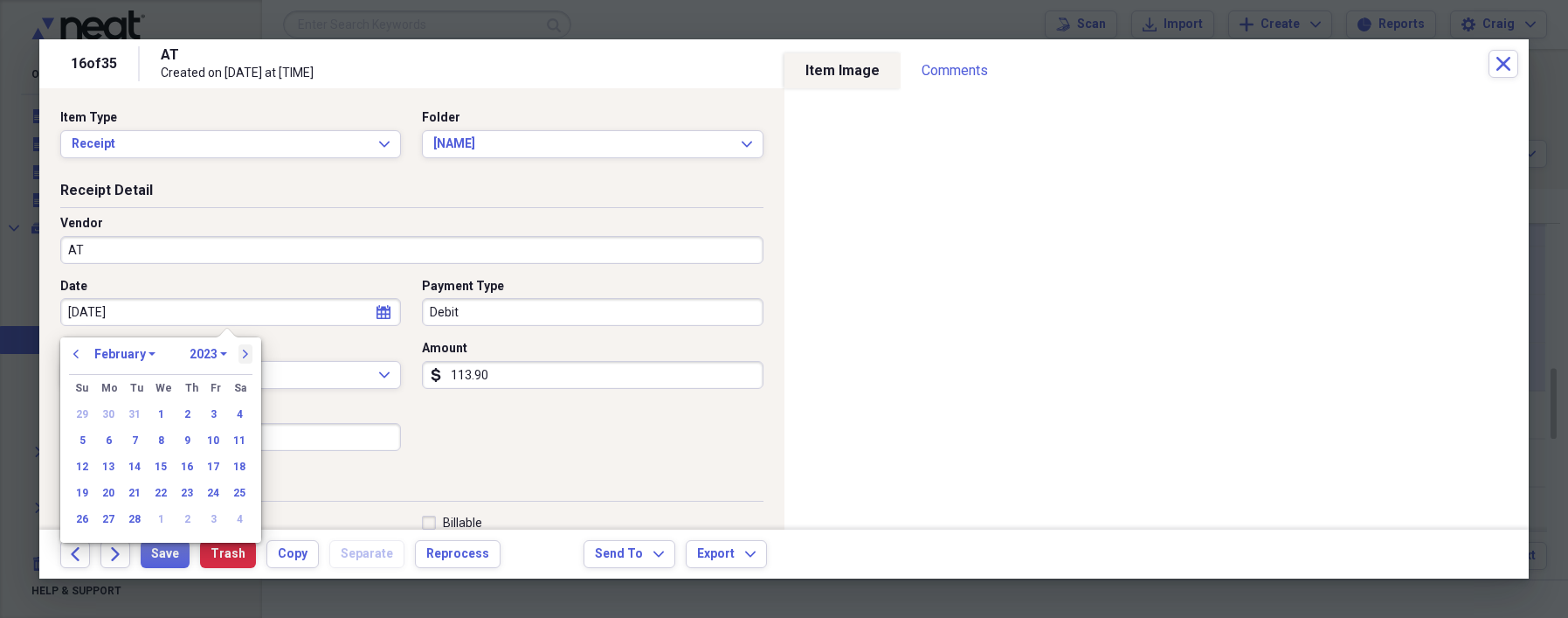 click on "next" at bounding box center [245, 354] 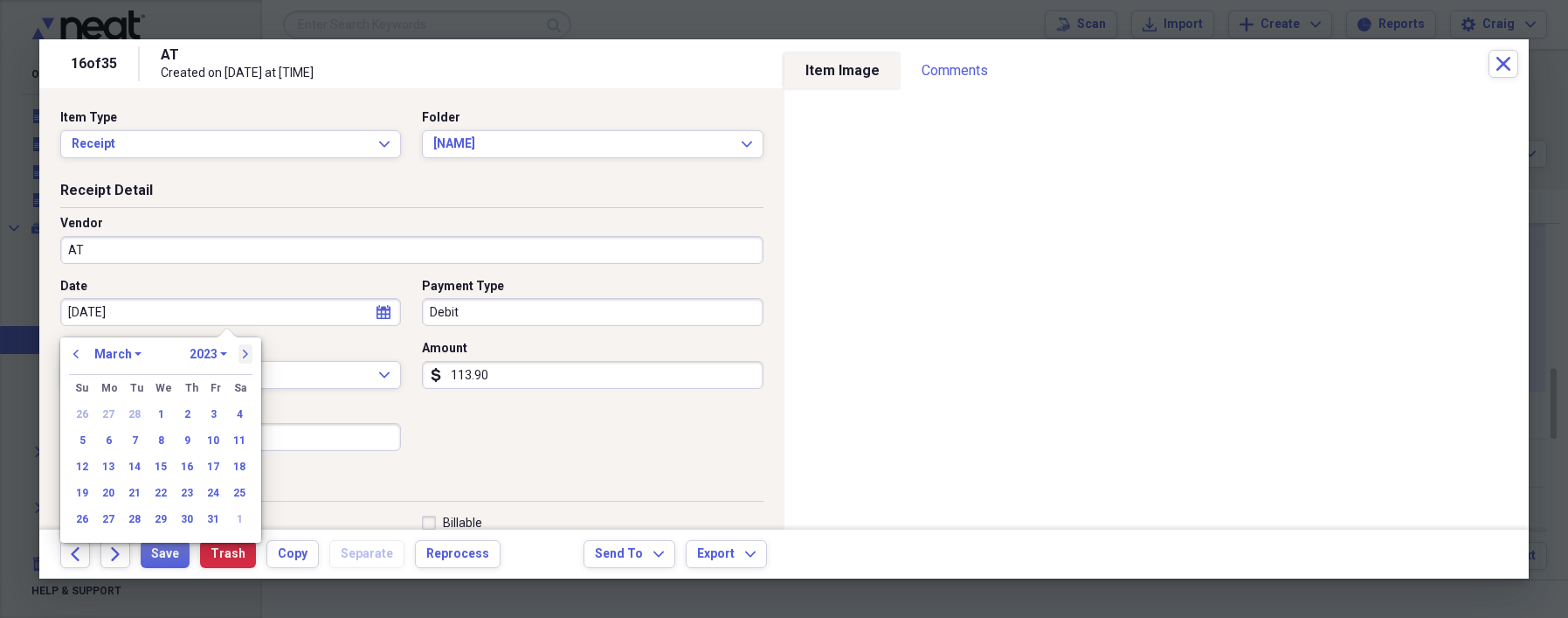 click on "next" at bounding box center (245, 354) 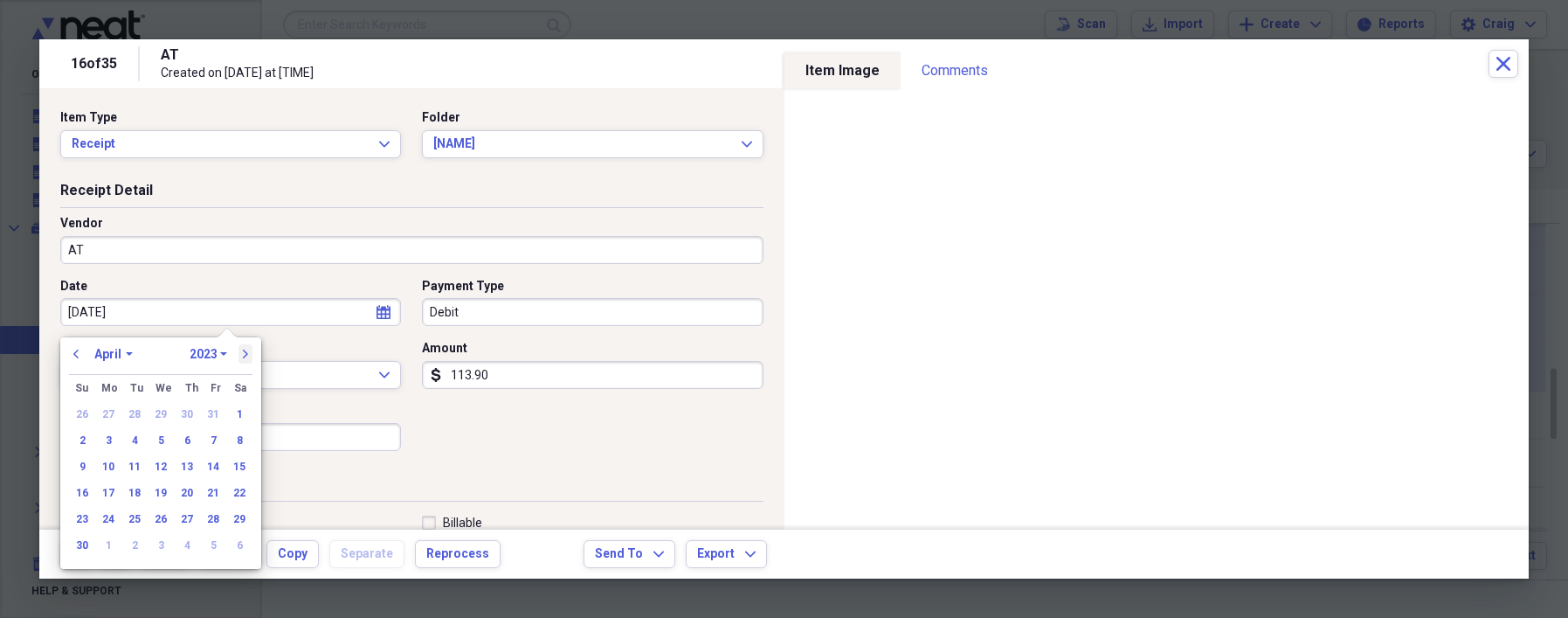 click on "next" at bounding box center (245, 354) 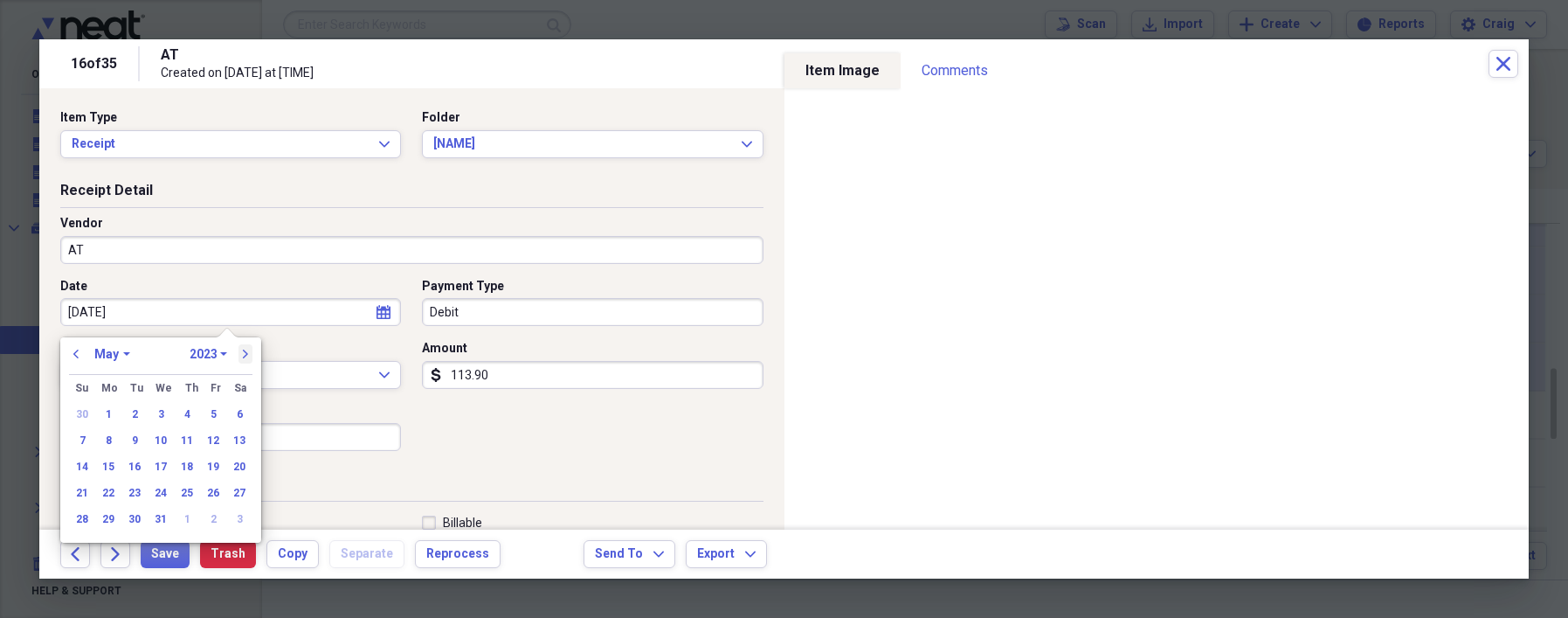 click on "next" at bounding box center [245, 354] 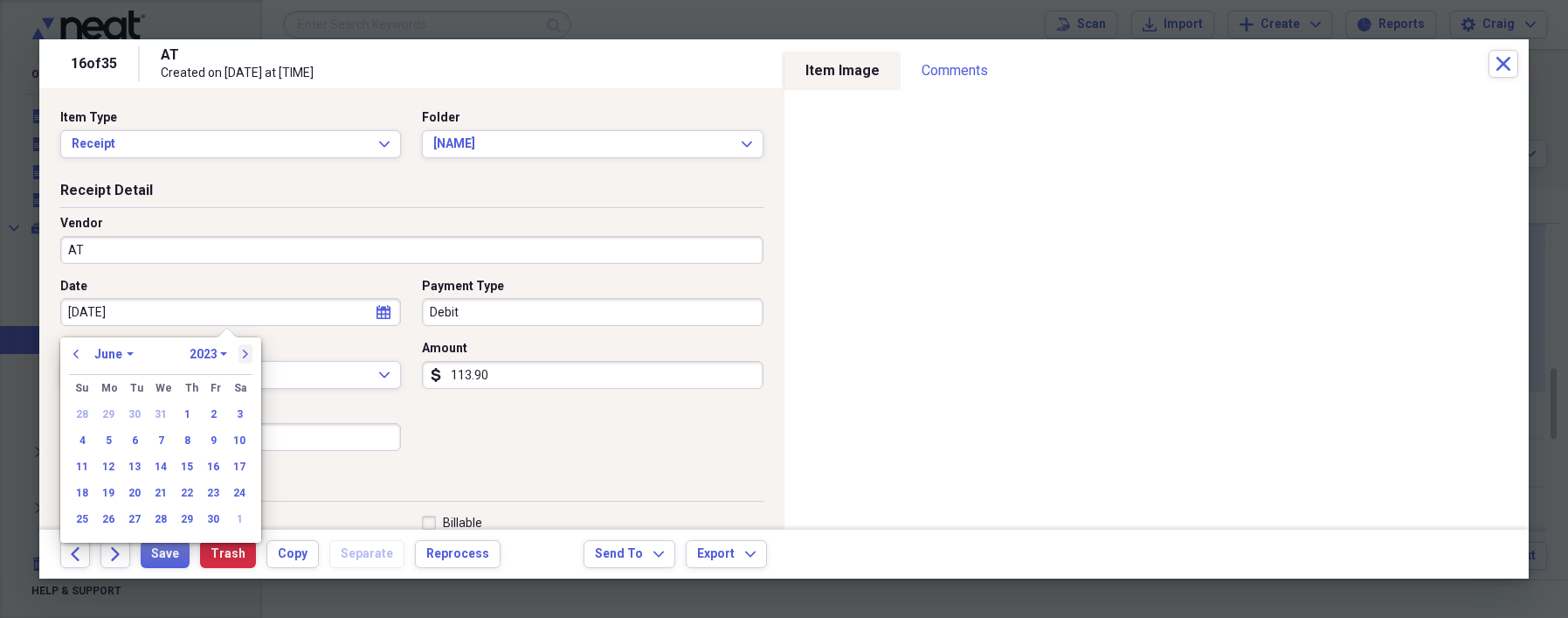 click on "next" at bounding box center (245, 354) 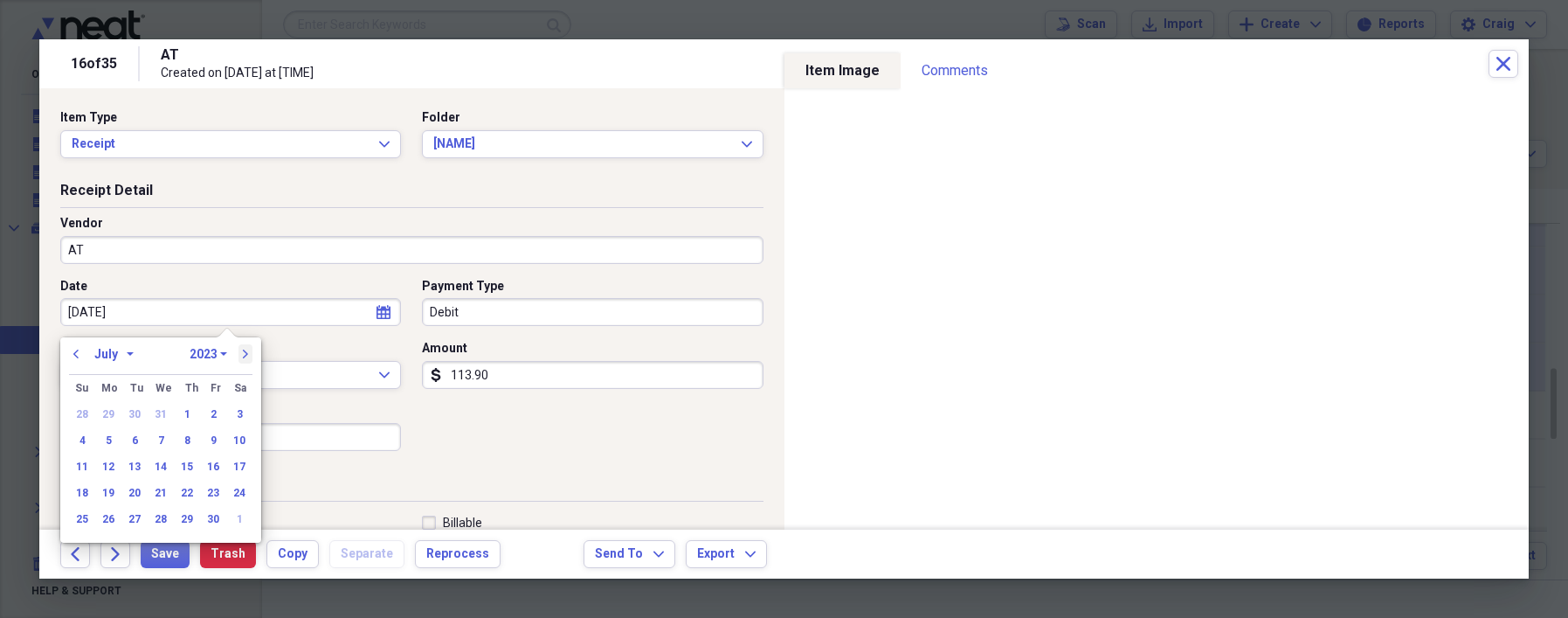 click on "next" at bounding box center [245, 354] 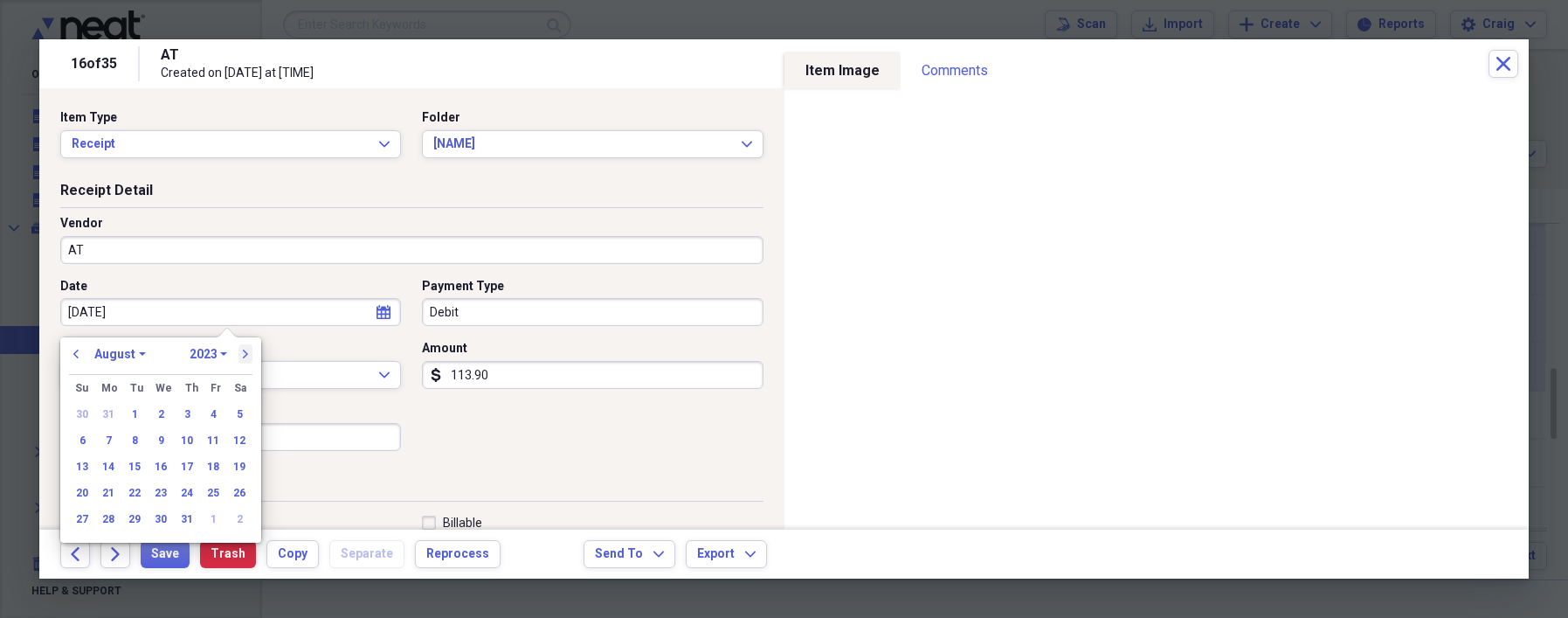 click on "next" at bounding box center [245, 354] 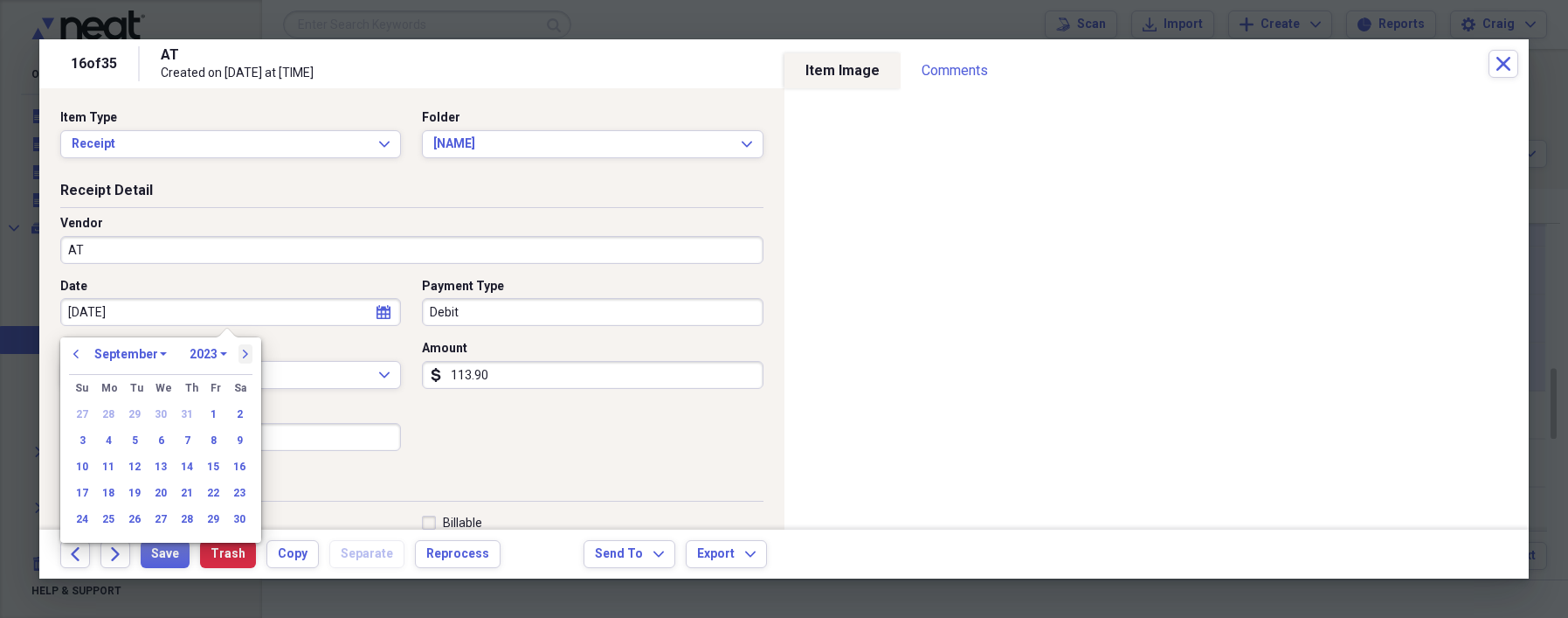click on "next" at bounding box center (245, 354) 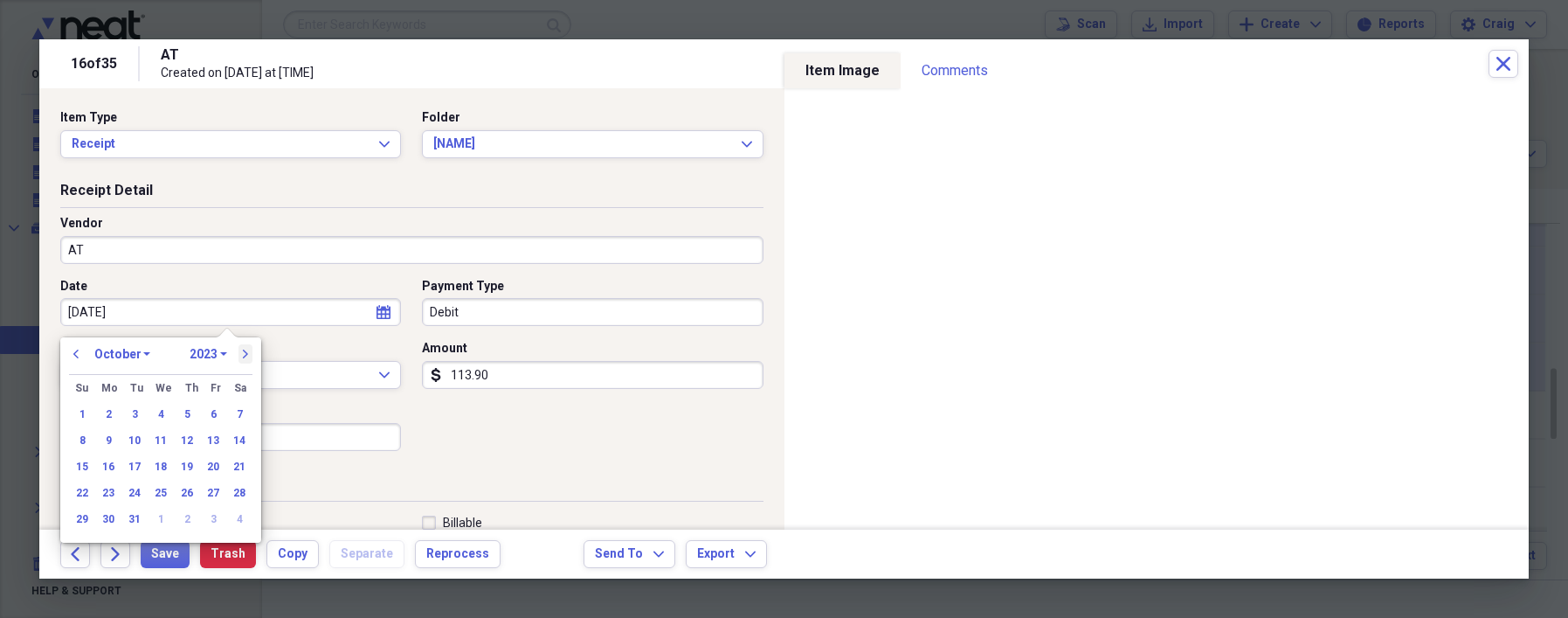 click on "next" at bounding box center (245, 354) 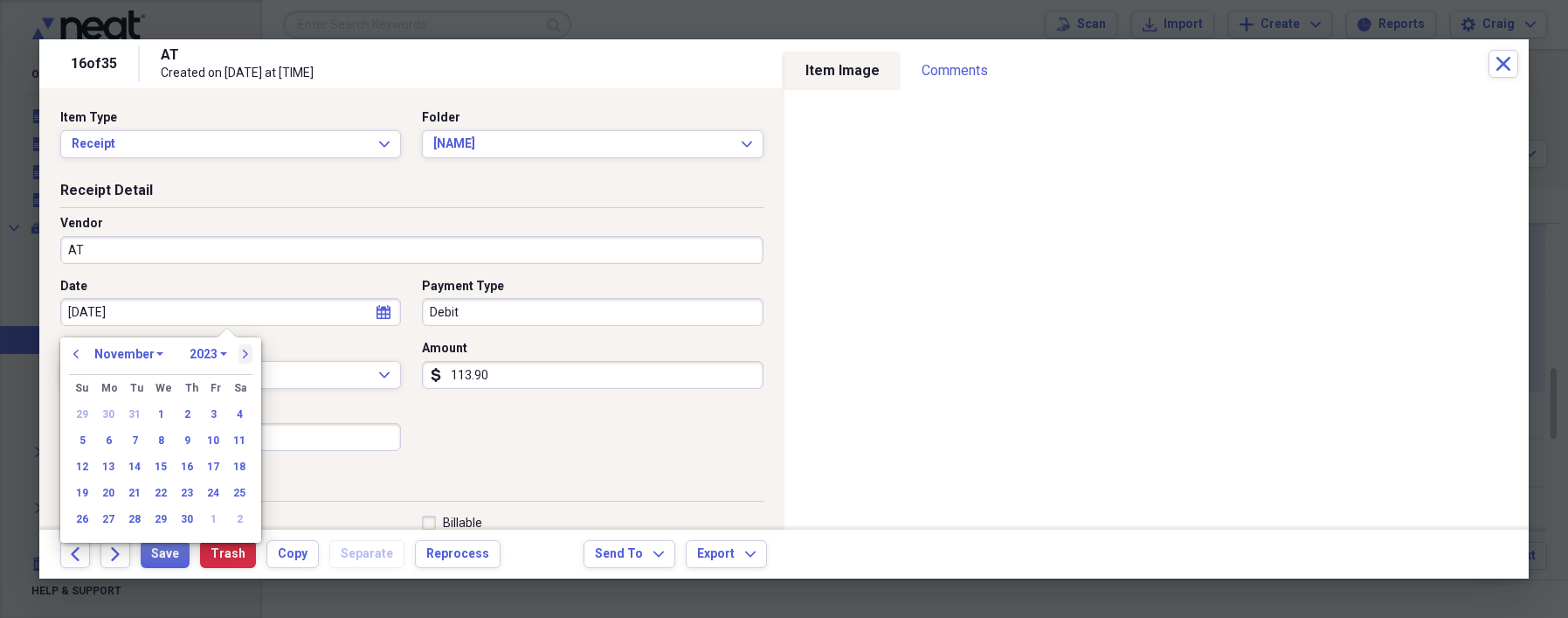 click on "next" at bounding box center (245, 354) 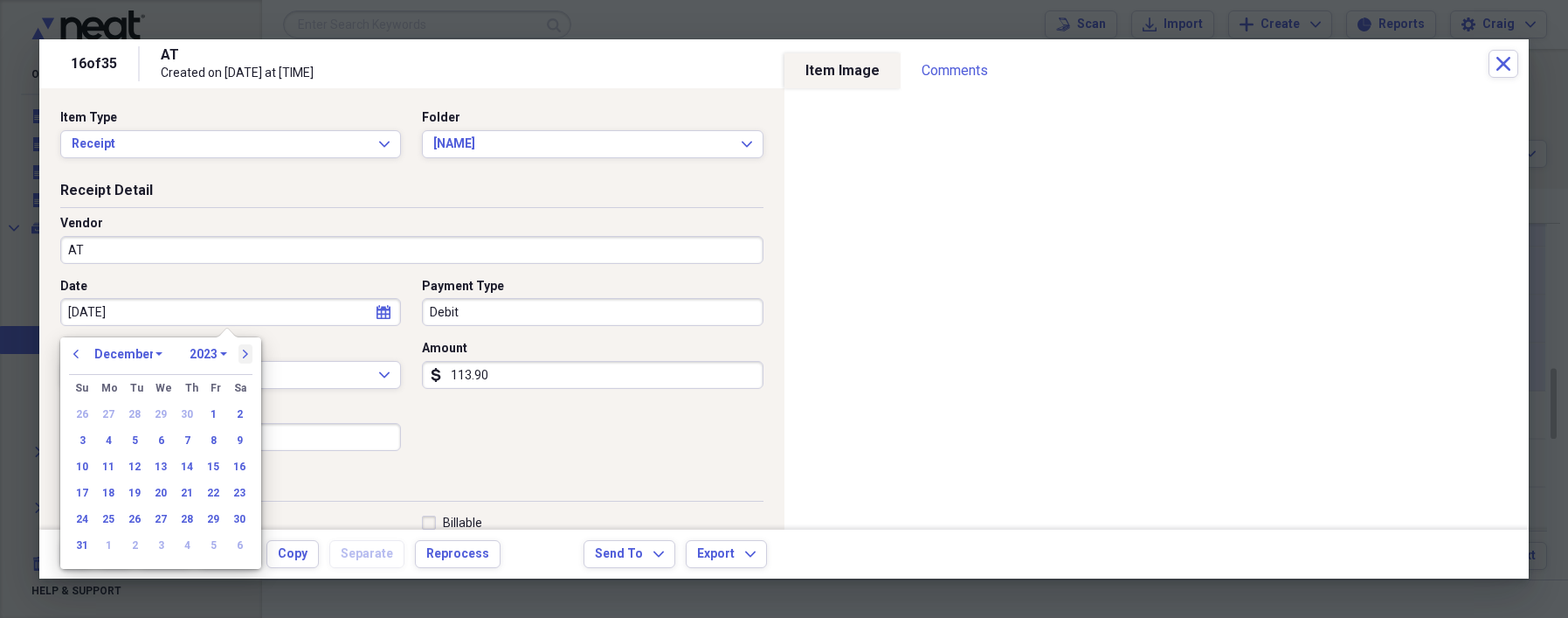 click on "next" at bounding box center [245, 354] 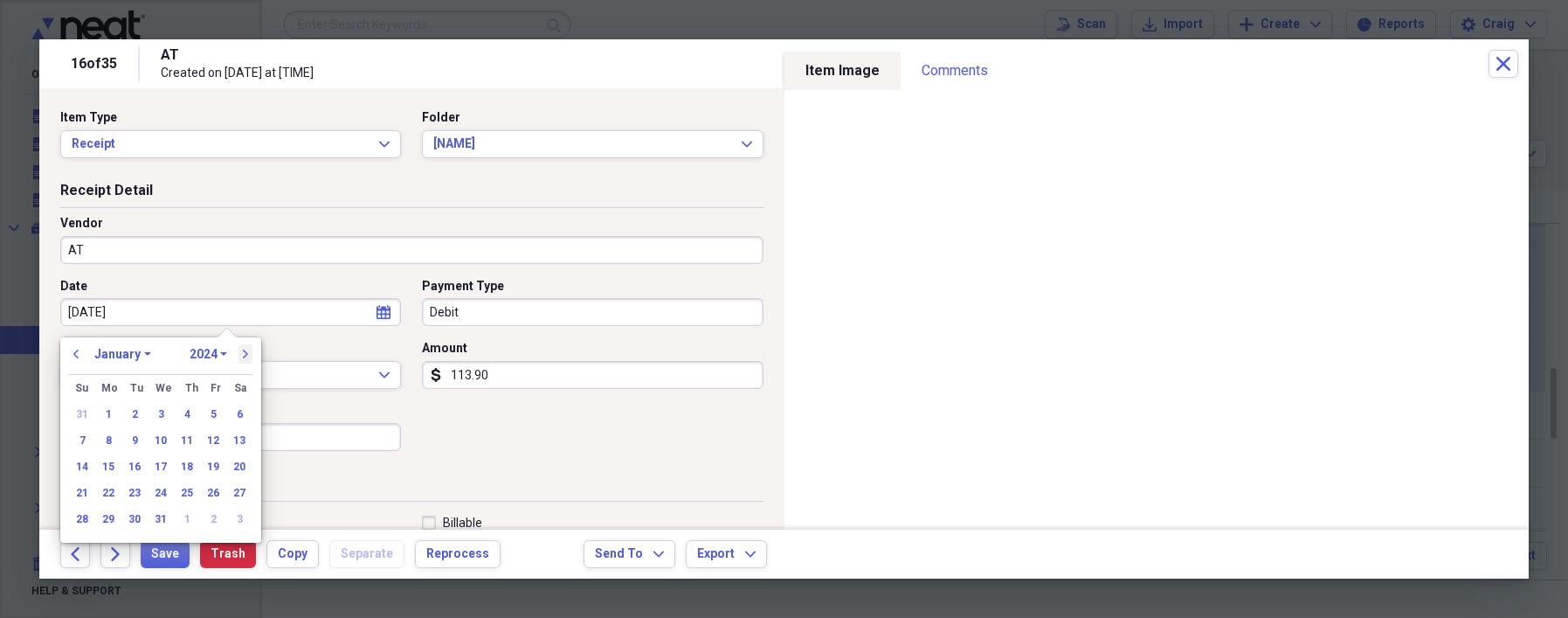 click on "next" at bounding box center (245, 354) 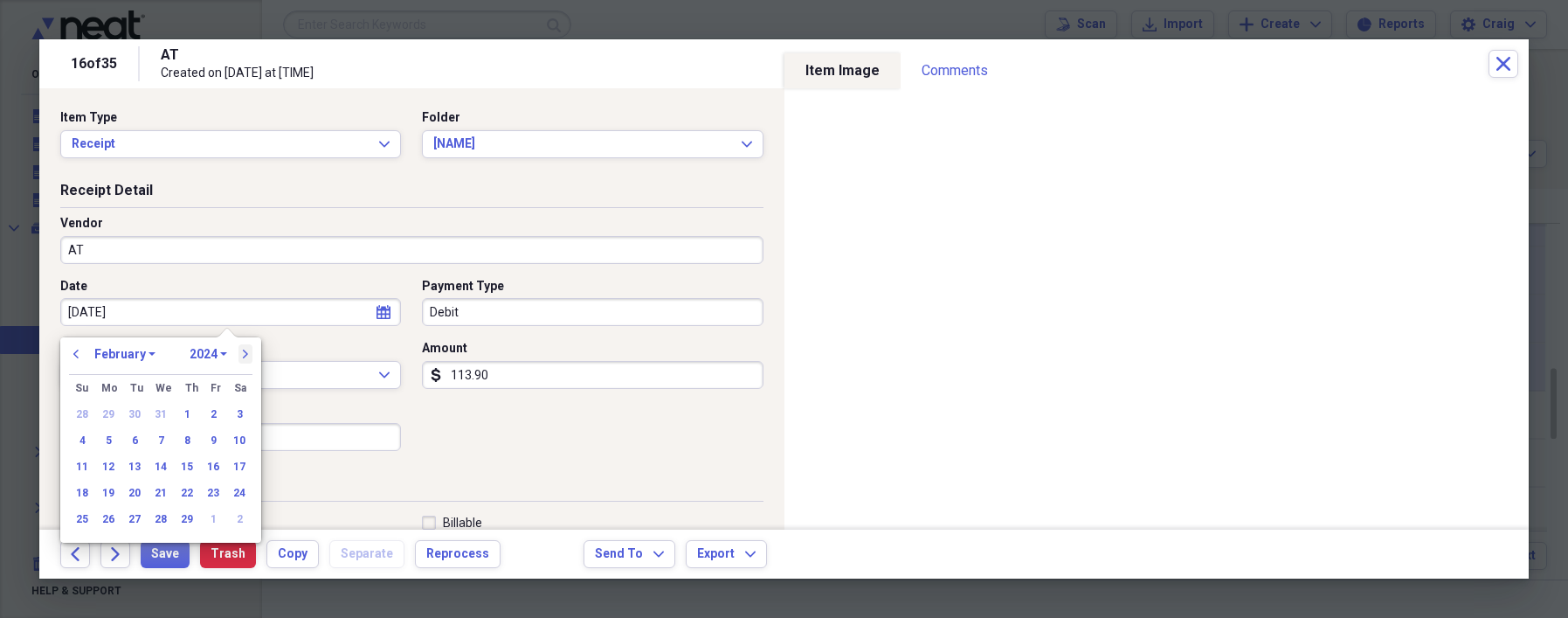 click on "next" at bounding box center (245, 354) 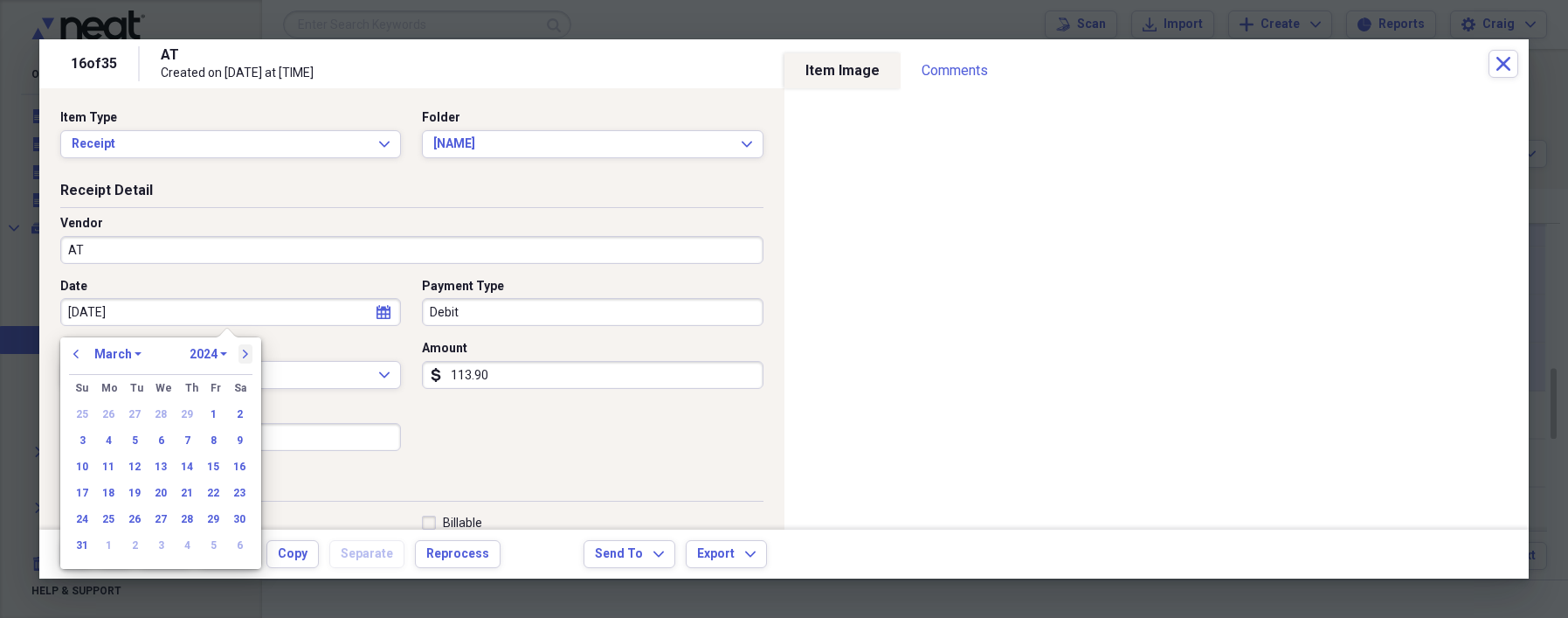click on "next" at bounding box center (245, 354) 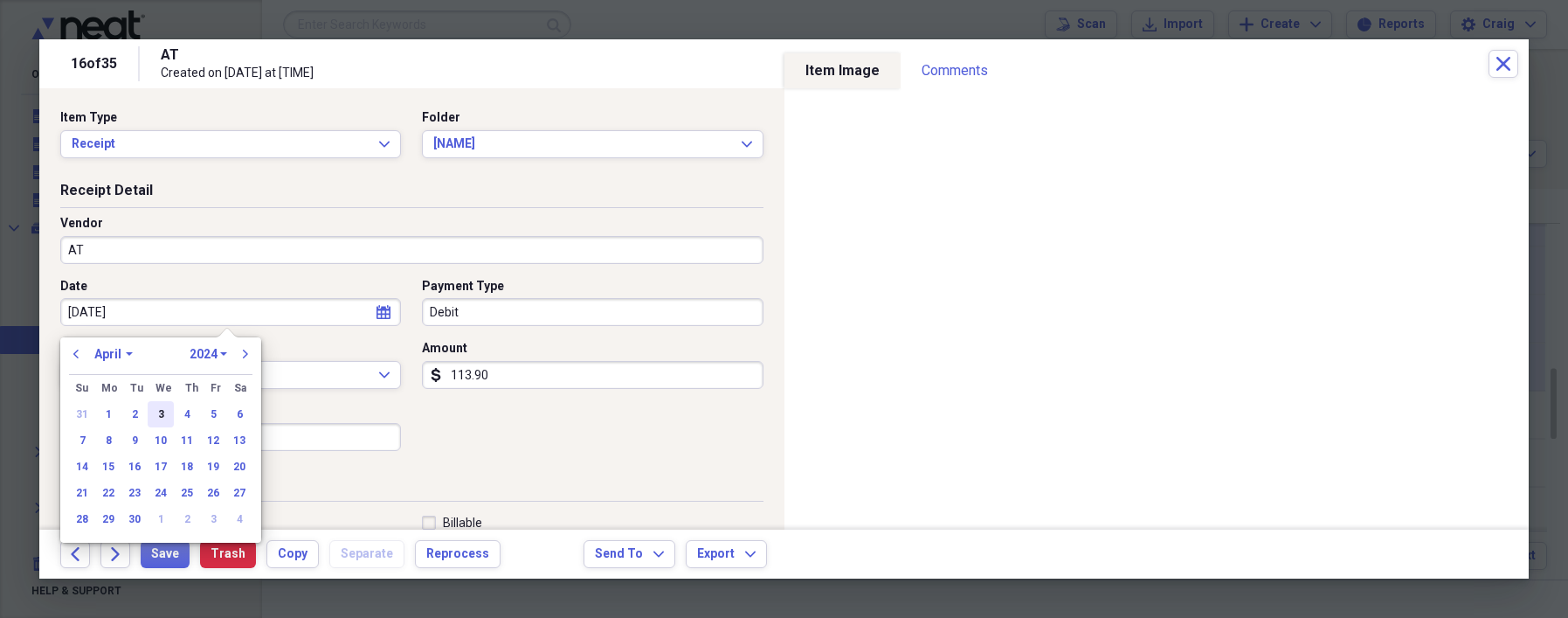 click on "3" at bounding box center (161, 414) 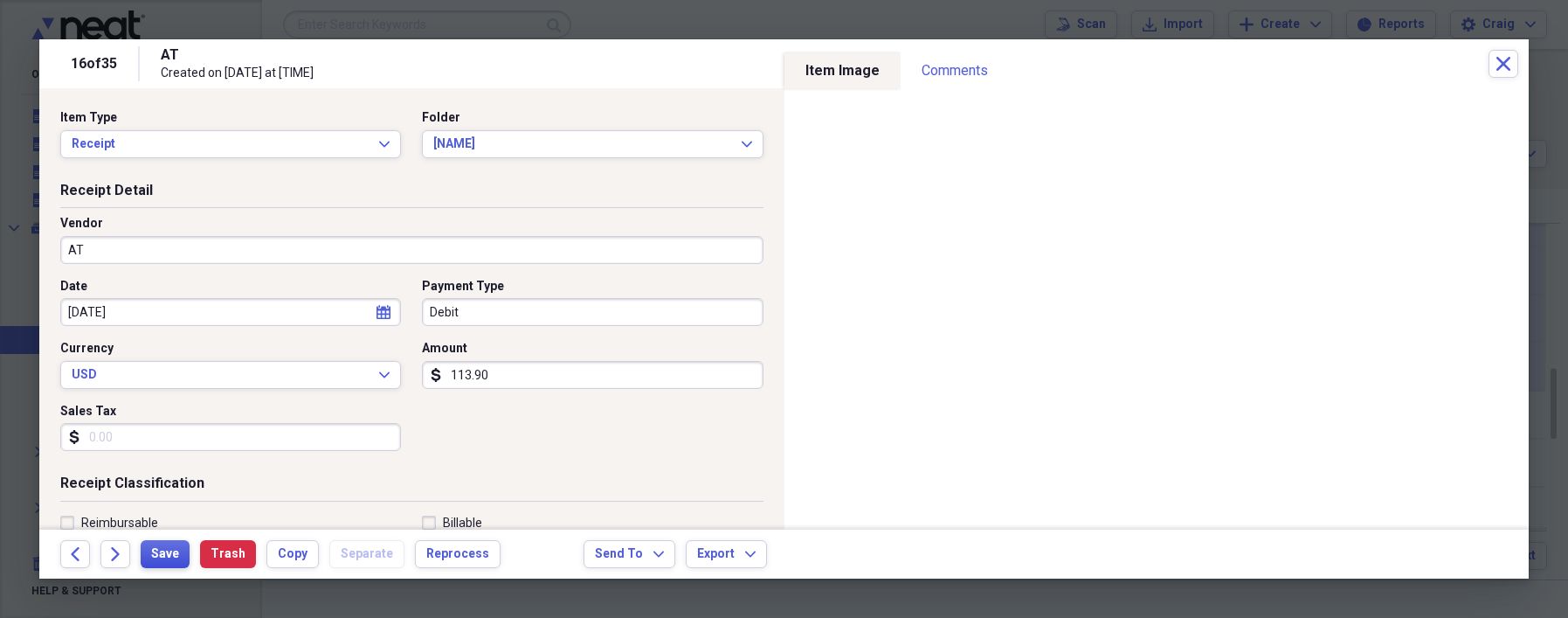 click on "Save" at bounding box center [165, 554] 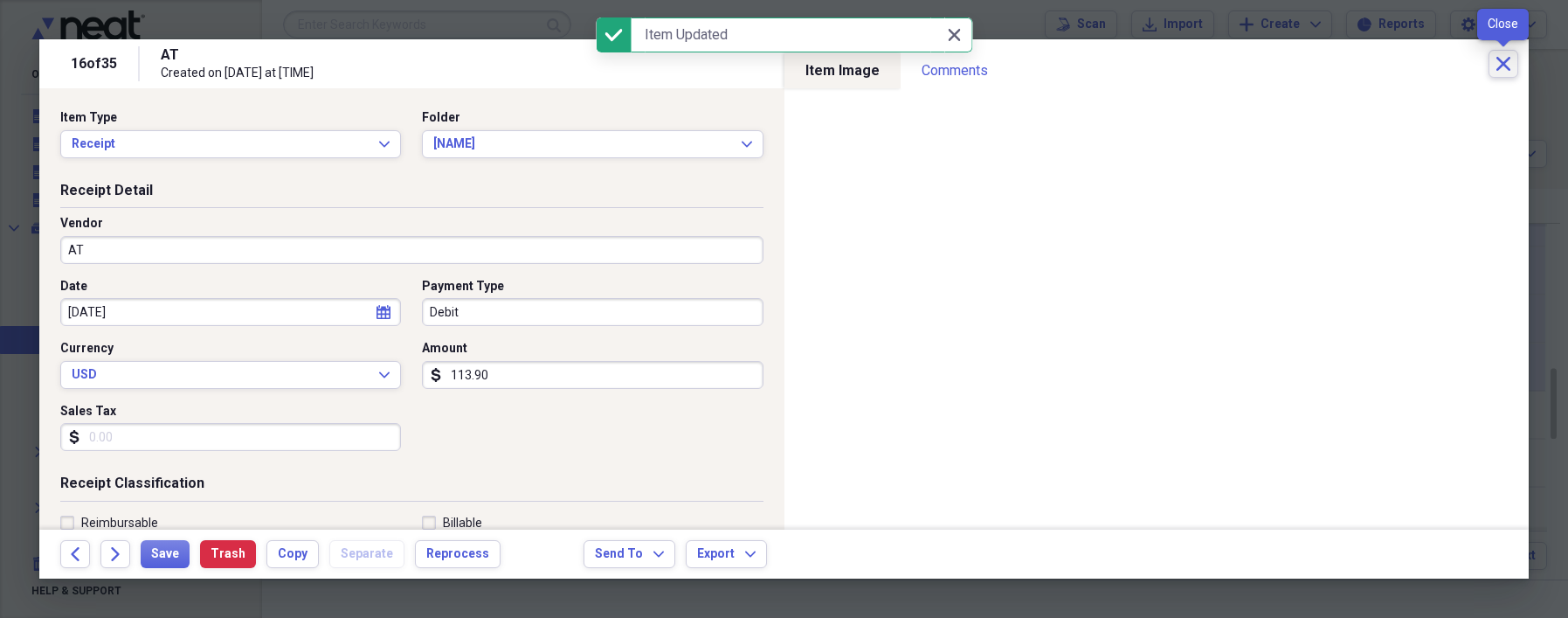 click 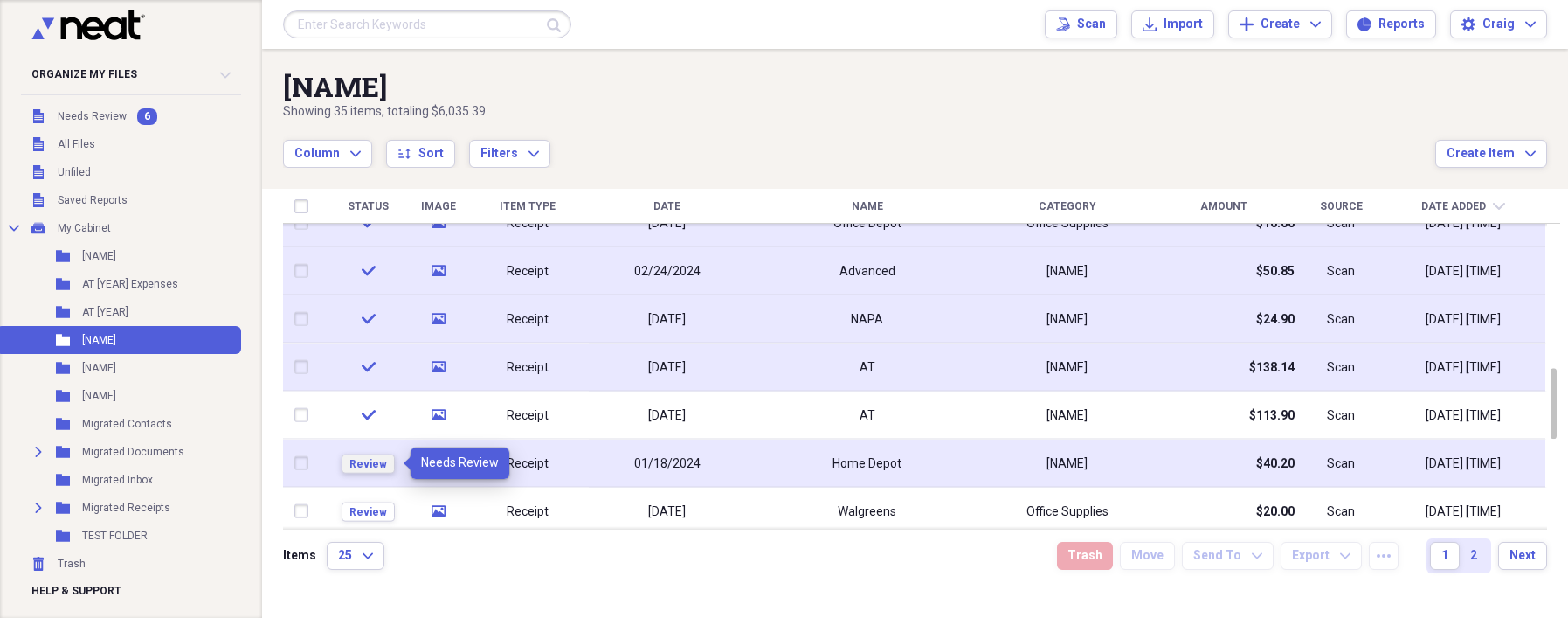 click on "Review" at bounding box center [368, 463] 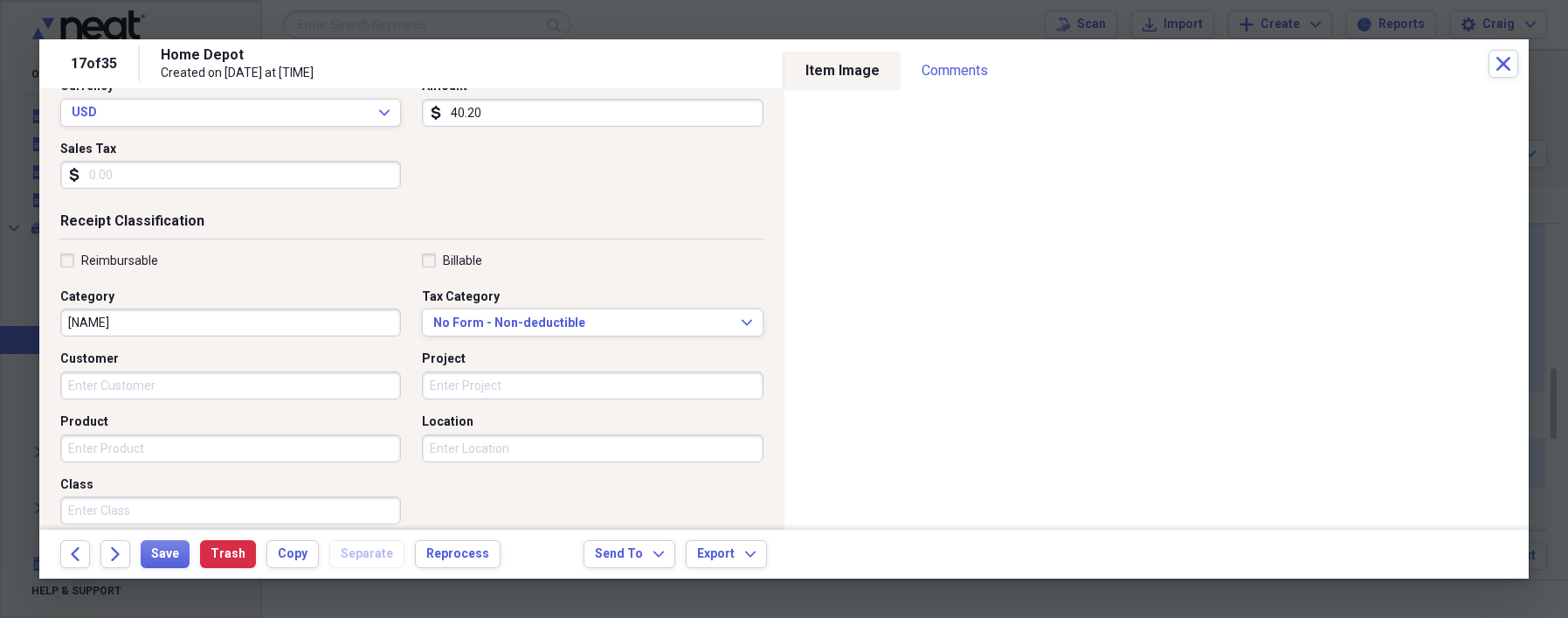 scroll, scrollTop: 407, scrollLeft: 0, axis: vertical 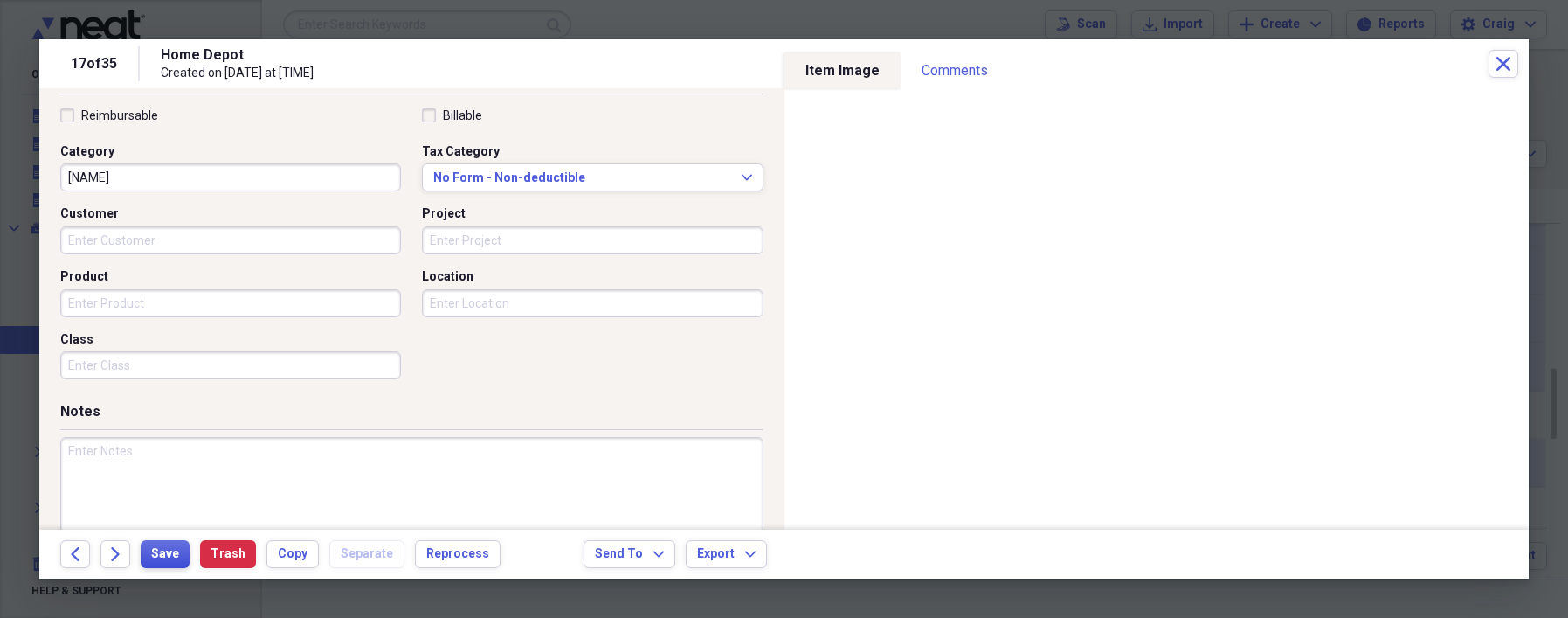 click on "Save" at bounding box center [165, 554] 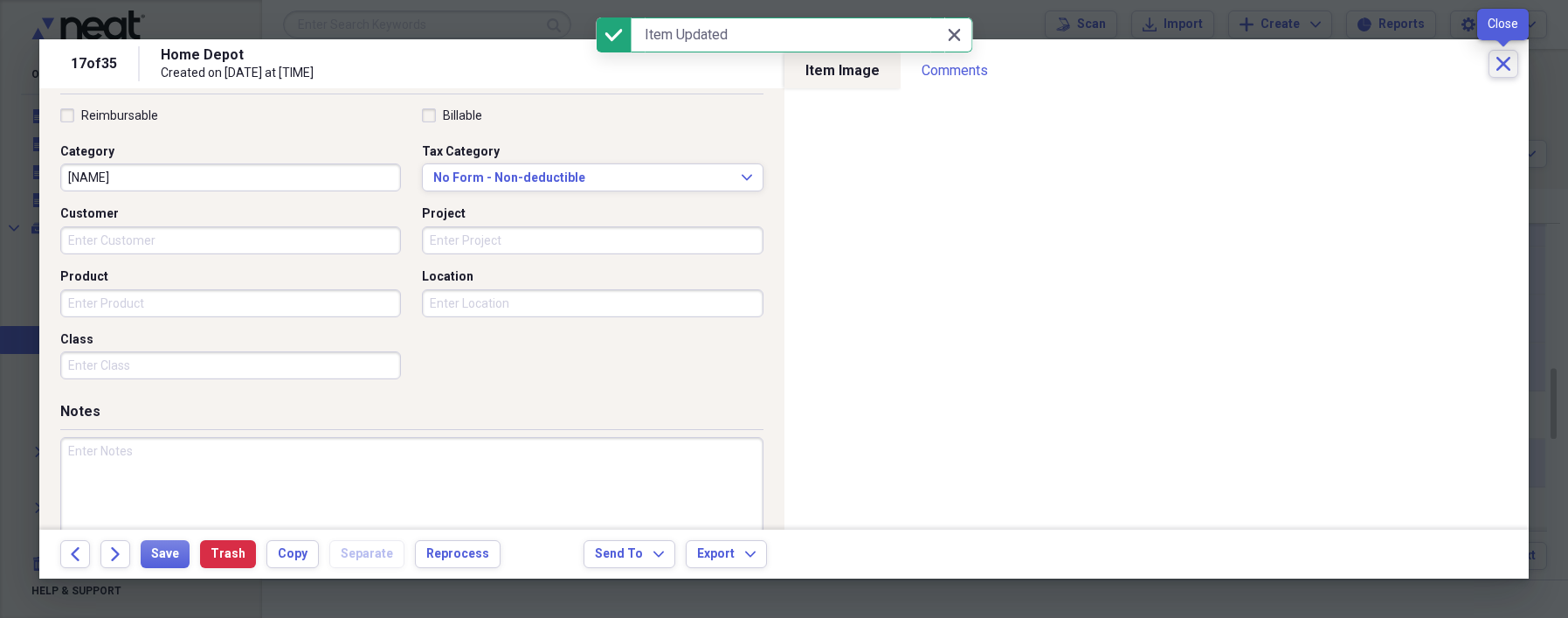 click 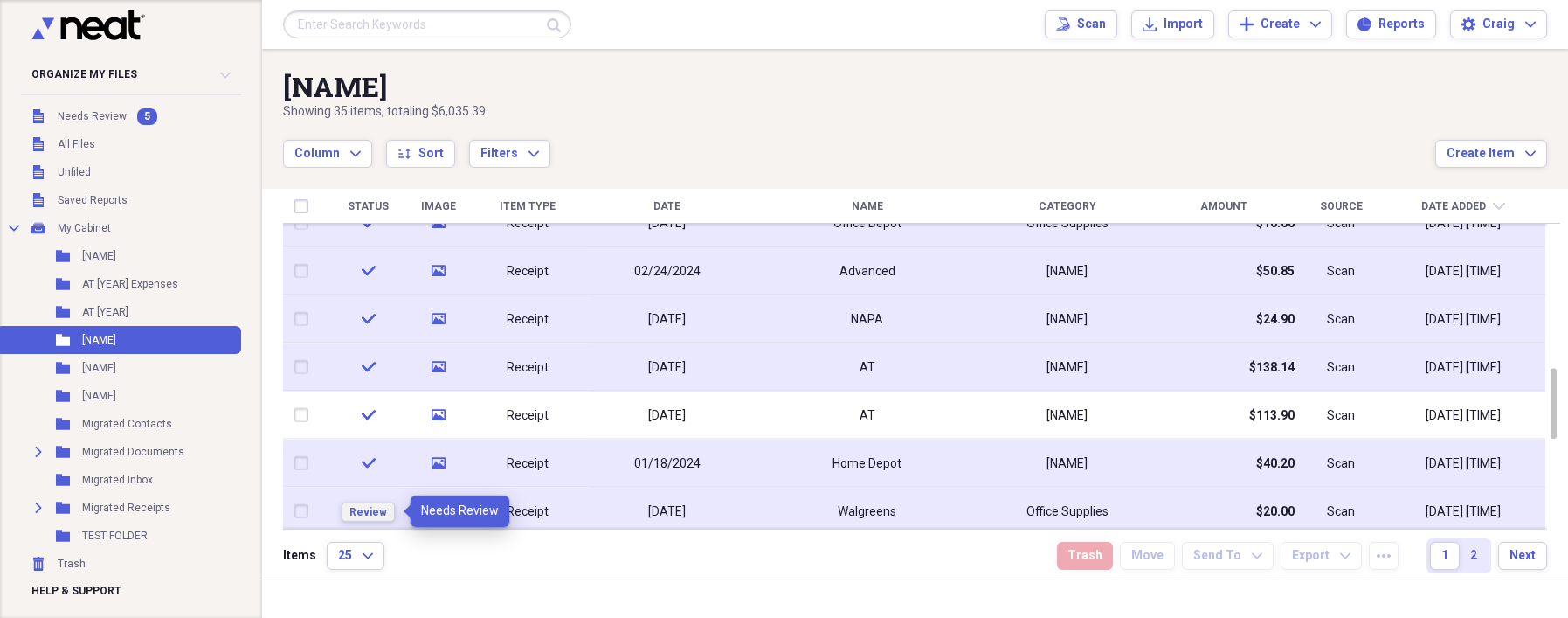 click on "Review" at bounding box center [368, 511] 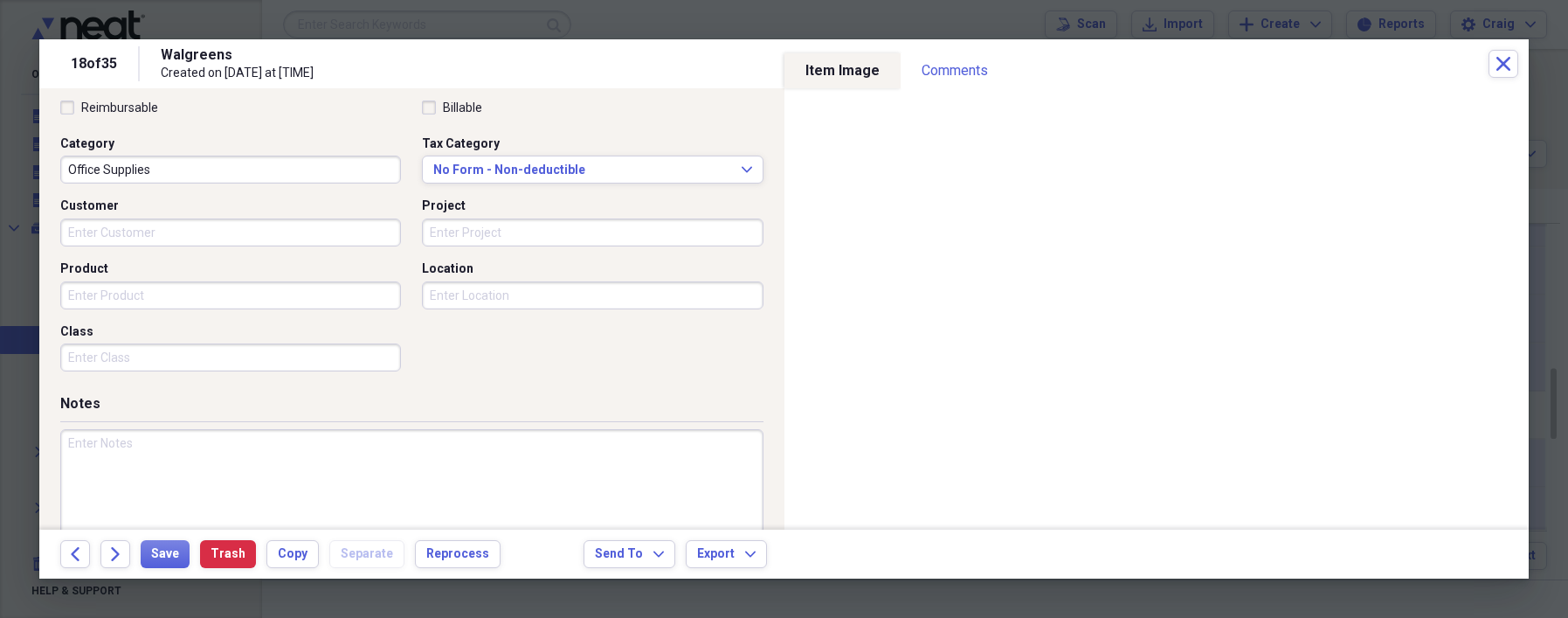 scroll, scrollTop: 445, scrollLeft: 0, axis: vertical 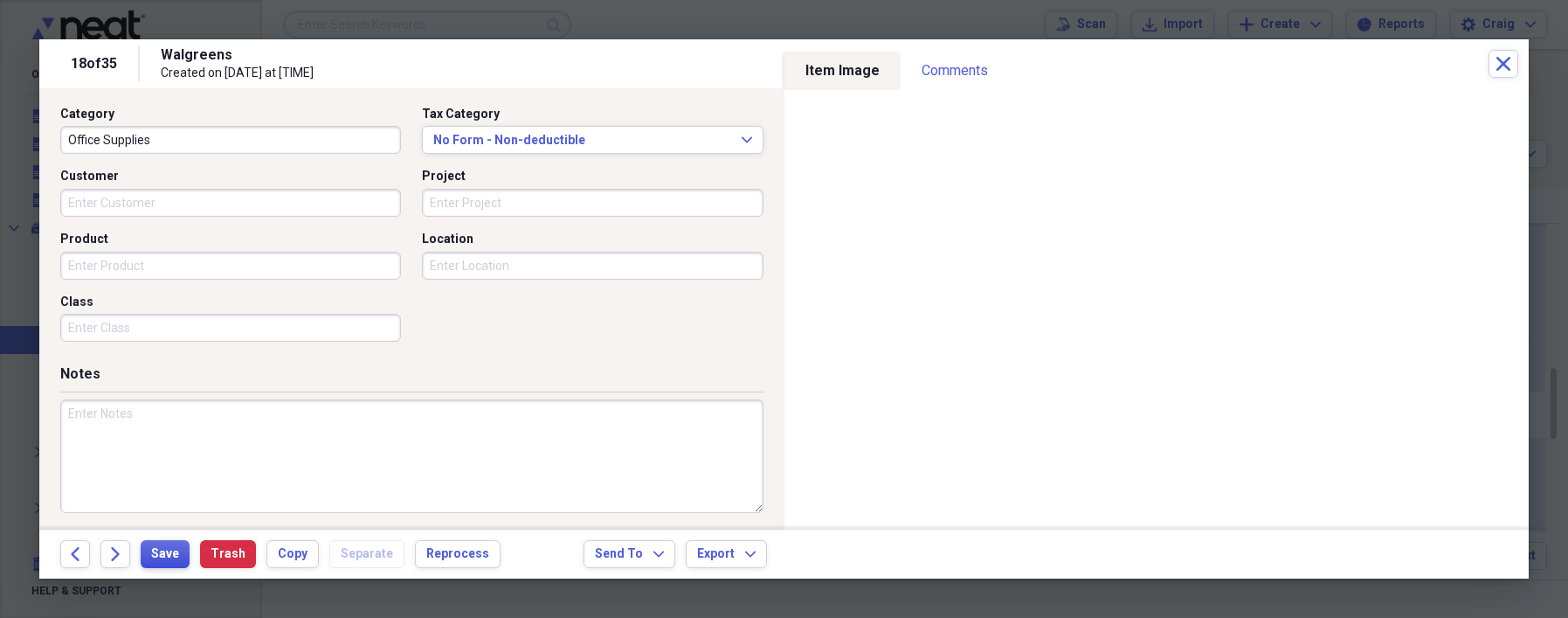 click on "Save" at bounding box center [165, 554] 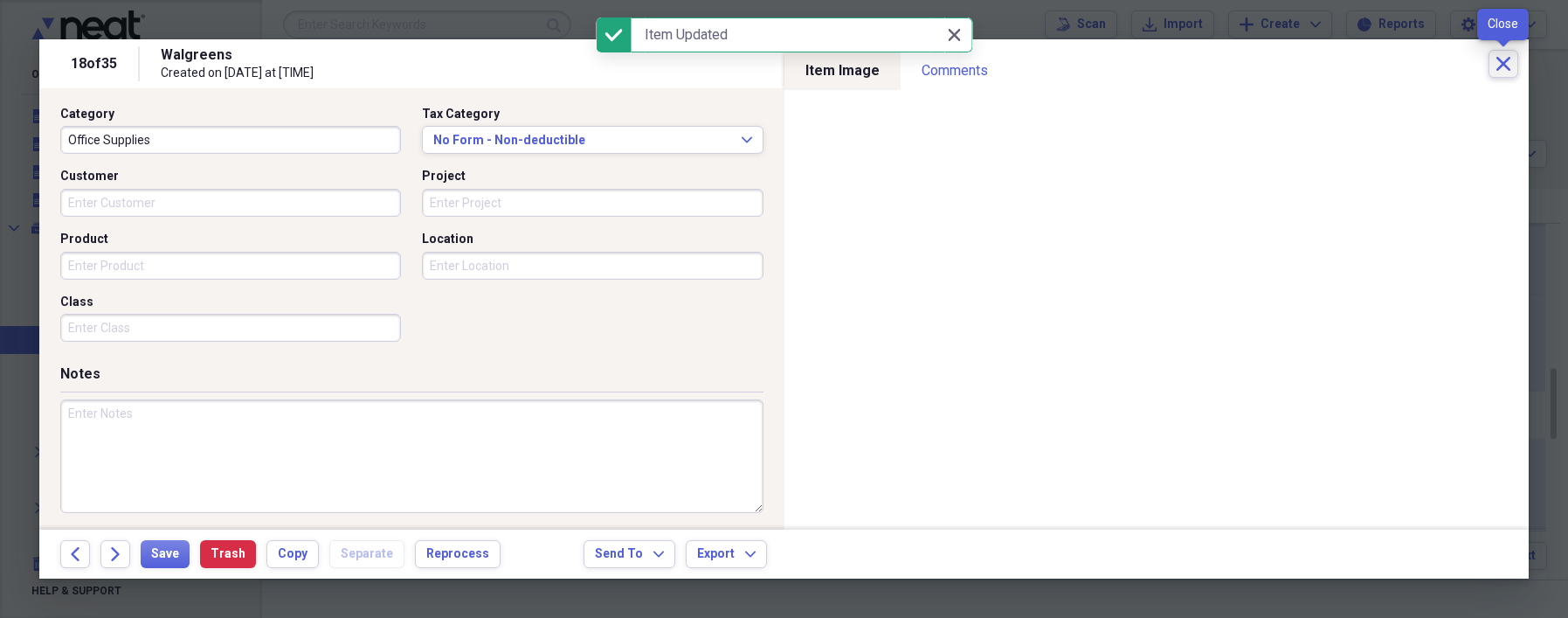 click on "Close" at bounding box center (1503, 64) 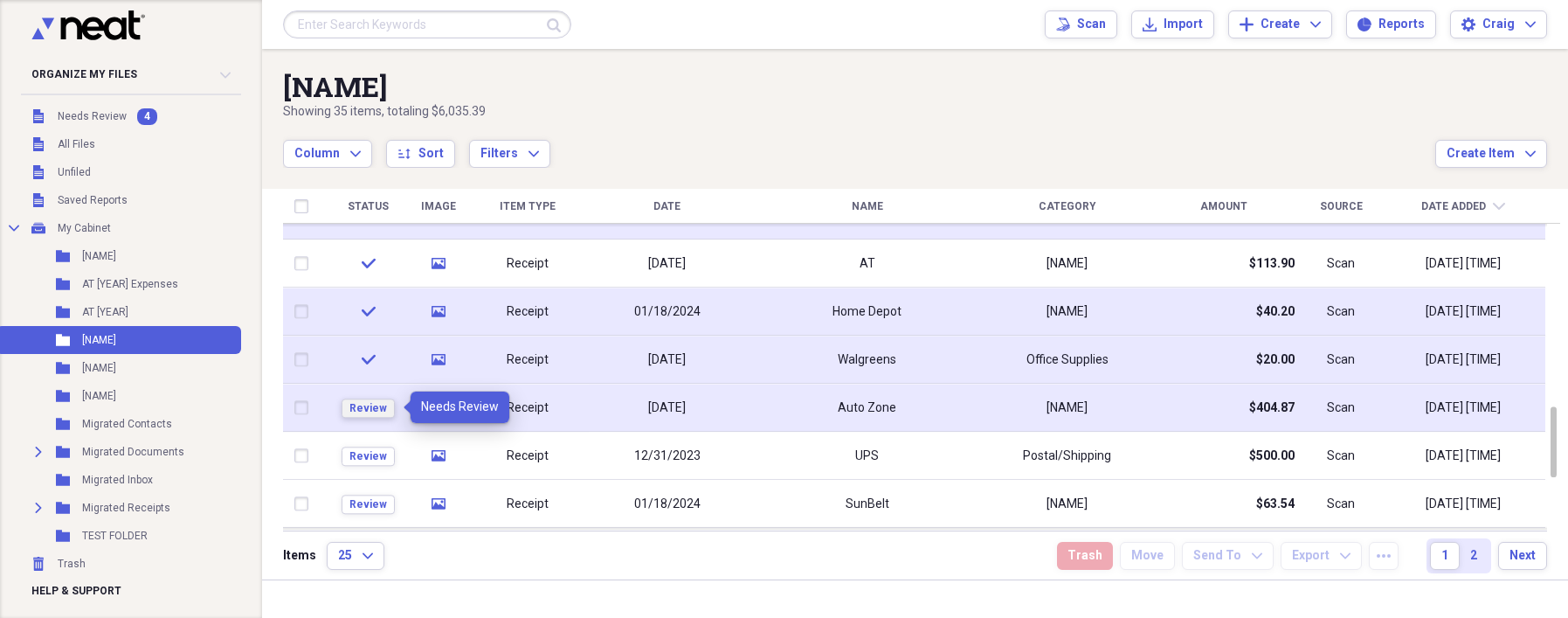 click on "Review" at bounding box center [368, 408] 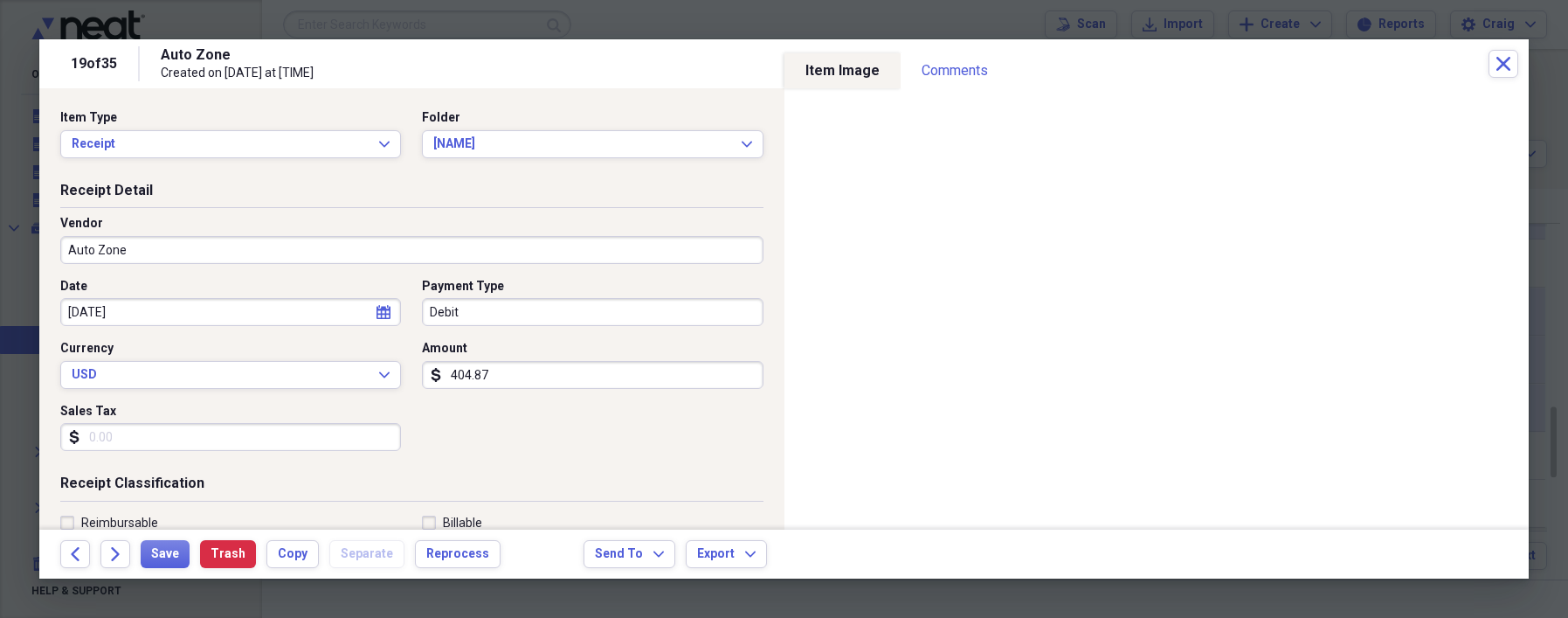 click on "calendar" 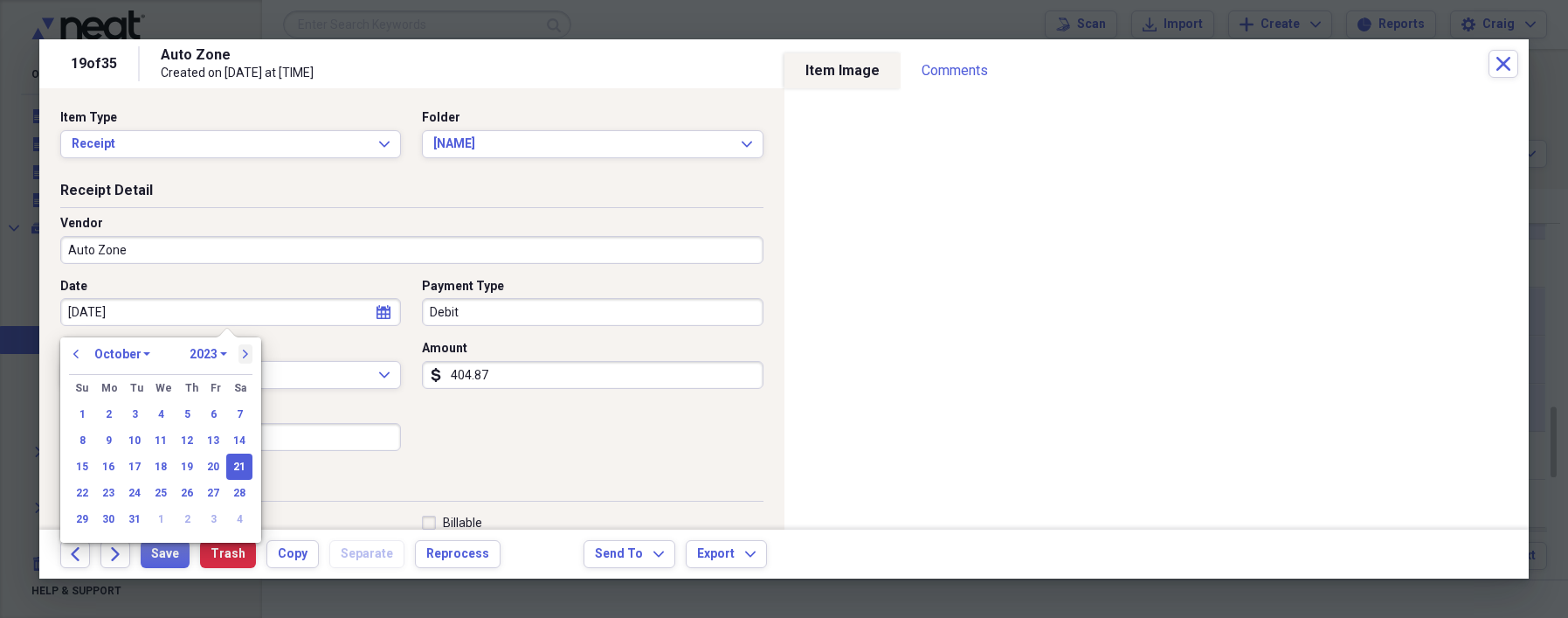 click on "next" at bounding box center (245, 354) 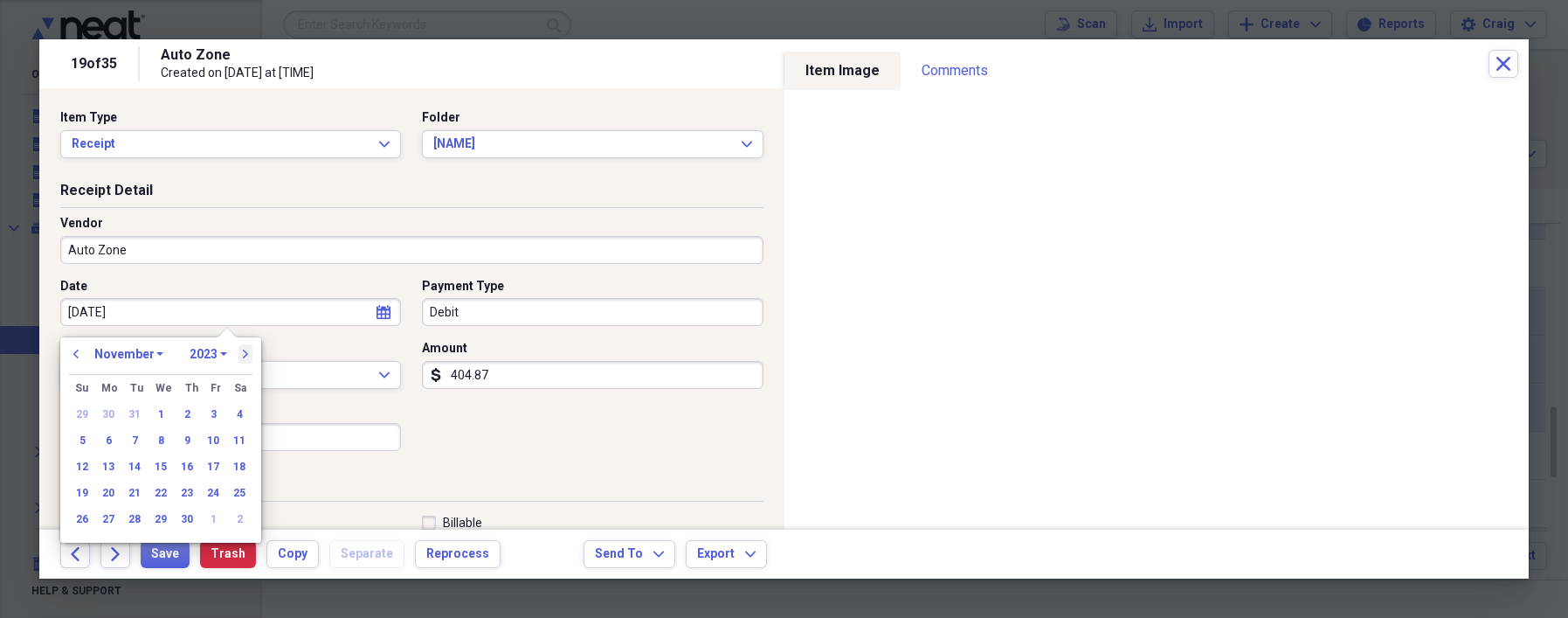click on "next" at bounding box center (245, 354) 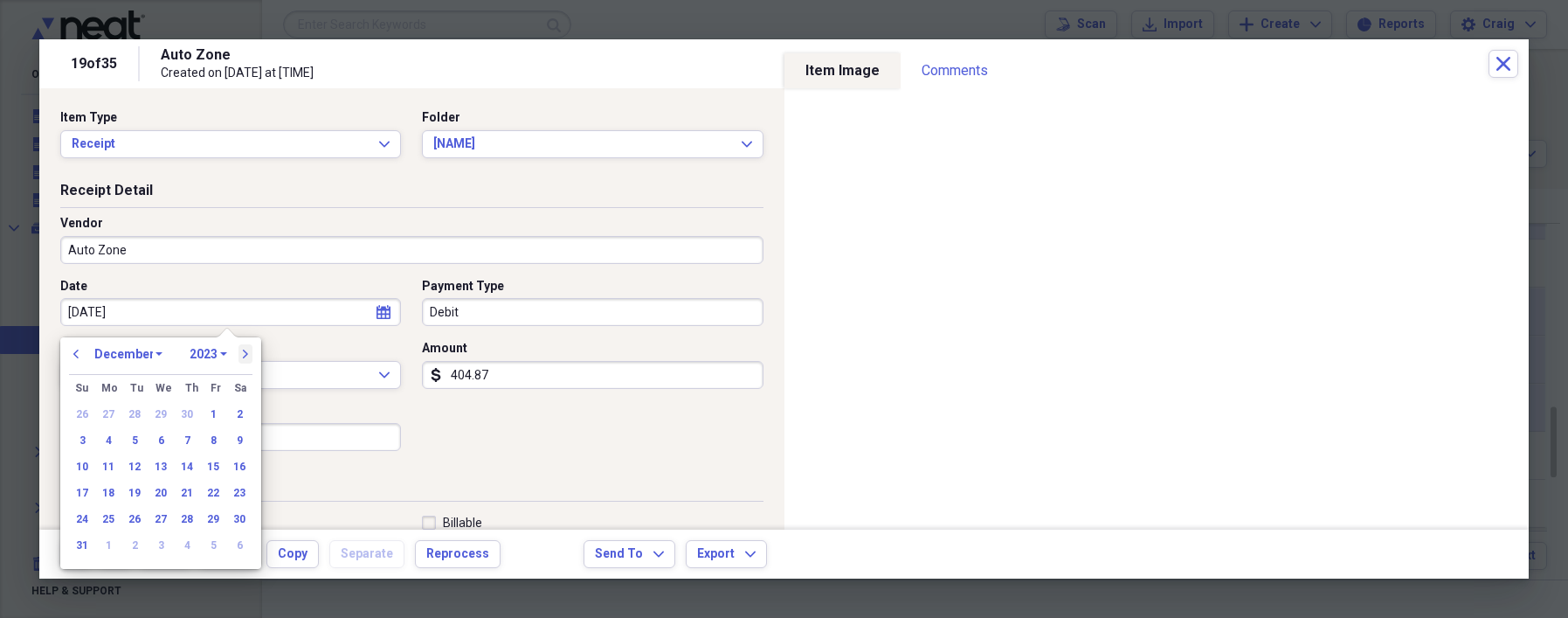 click on "next" at bounding box center [245, 354] 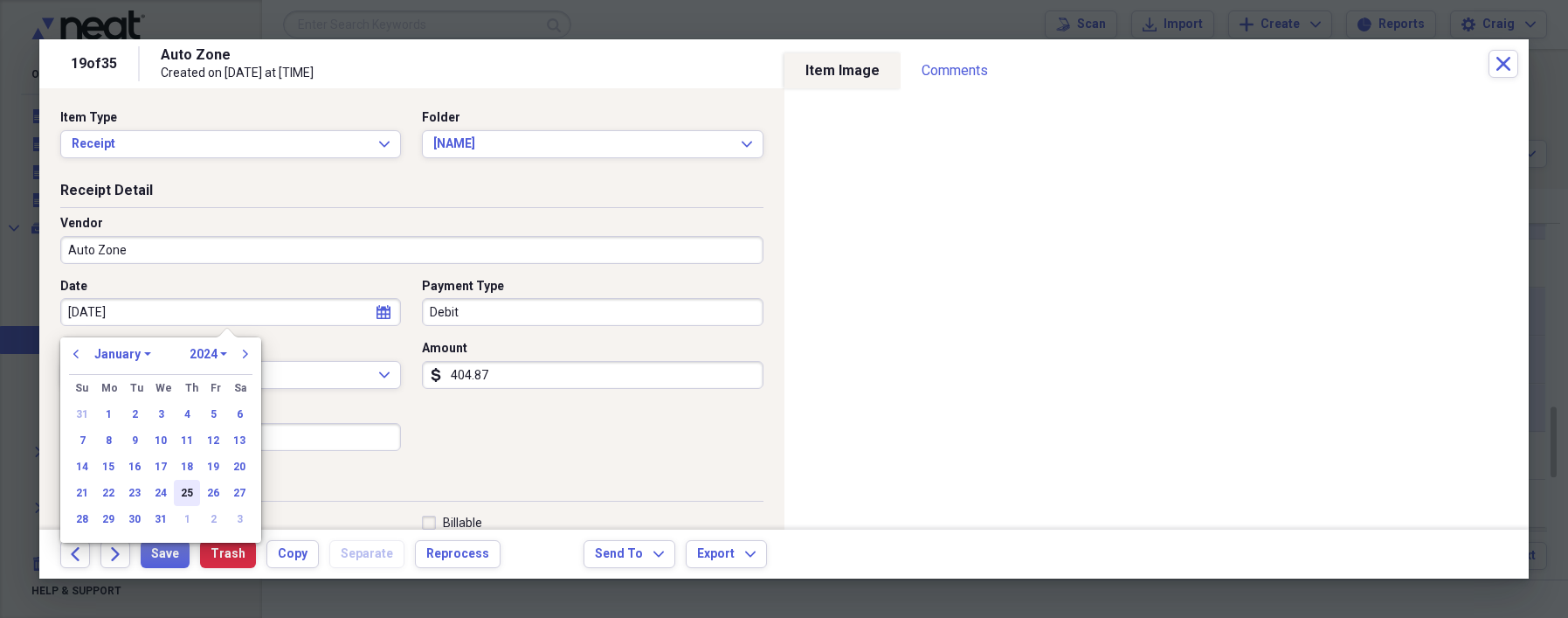 click on "25" at bounding box center [187, 493] 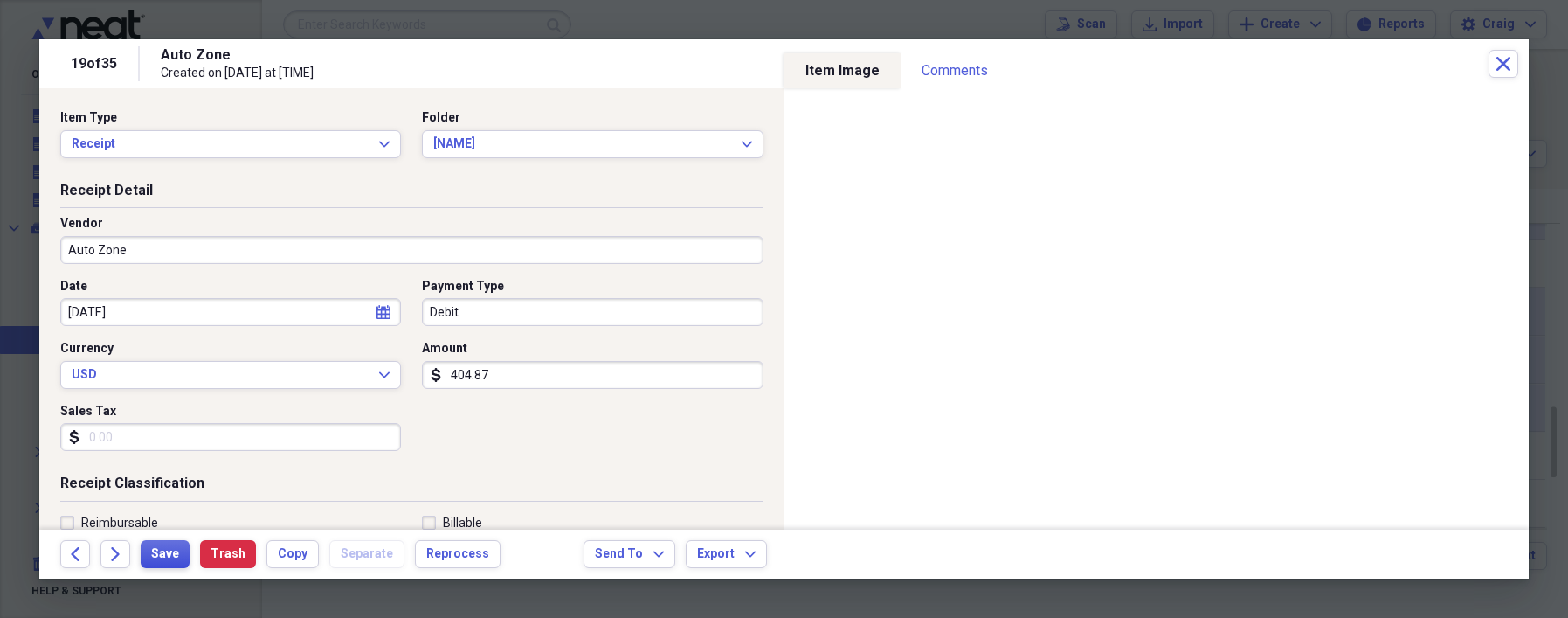 click on "Save" at bounding box center [165, 554] 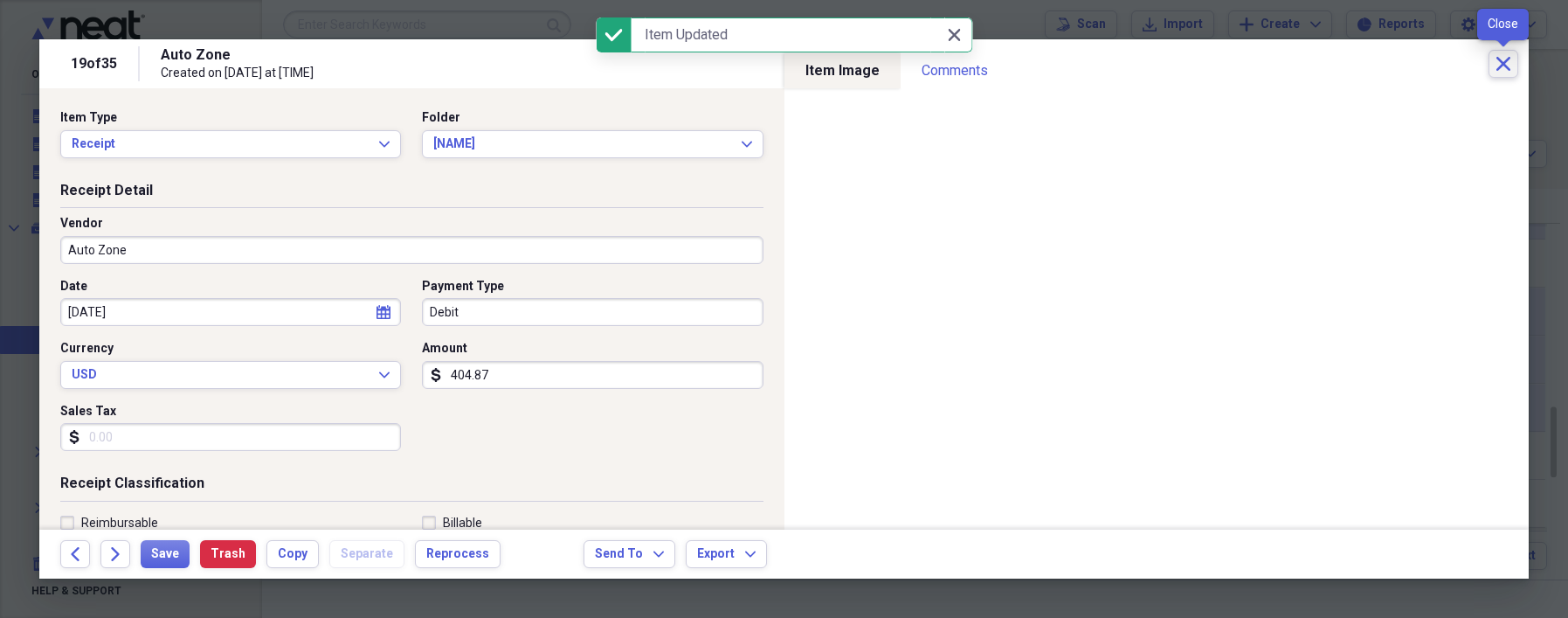 click 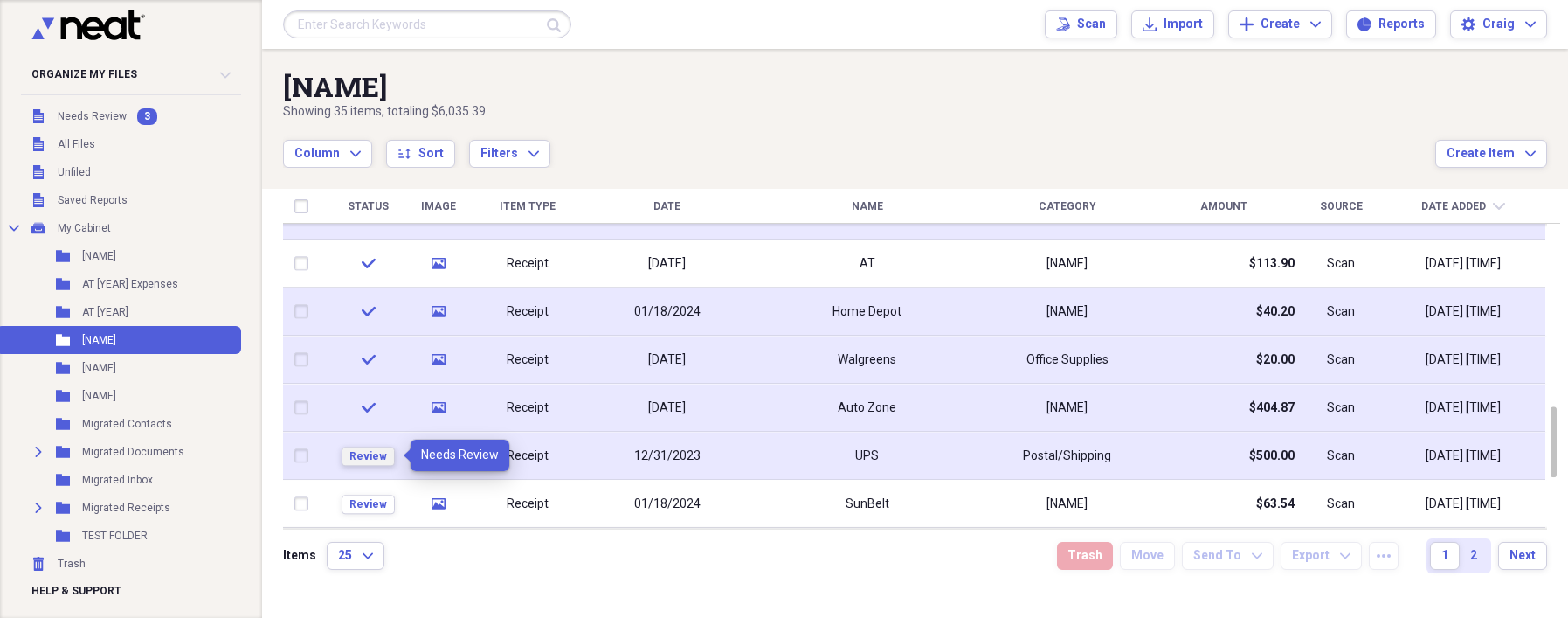 click on "Review" at bounding box center (368, 456) 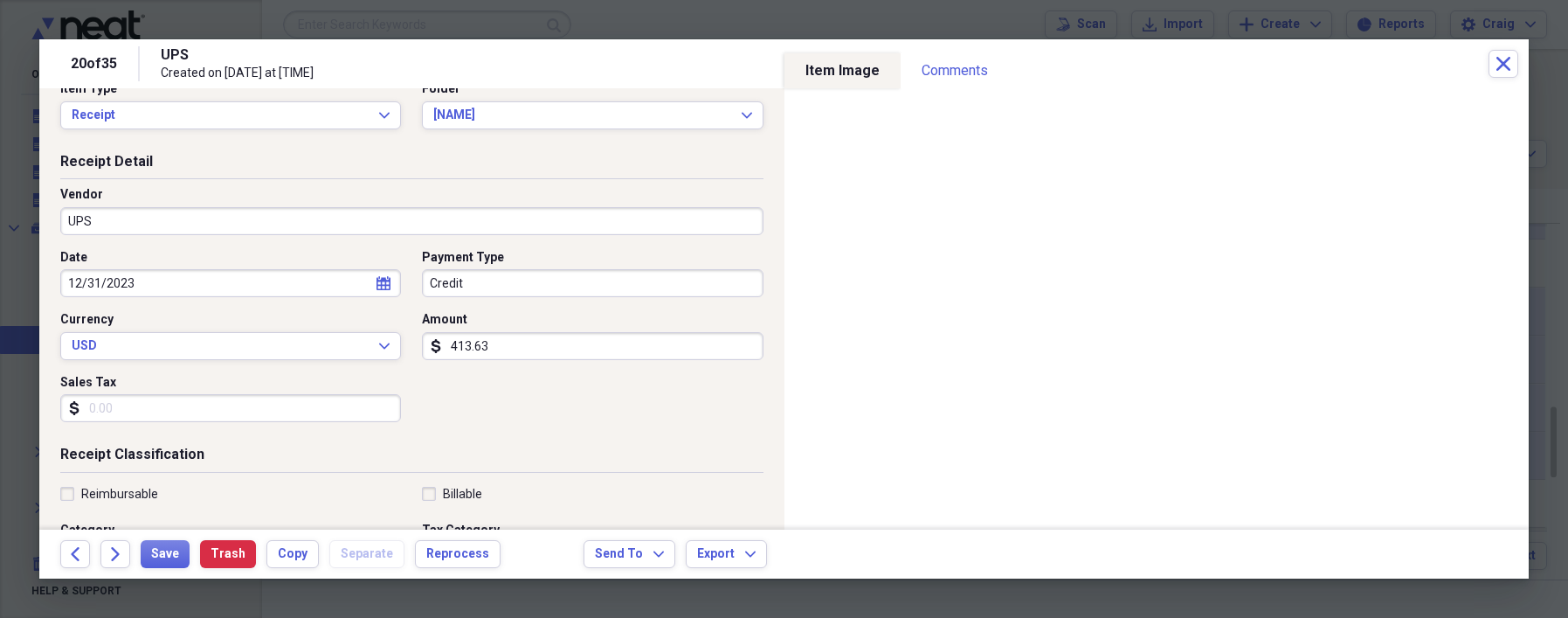 scroll, scrollTop: 0, scrollLeft: 0, axis: both 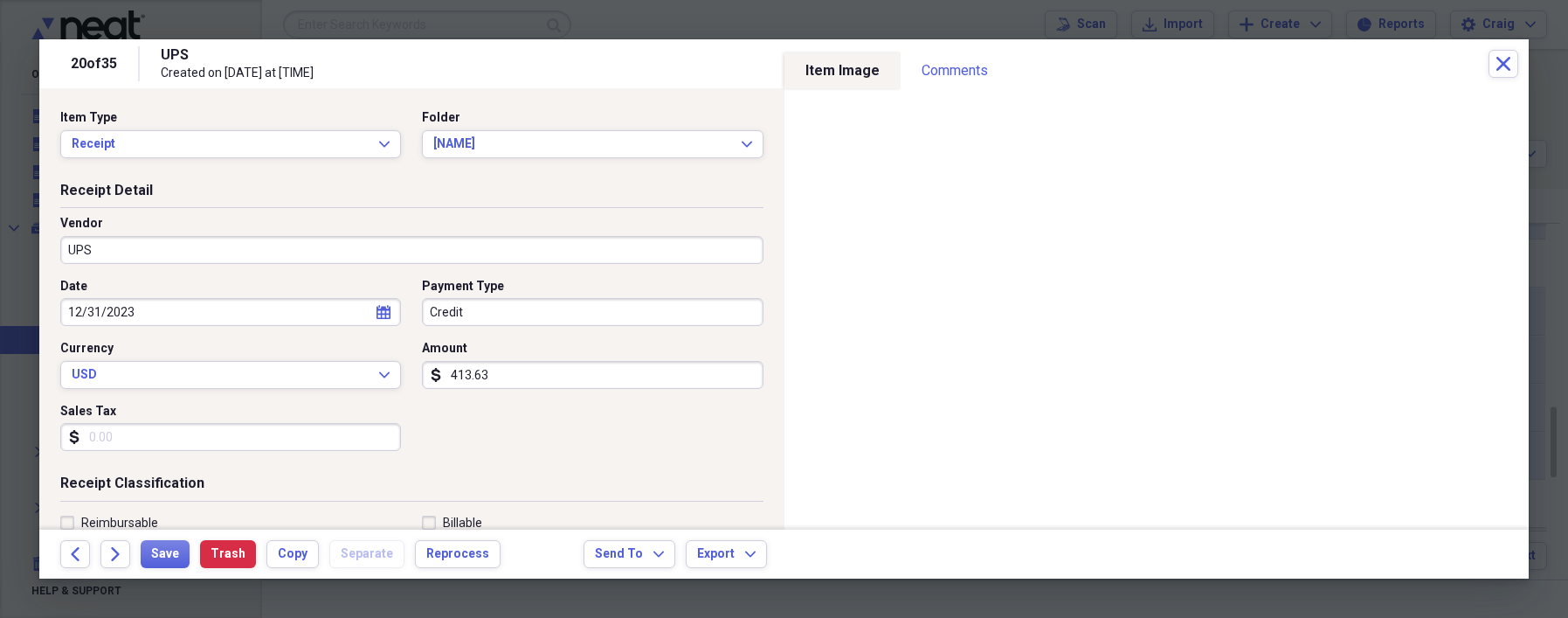 type on "413.63" 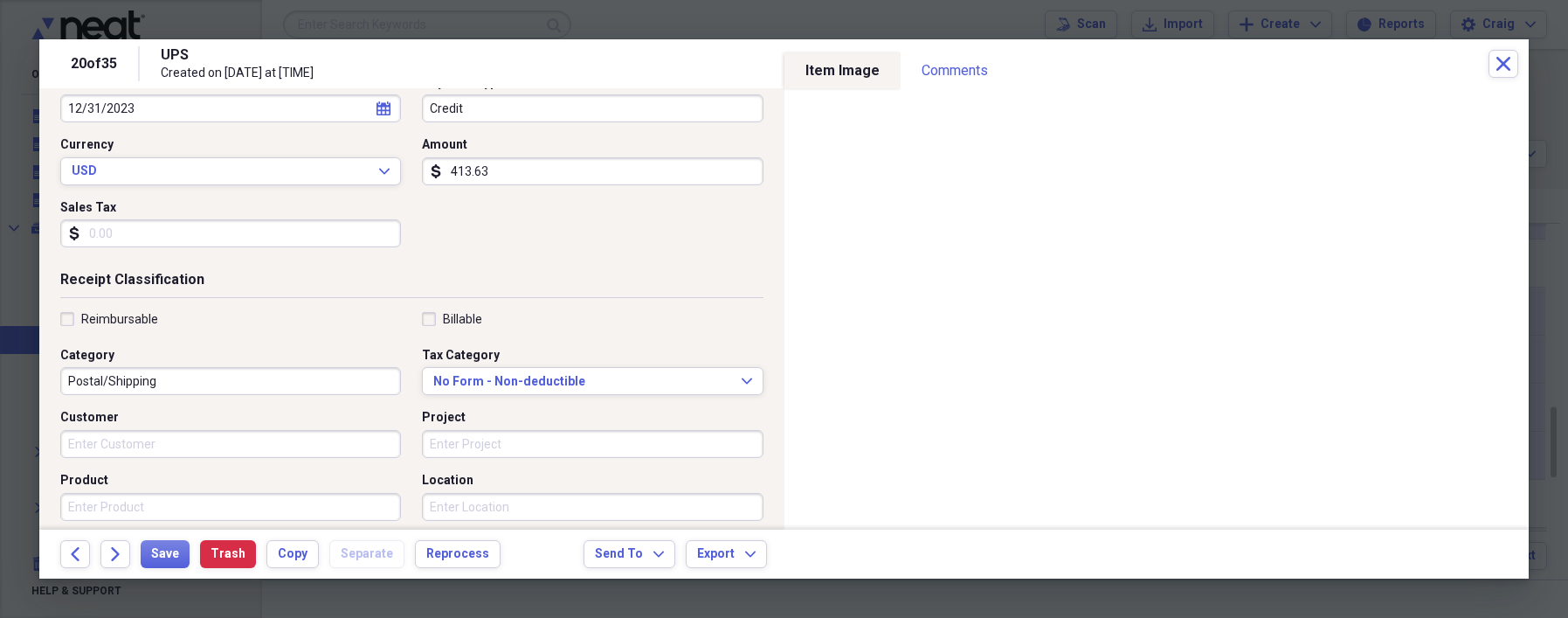 scroll, scrollTop: 262, scrollLeft: 0, axis: vertical 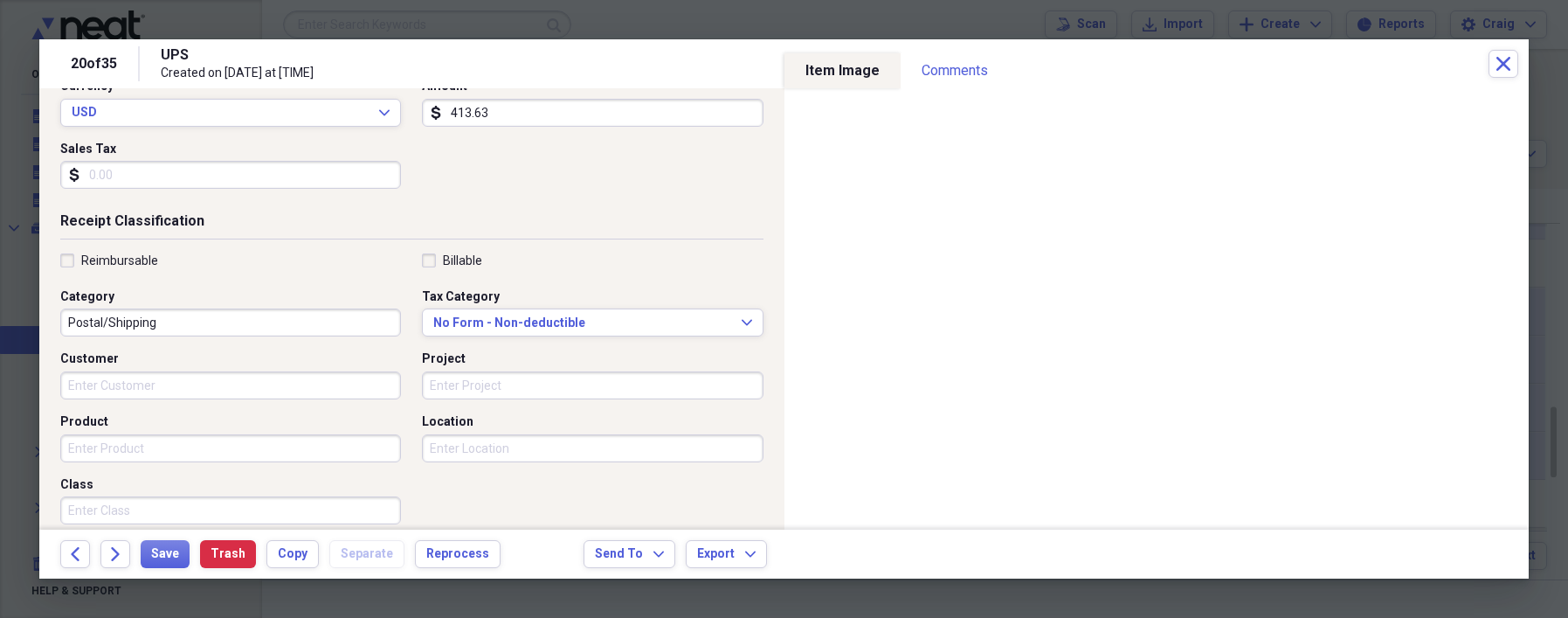 type on "MacFarland Aviation" 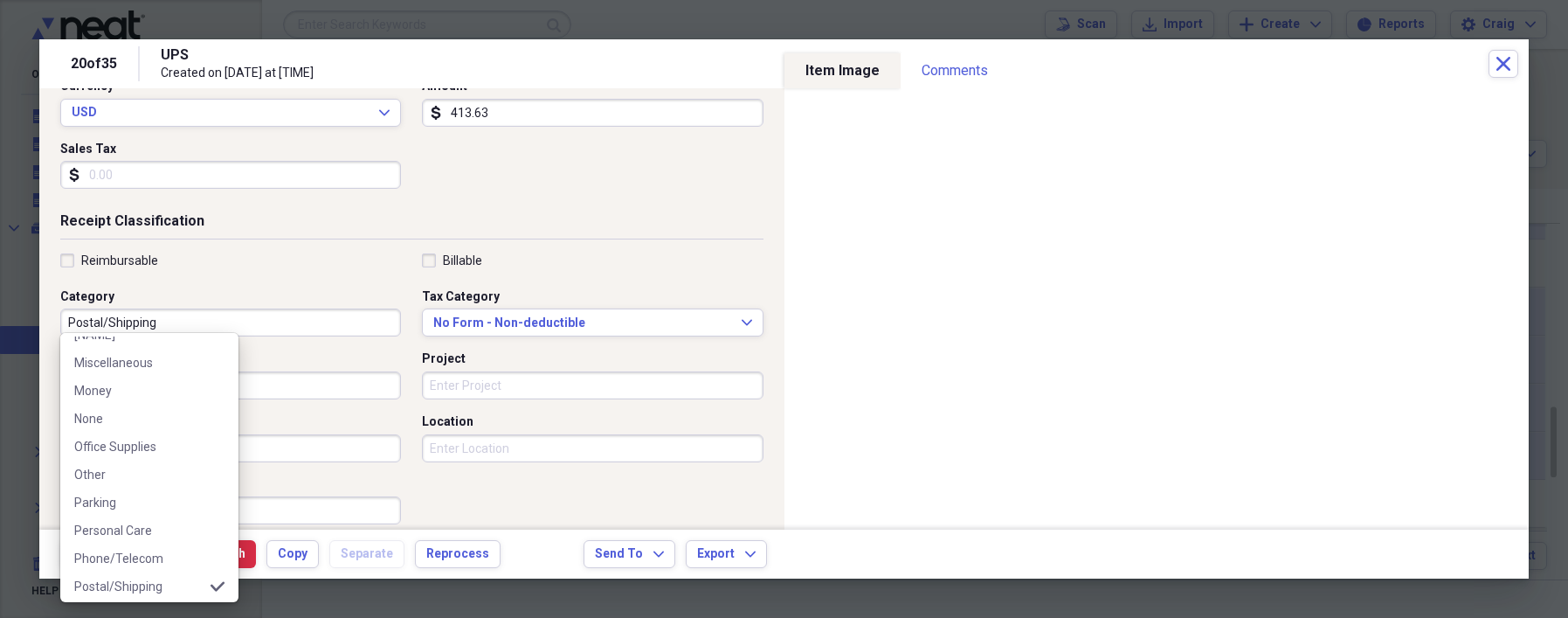 scroll, scrollTop: 641, scrollLeft: 0, axis: vertical 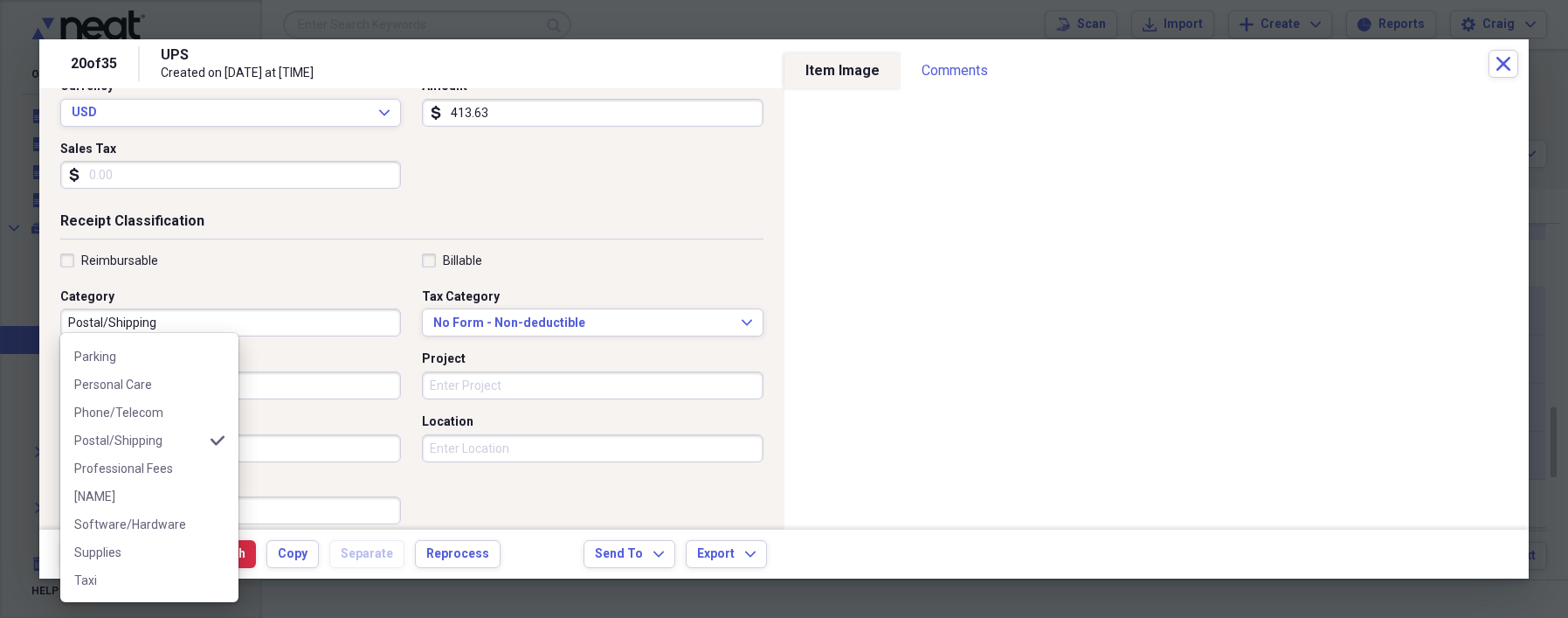 click on "[NAME]" at bounding box center (139, 496) 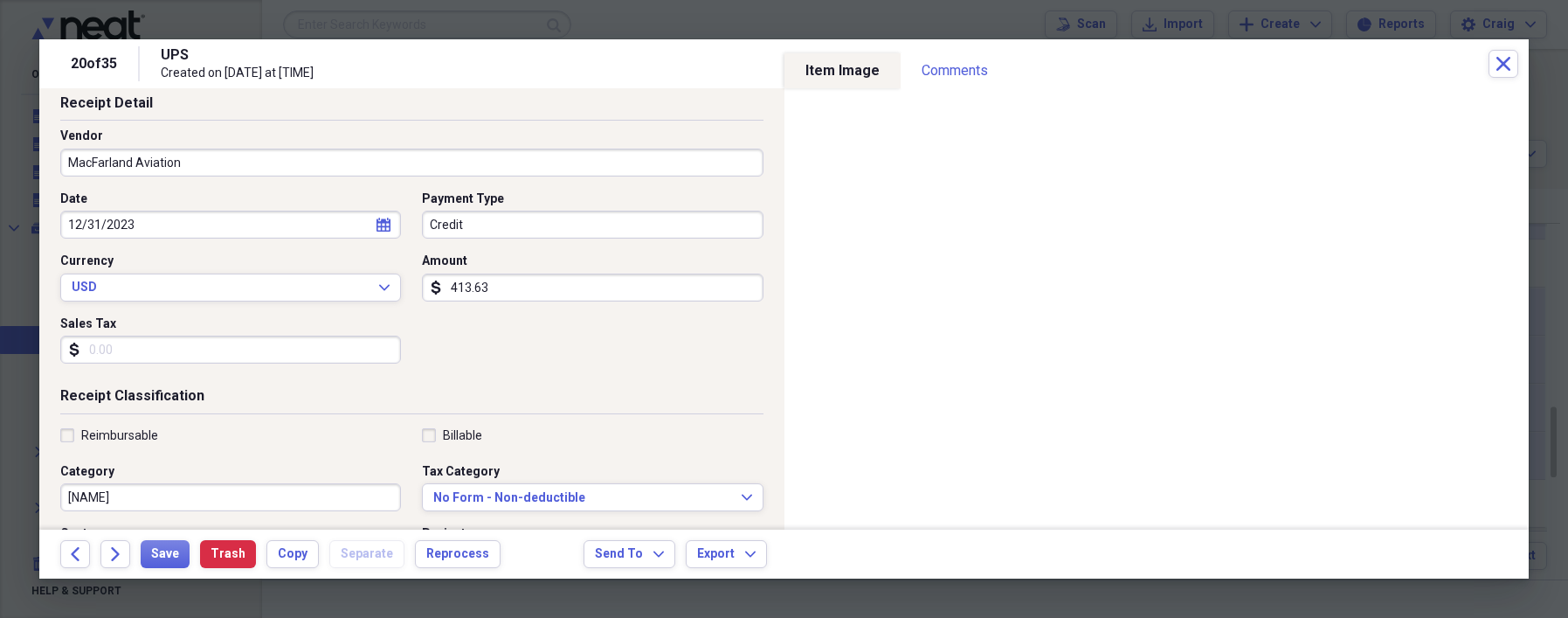 scroll, scrollTop: 0, scrollLeft: 0, axis: both 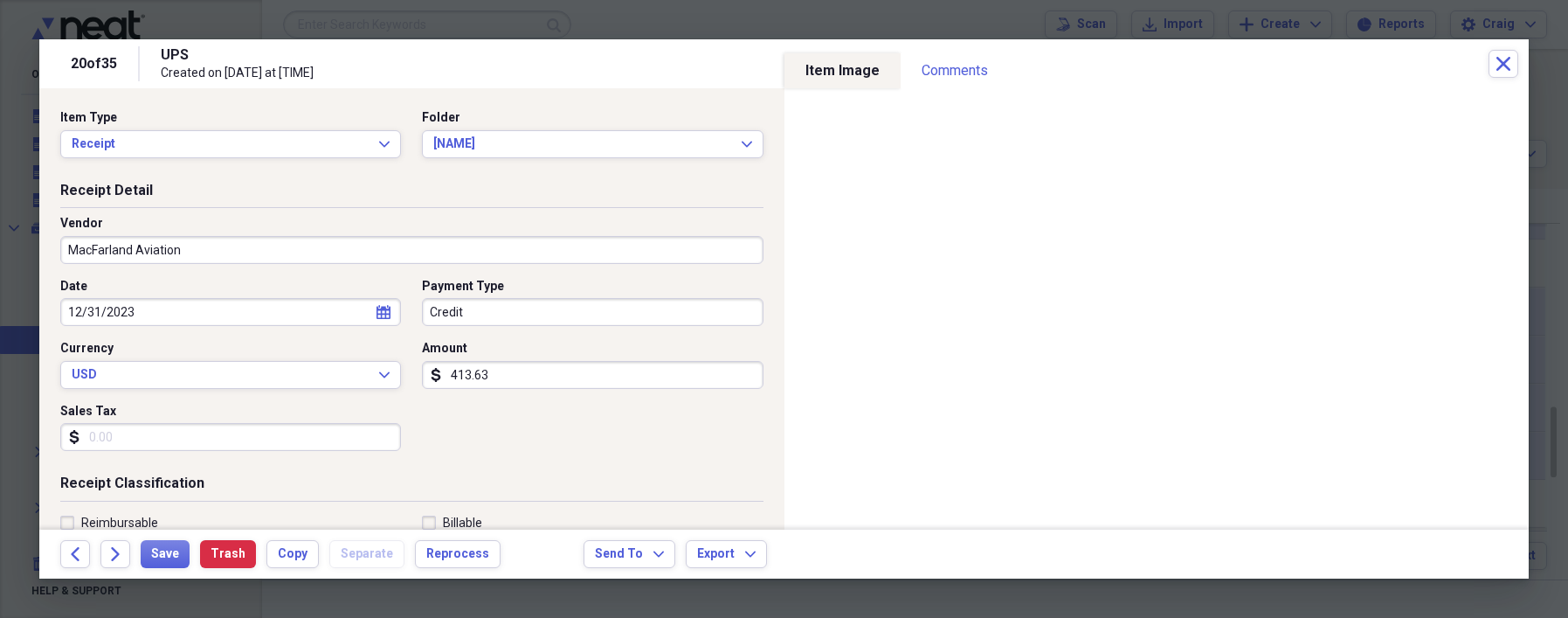 select on "11" 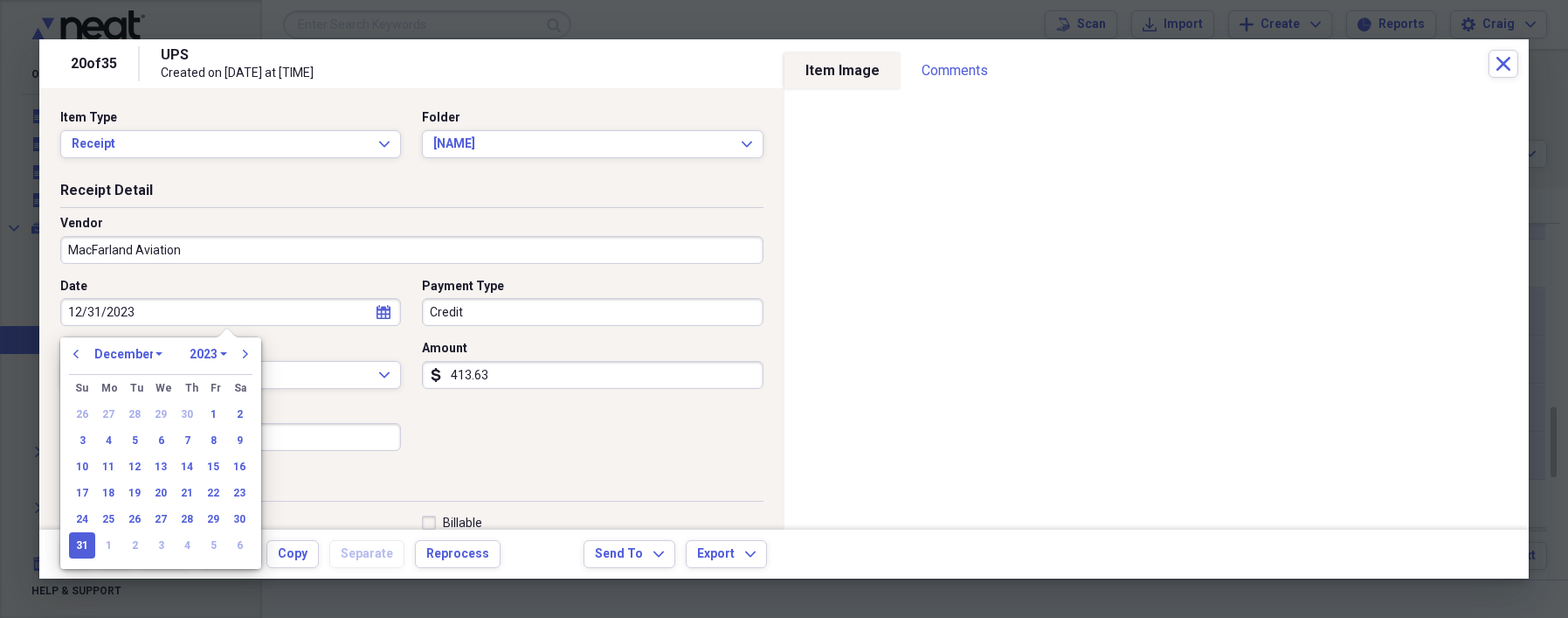 click on "12/31/2023" at bounding box center [231, 312] 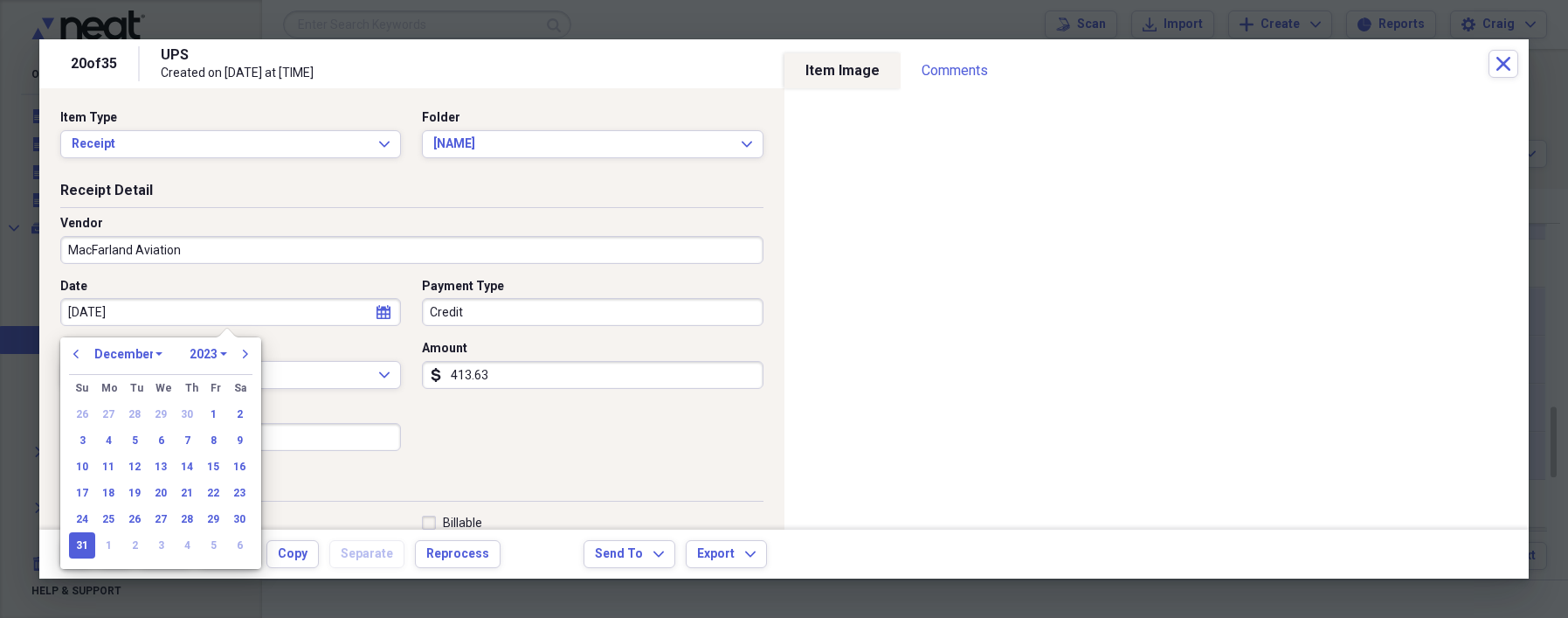 type on "[DATE]" 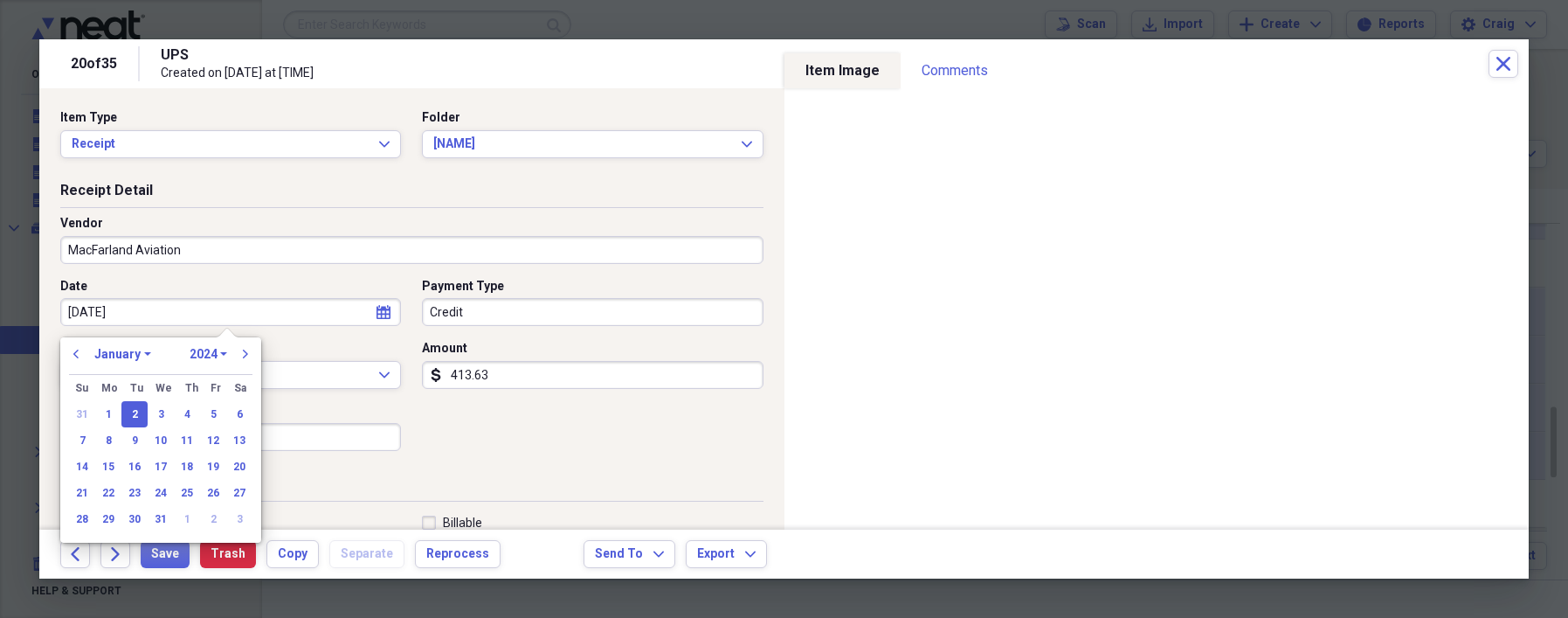 type on "[DATE]" 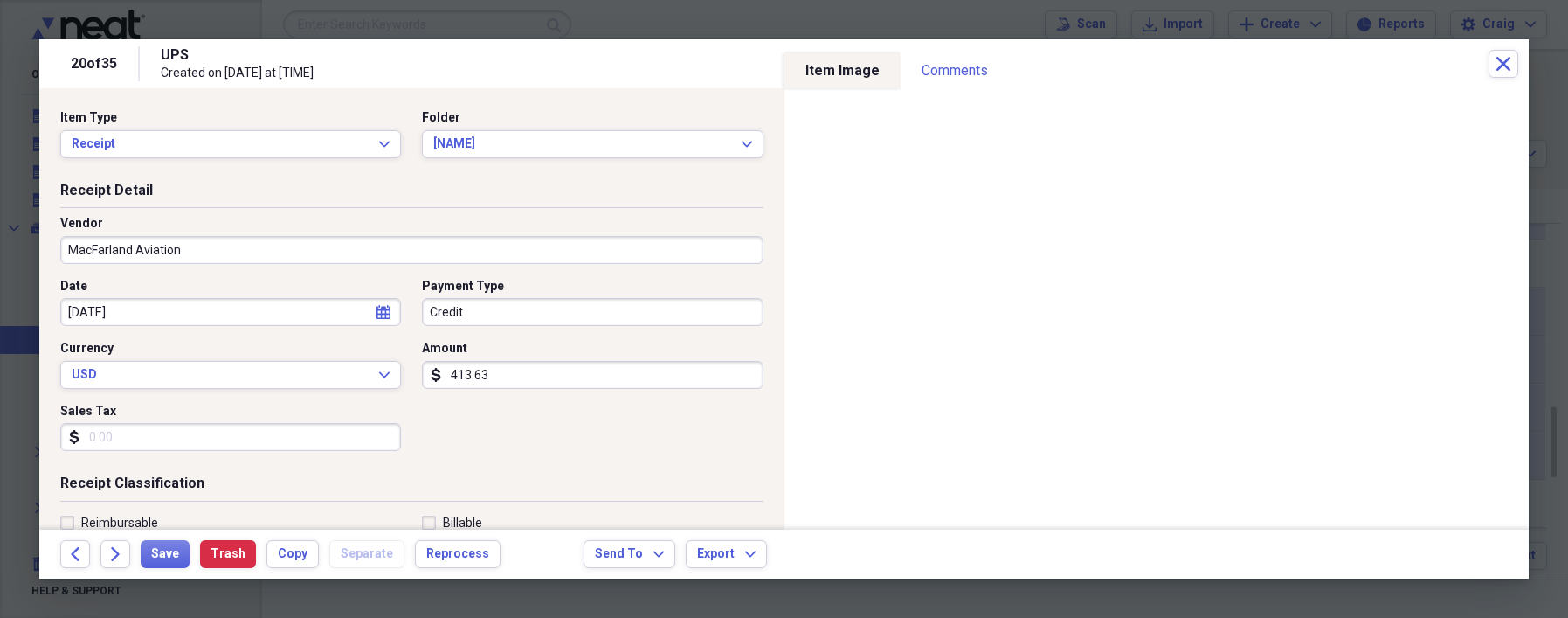 scroll, scrollTop: 116, scrollLeft: 0, axis: vertical 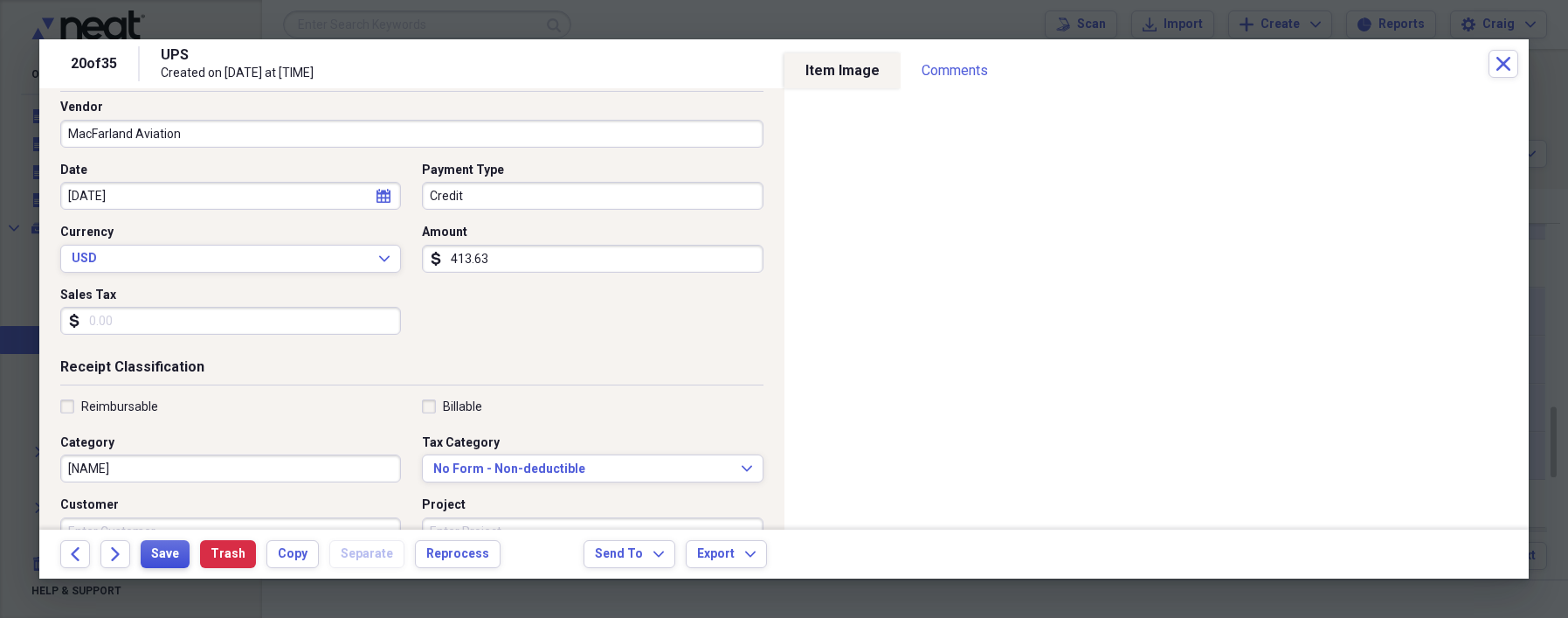 click on "Save" at bounding box center (165, 554) 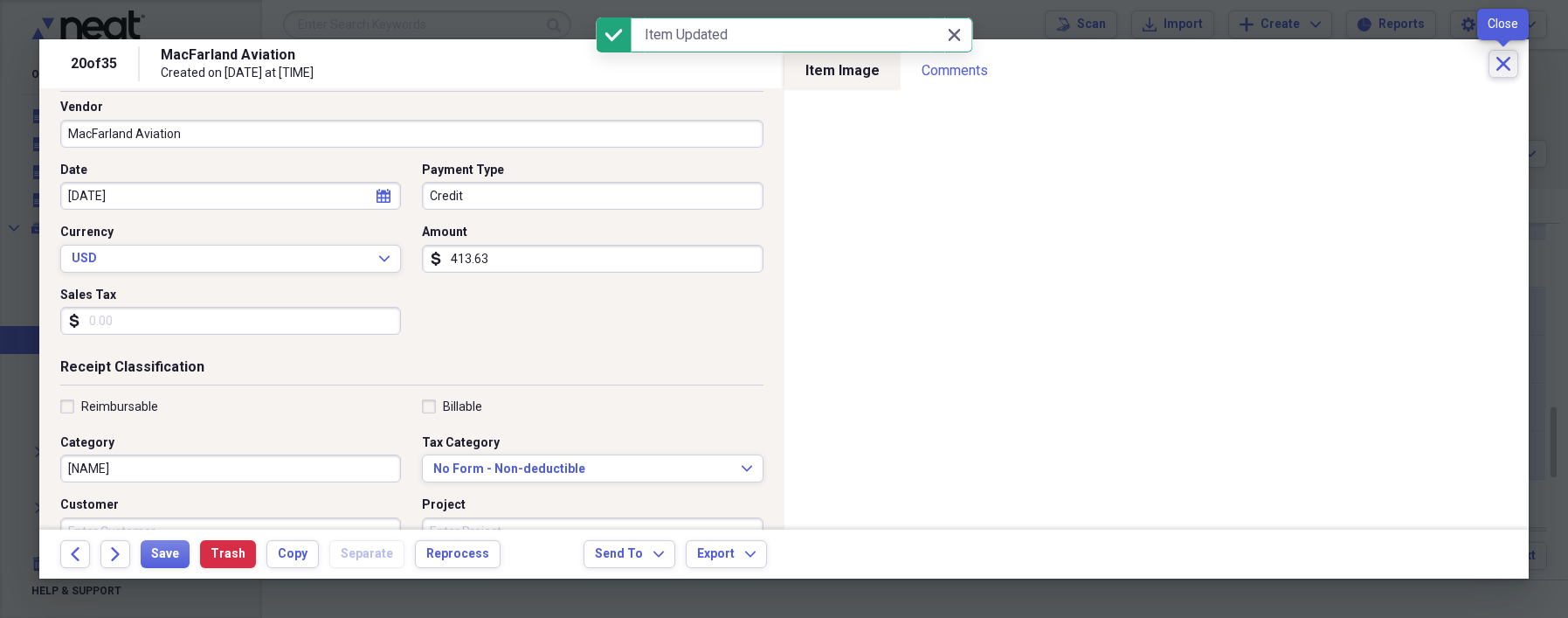click on "Close" 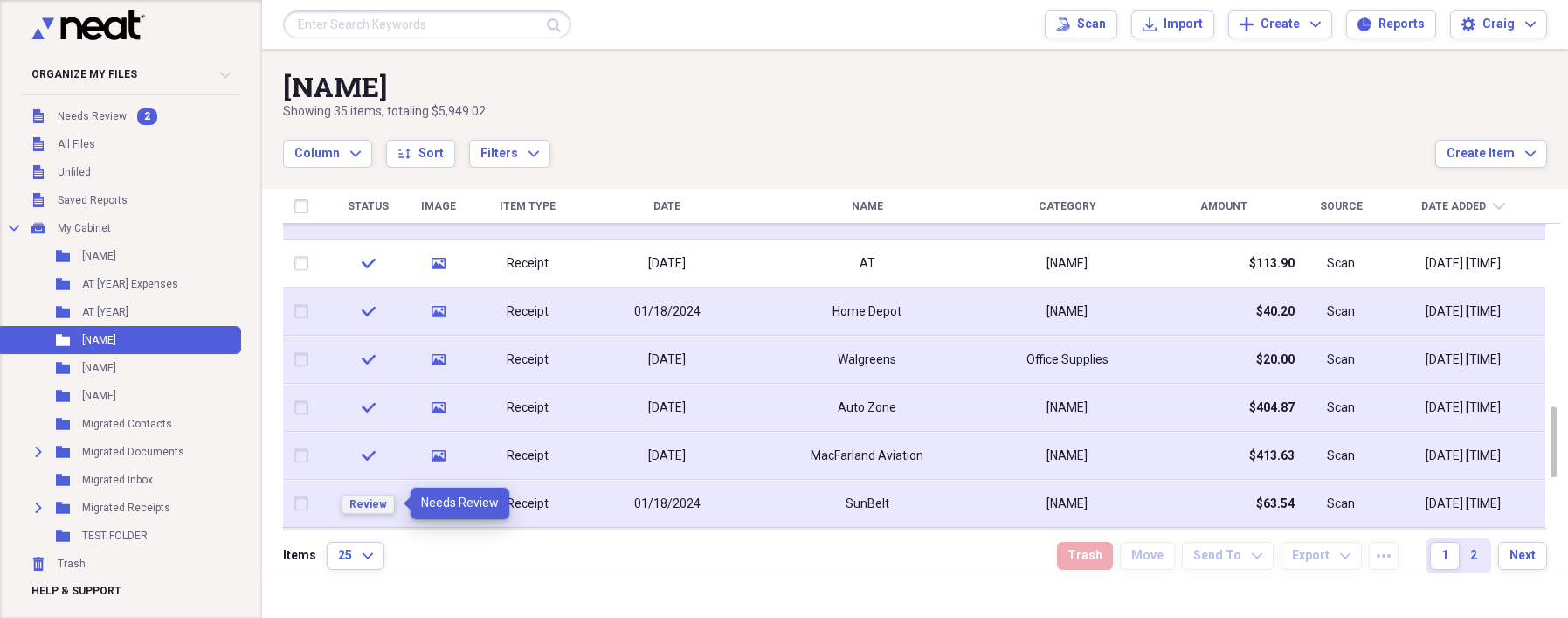click on "Review" at bounding box center (368, 504) 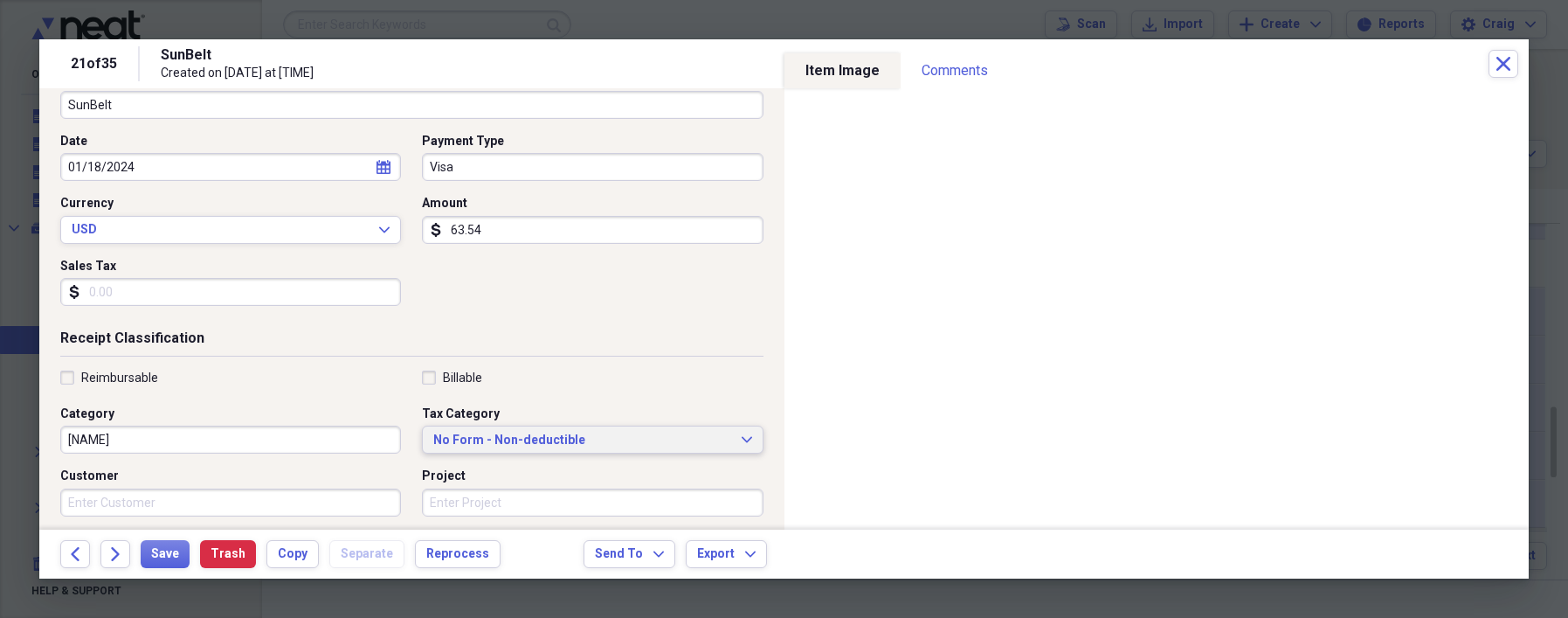 scroll, scrollTop: 291, scrollLeft: 0, axis: vertical 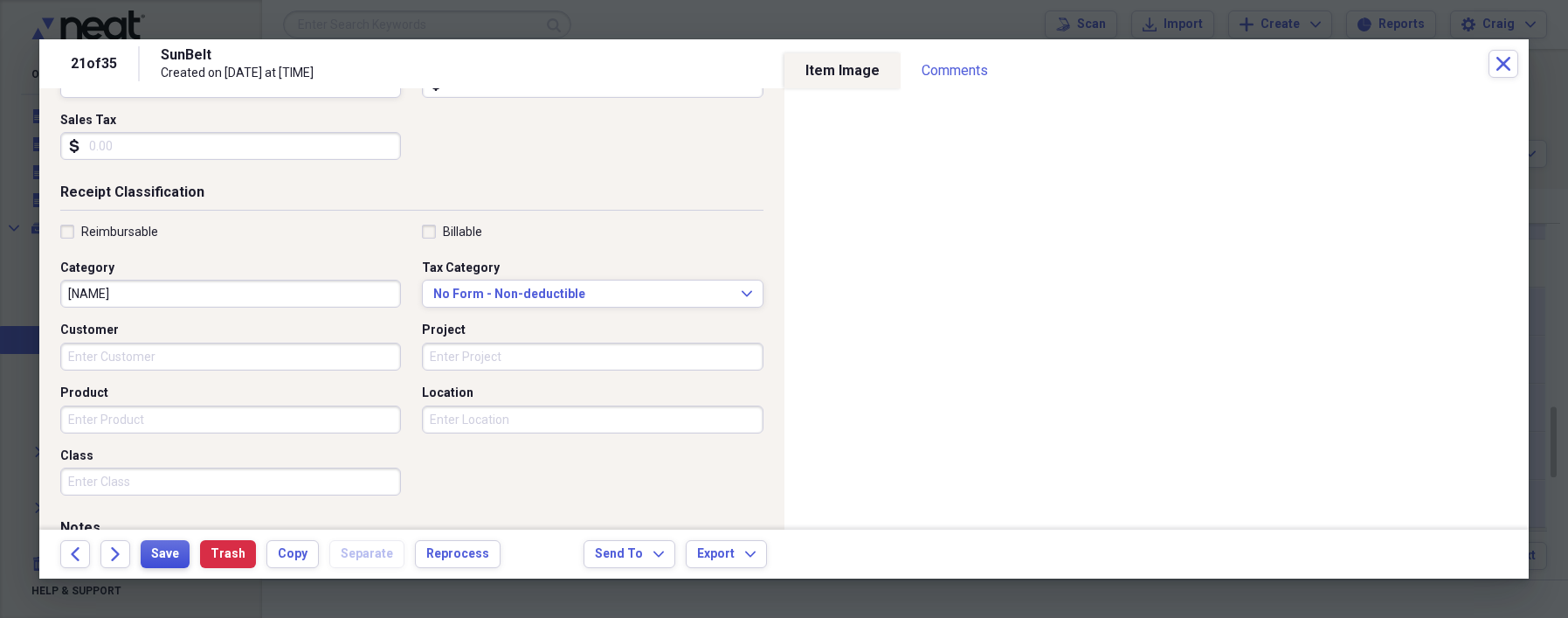 click on "Save" at bounding box center (165, 554) 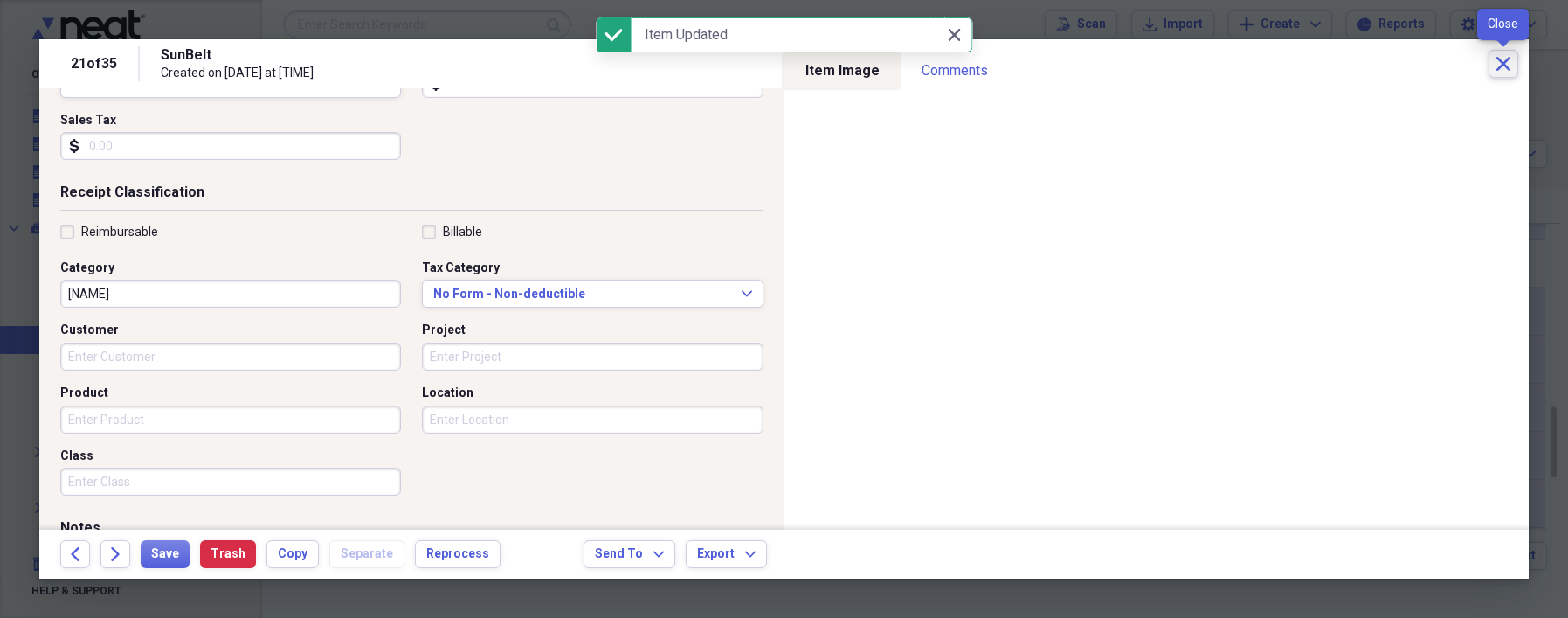 click 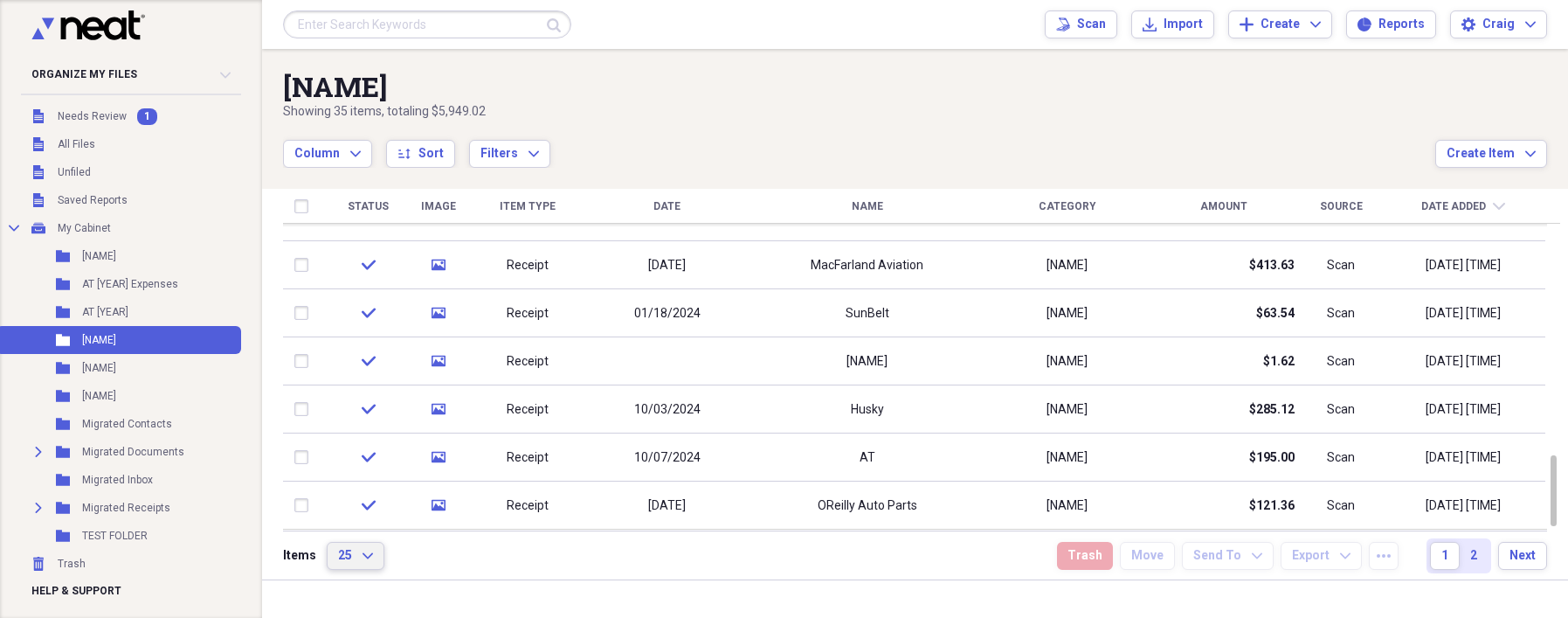 click 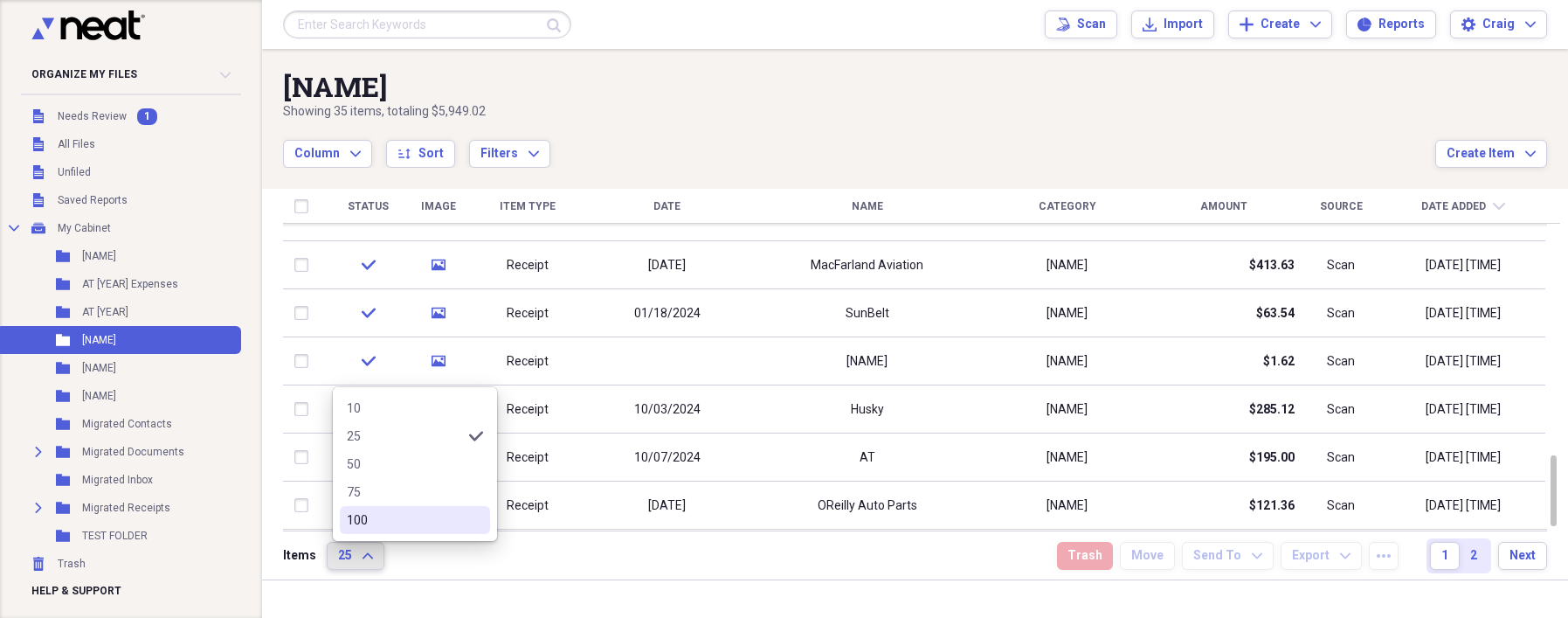 click on "100" at bounding box center (404, 520) 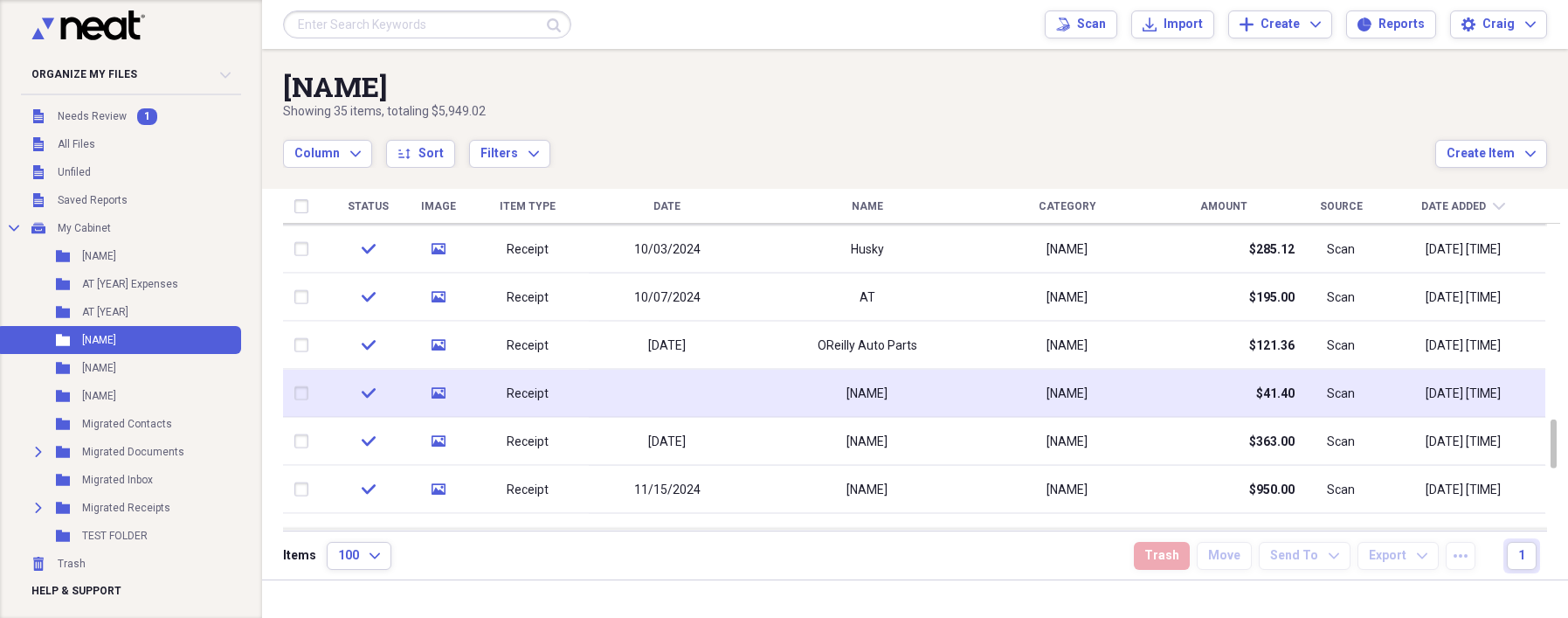click at bounding box center [667, 393] 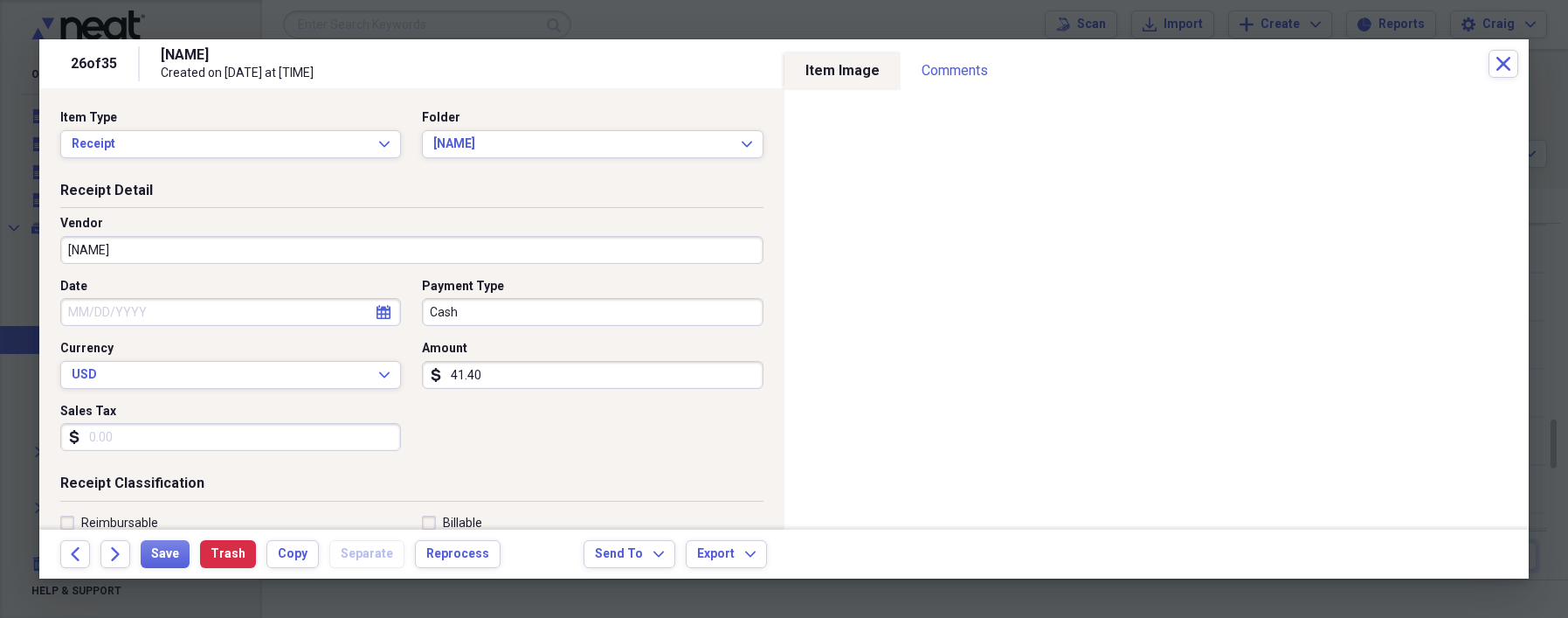 click on "Date" at bounding box center (231, 312) 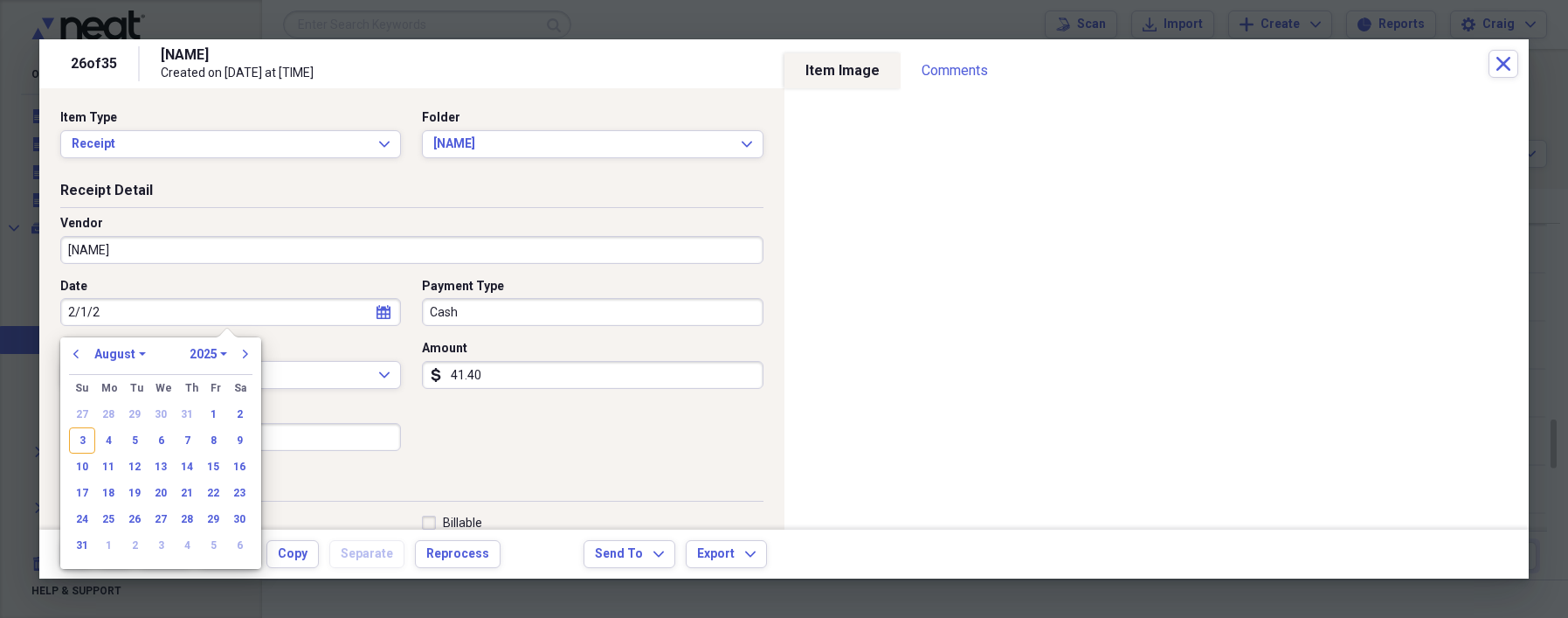 type on "[DATE]" 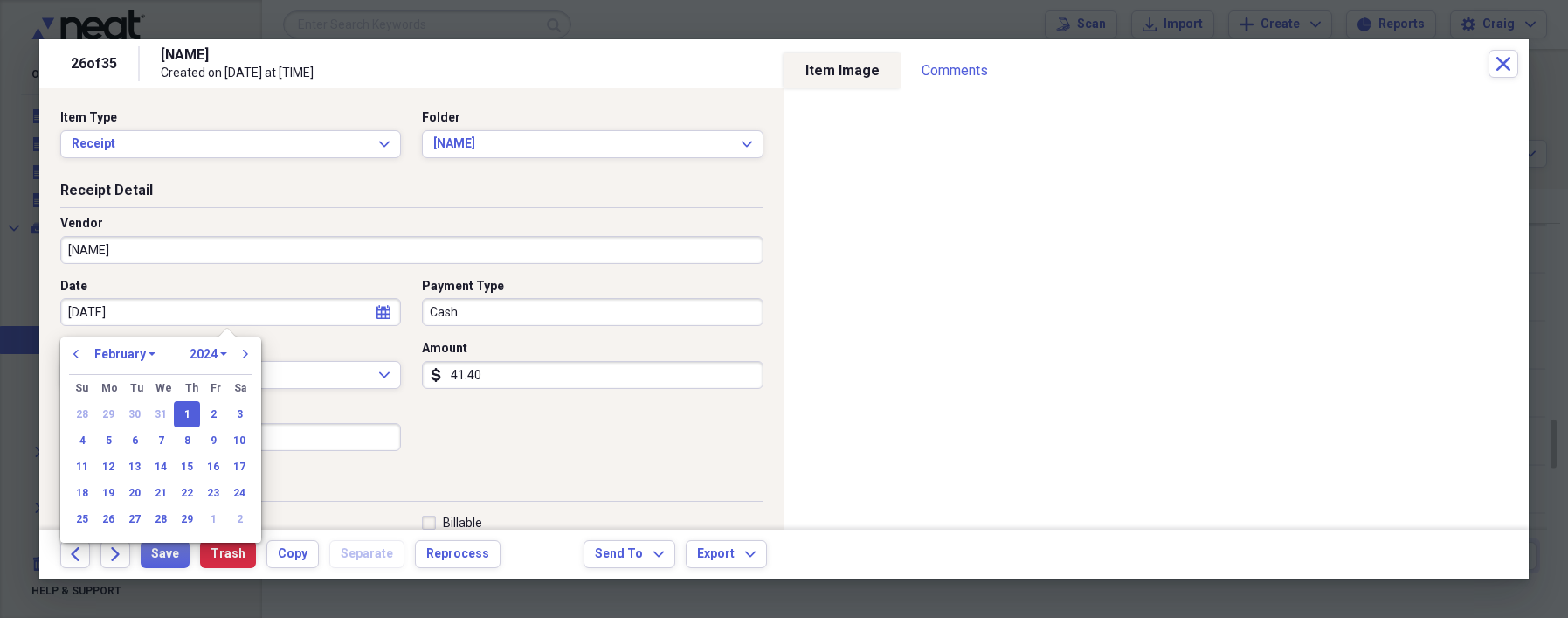 type on "02/01/2024" 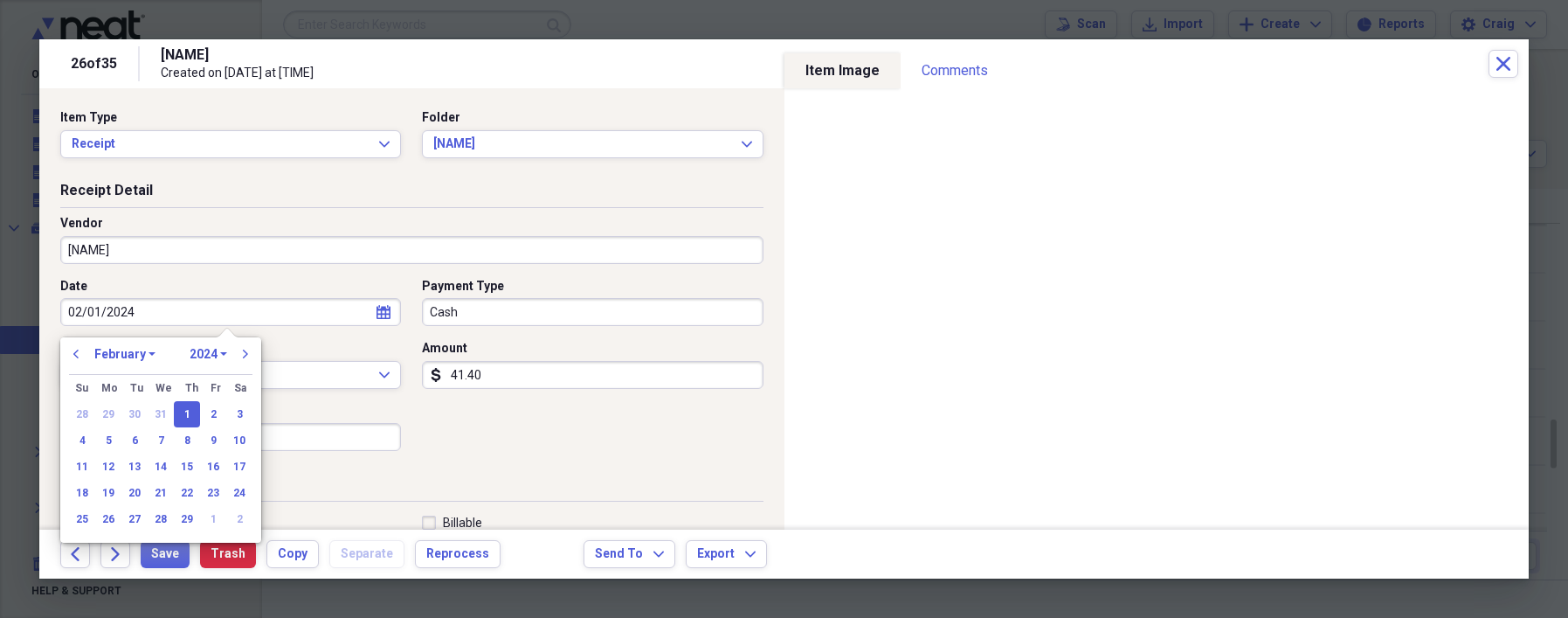 click on "1" at bounding box center [187, 414] 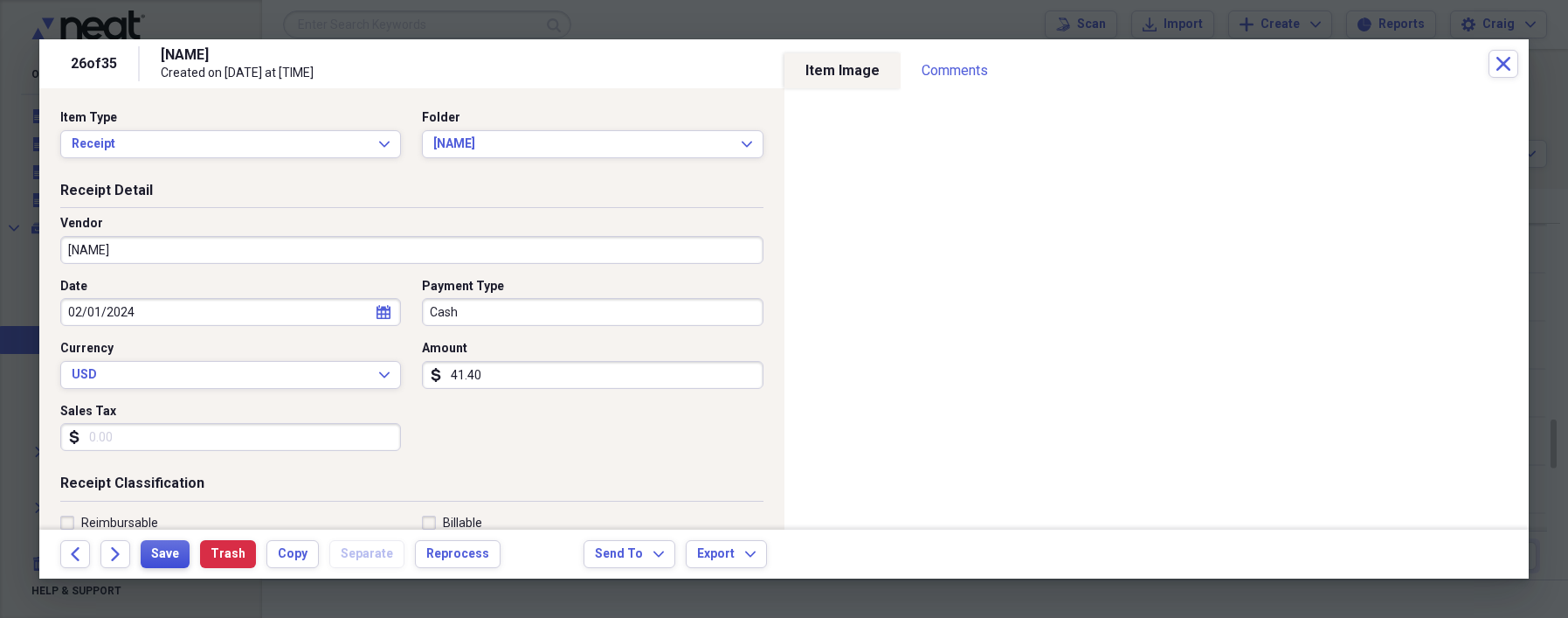 click on "Save" at bounding box center [165, 554] 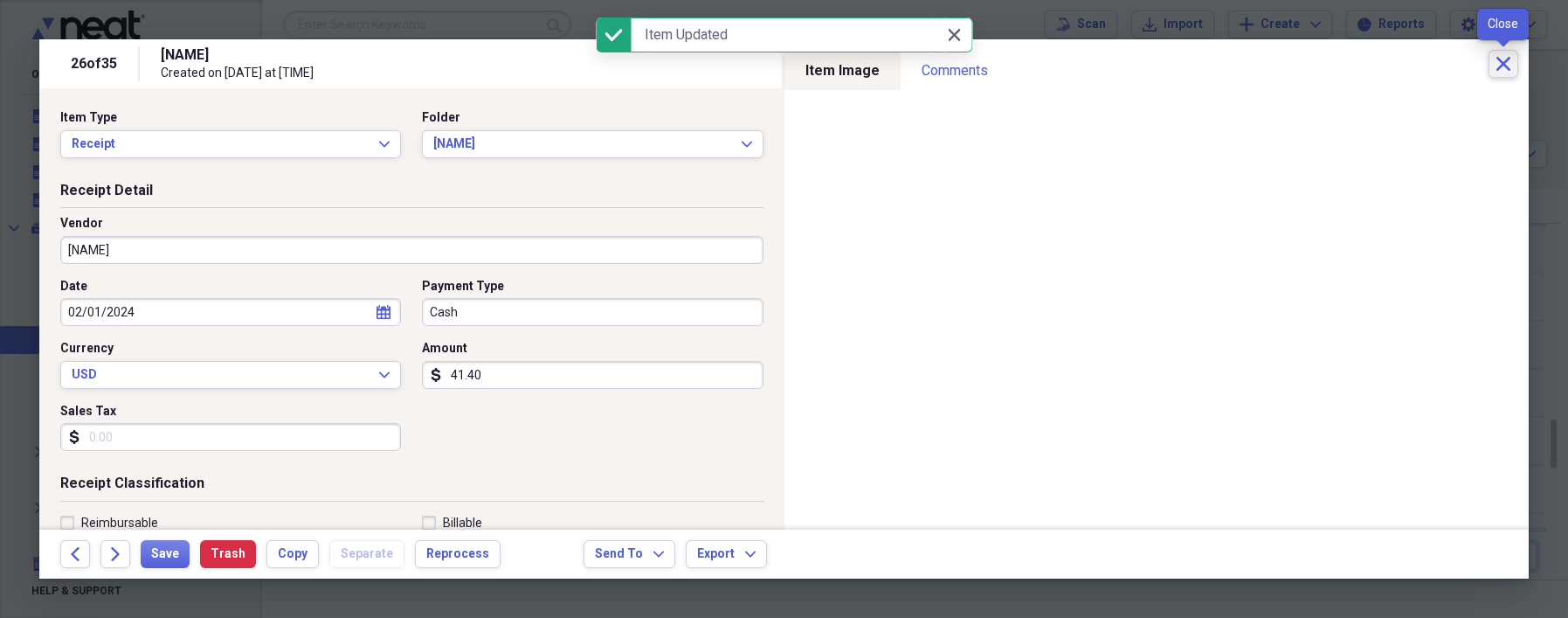 click on "Close" 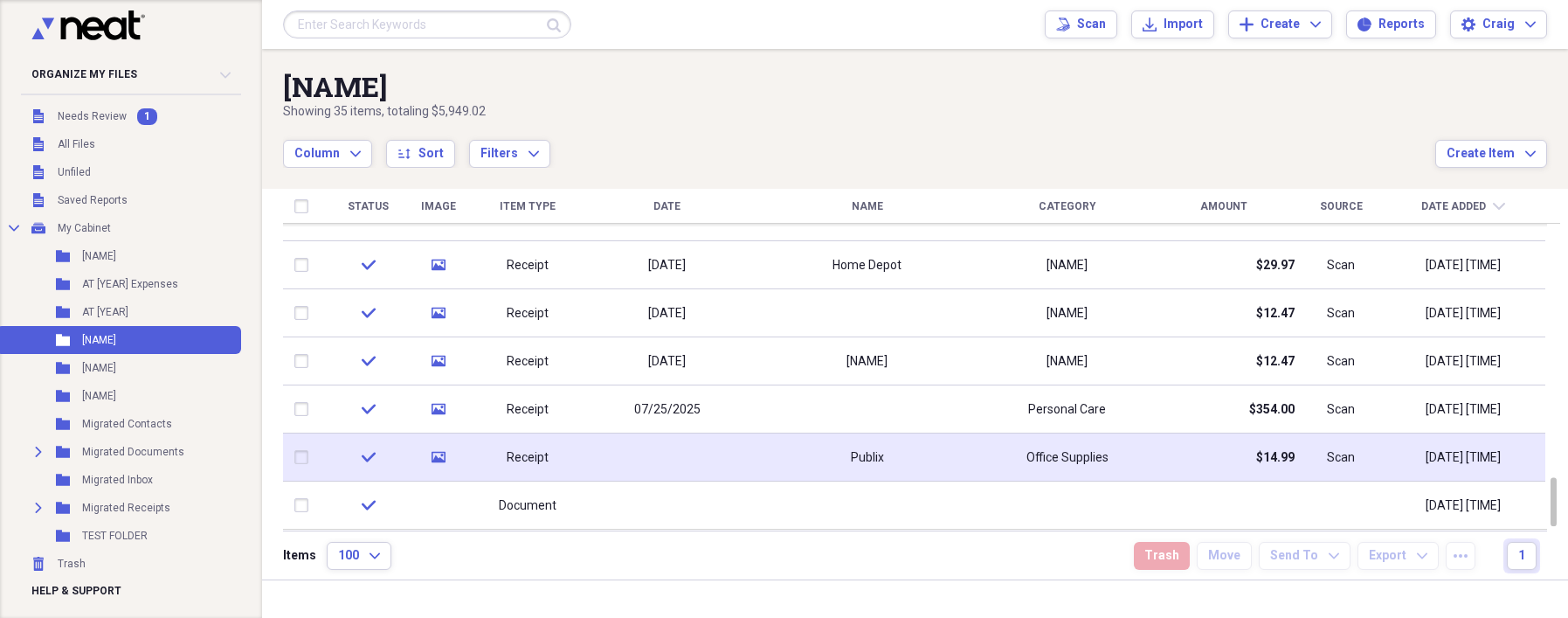 click at bounding box center [667, 457] 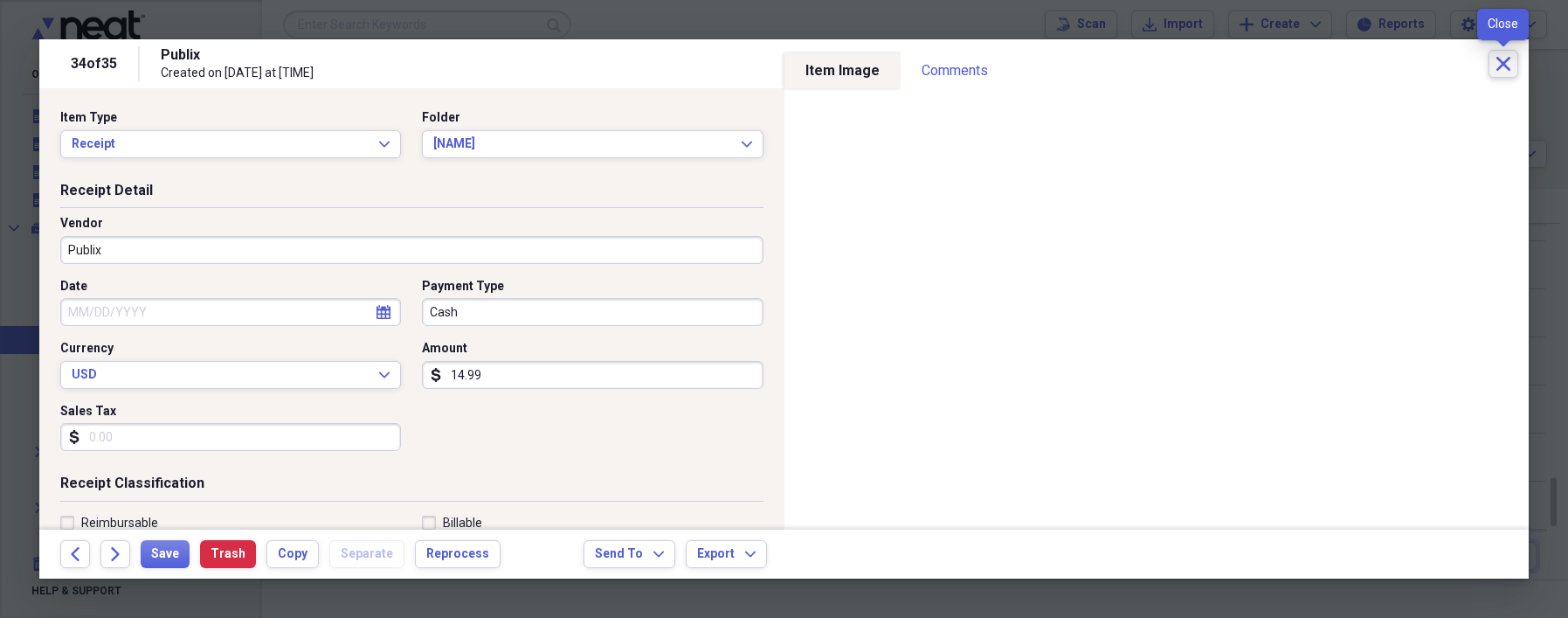 click on "Close" at bounding box center (1503, 64) 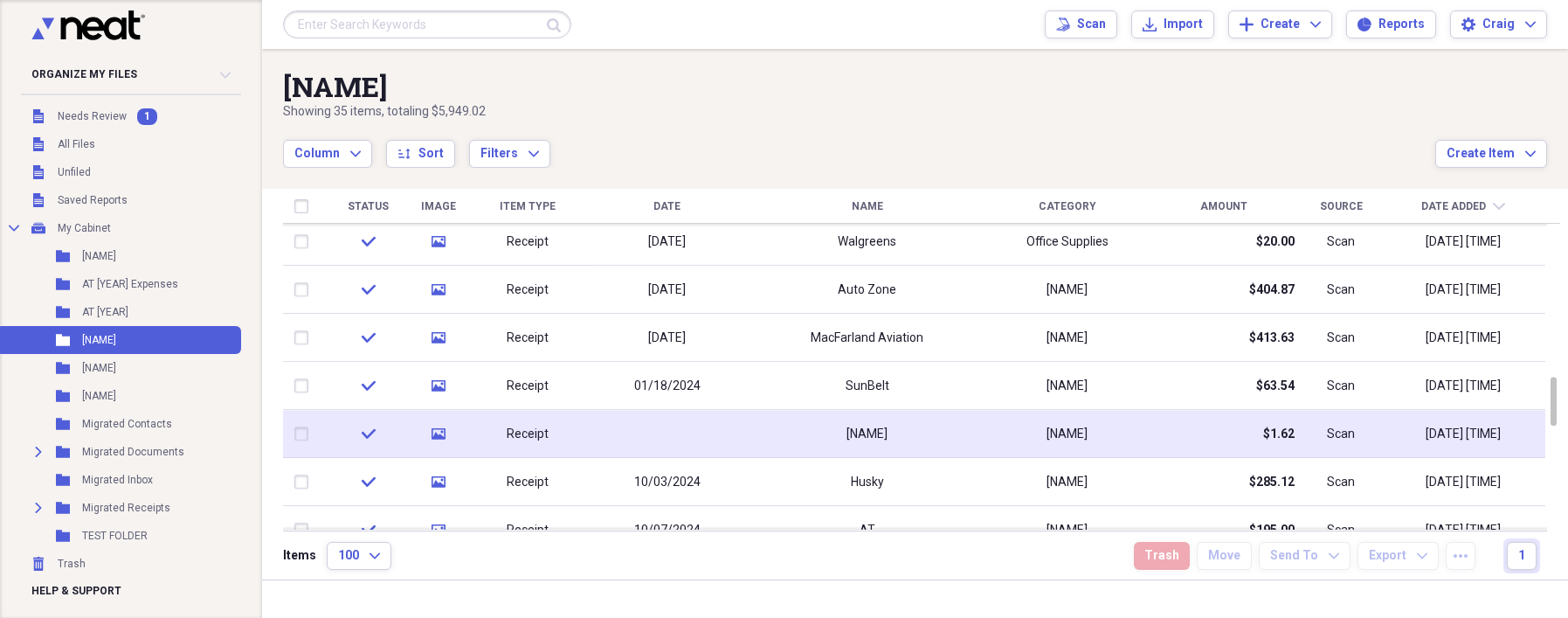 click at bounding box center [667, 434] 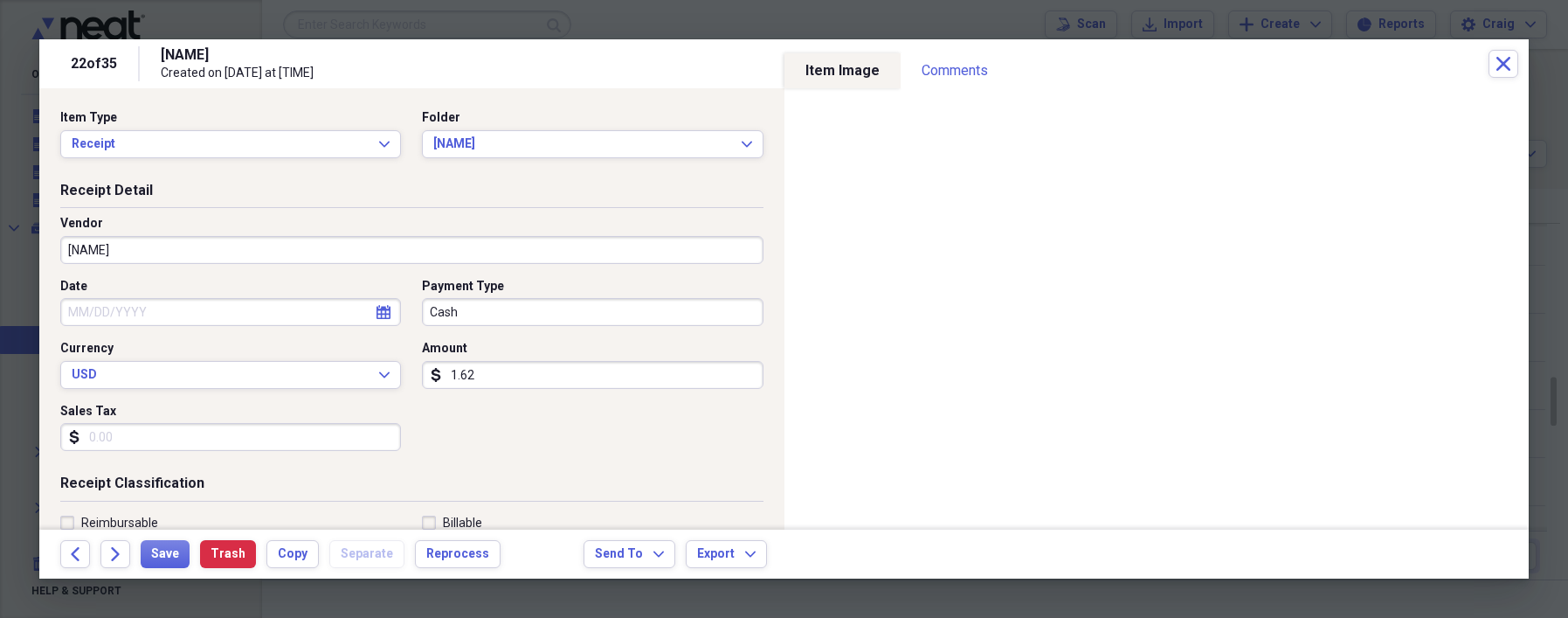 click on "Date" at bounding box center (231, 312) 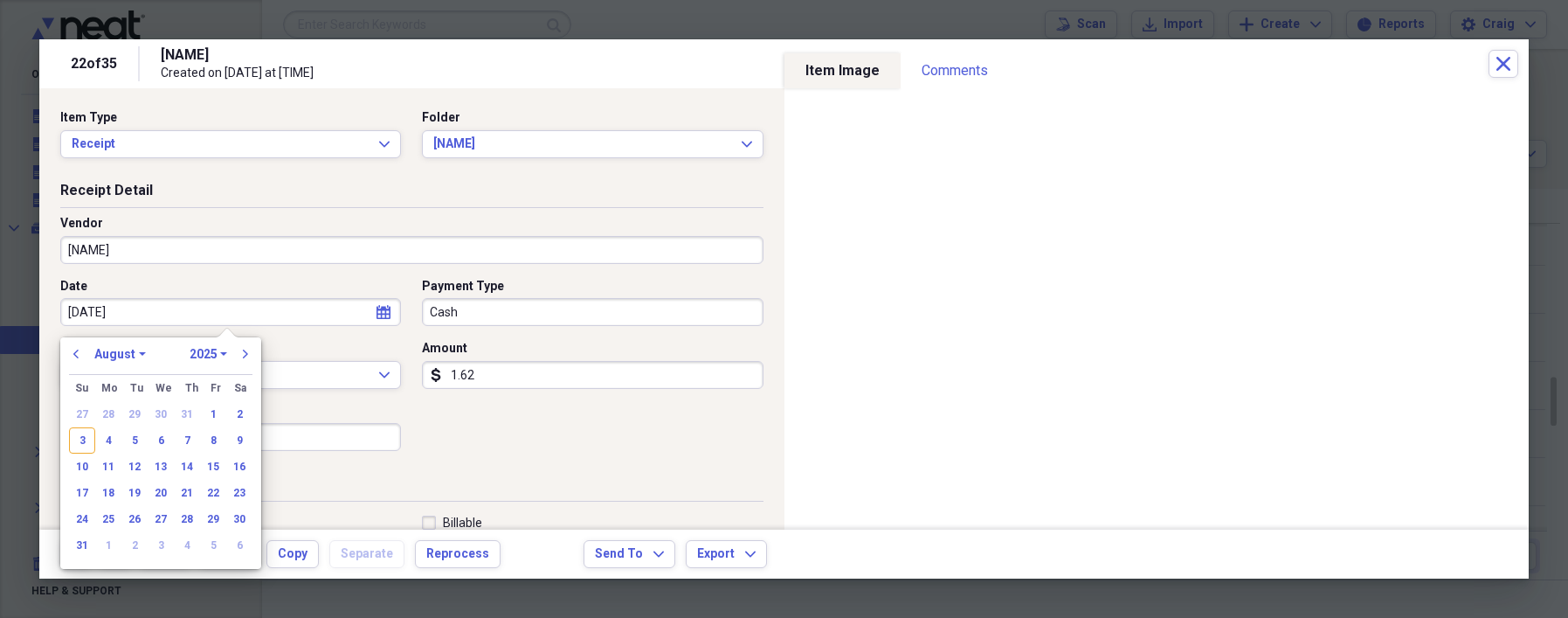 type on "[DATE]" 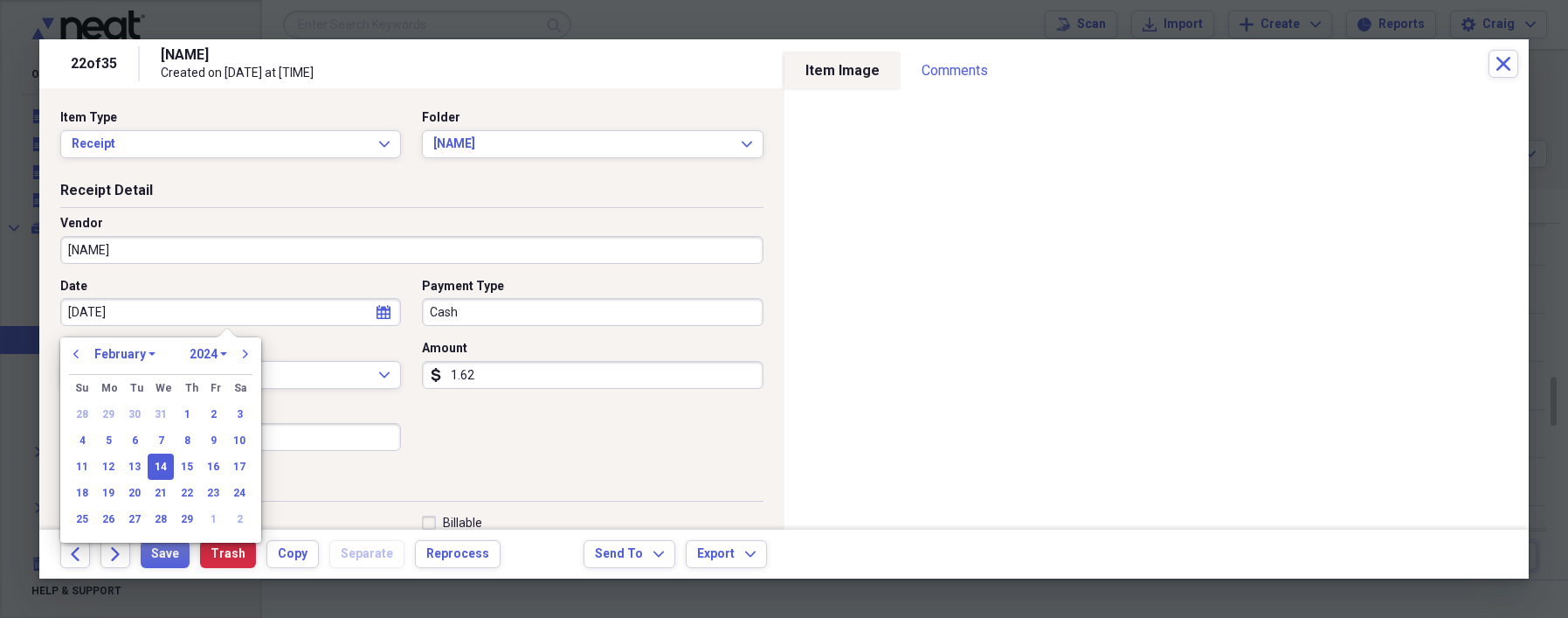 type on "[DATE]" 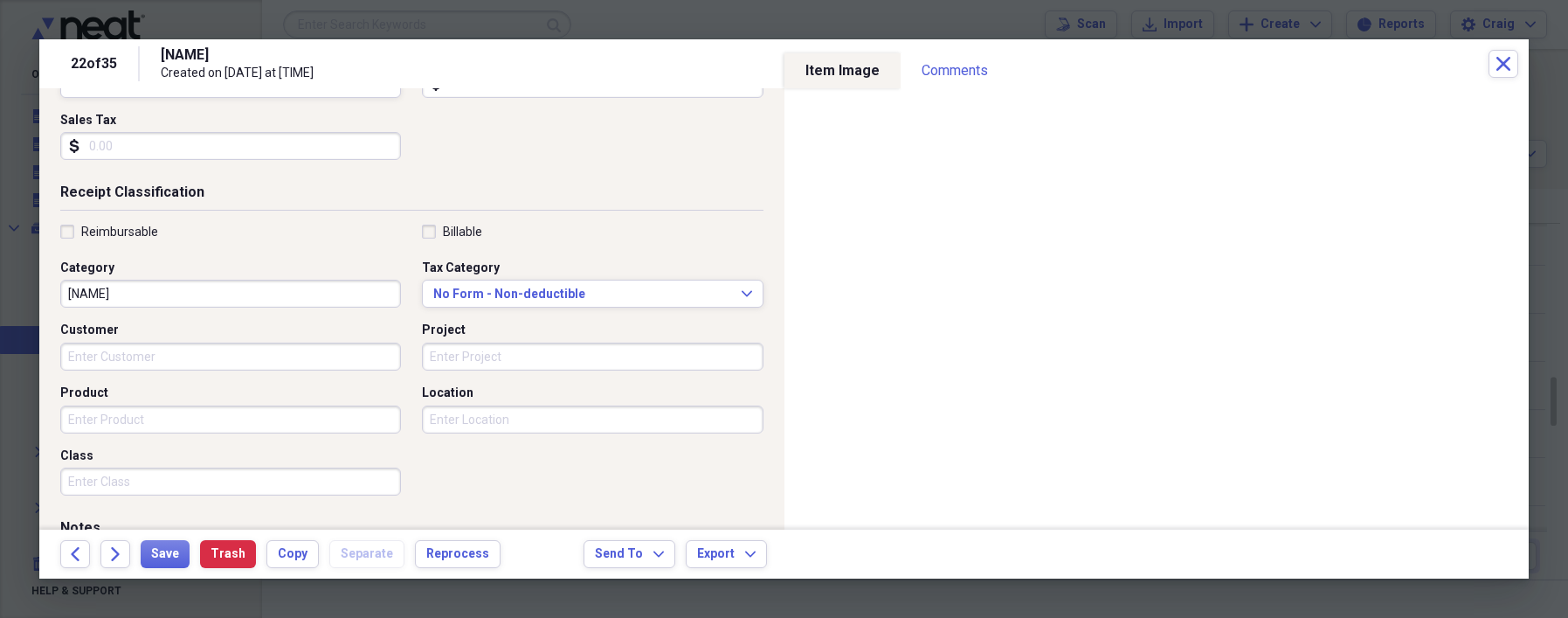 scroll, scrollTop: 437, scrollLeft: 0, axis: vertical 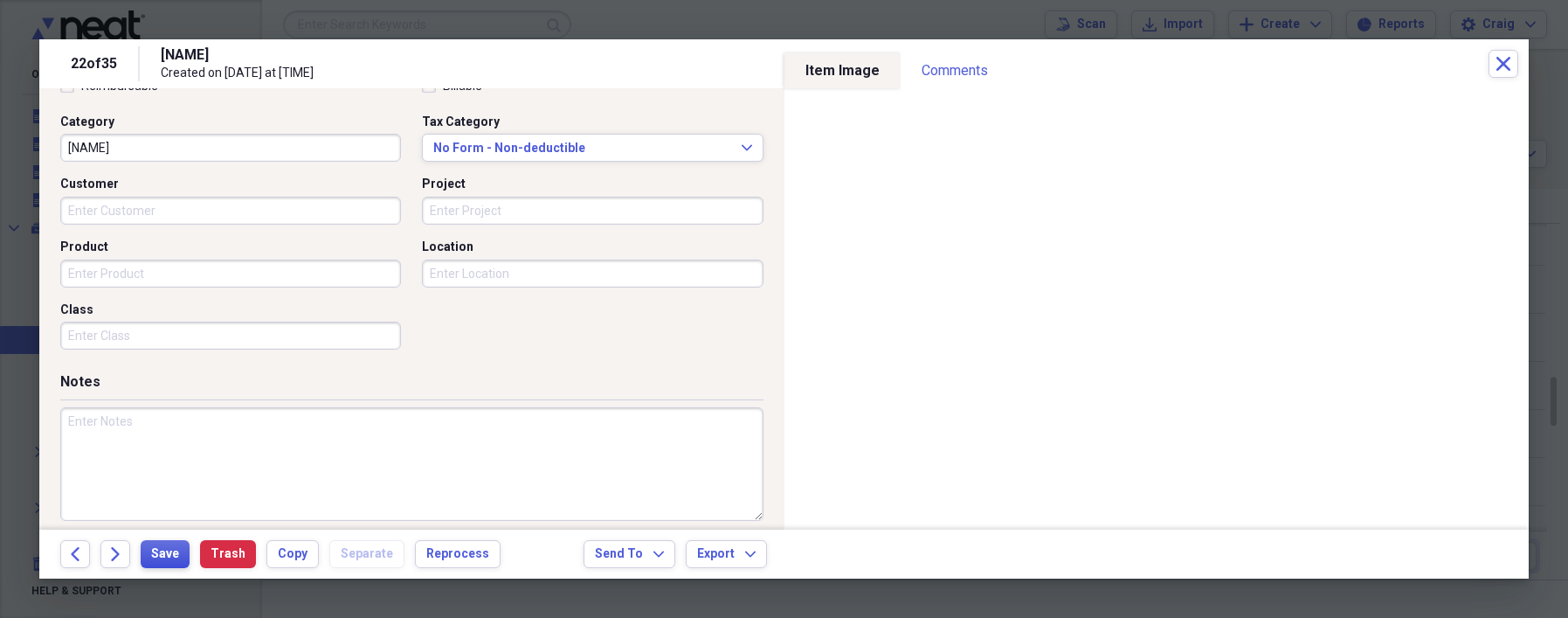 click on "Save" at bounding box center (165, 554) 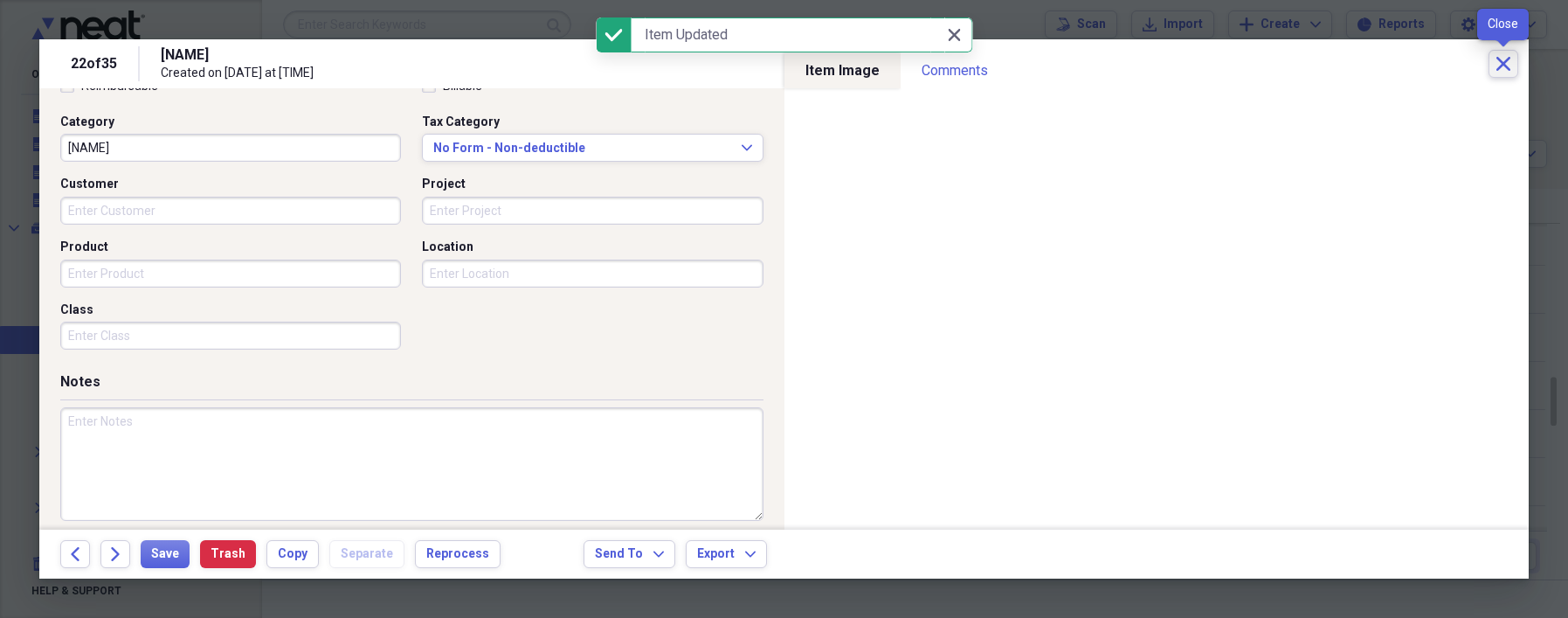 click on "Close" 